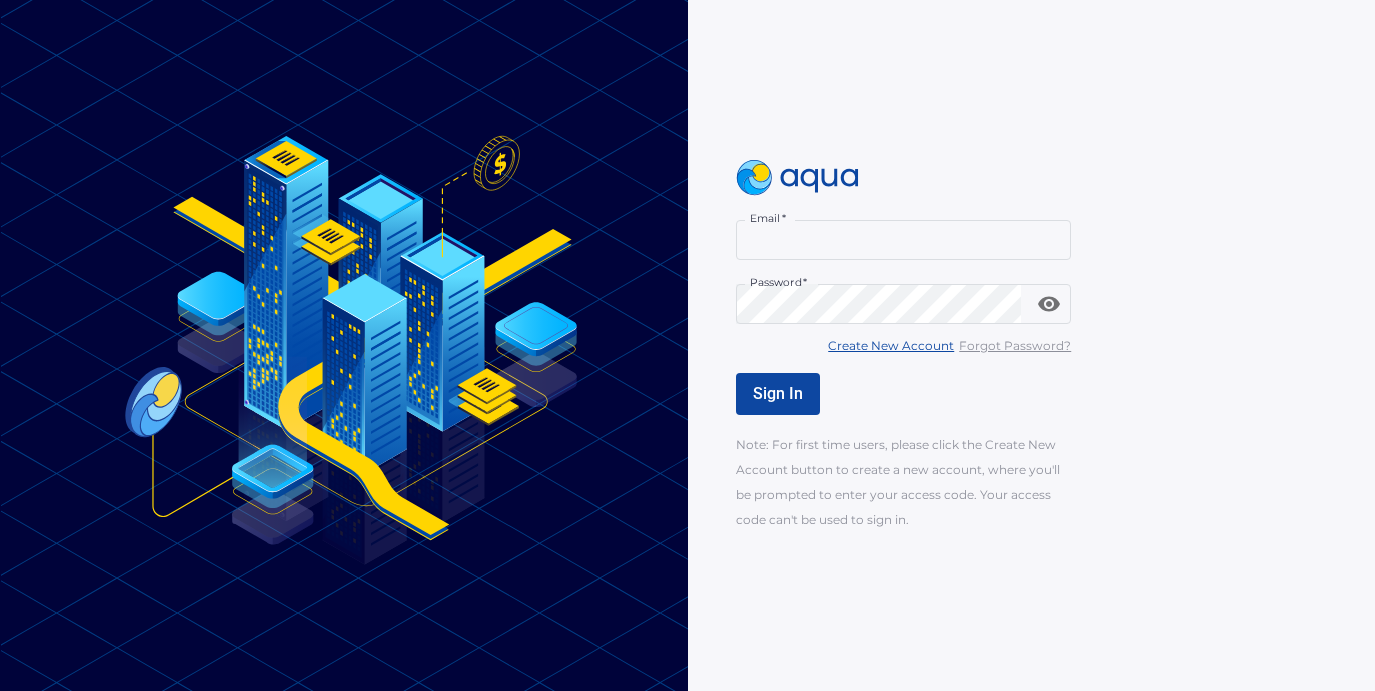 scroll, scrollTop: 0, scrollLeft: 0, axis: both 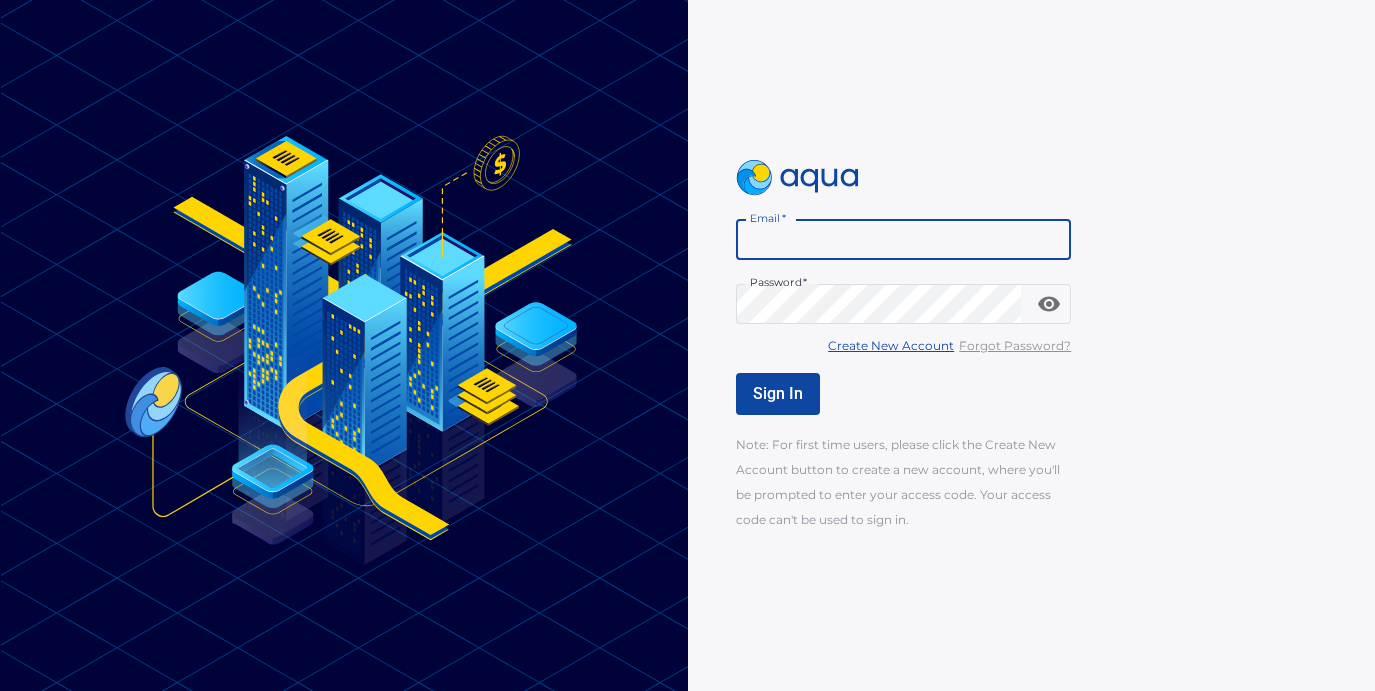 click on "[FIELD]" at bounding box center [904, 240] 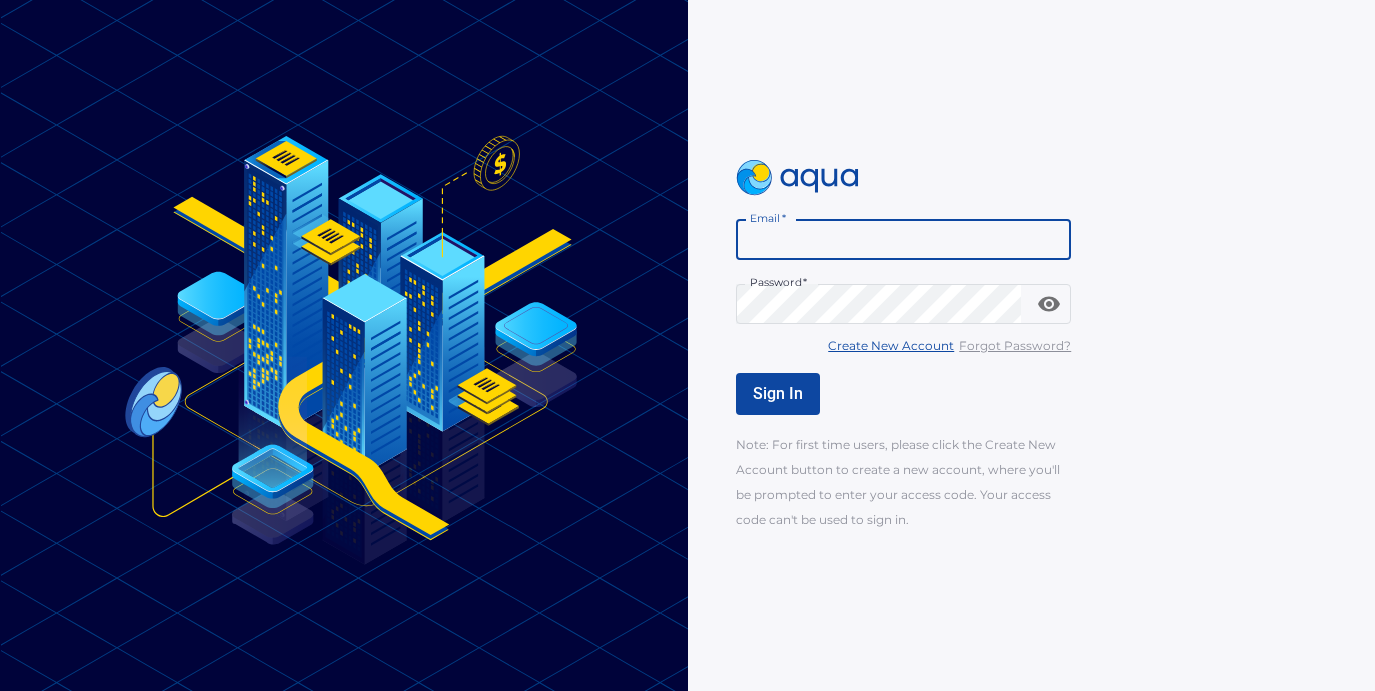 type on "**********" 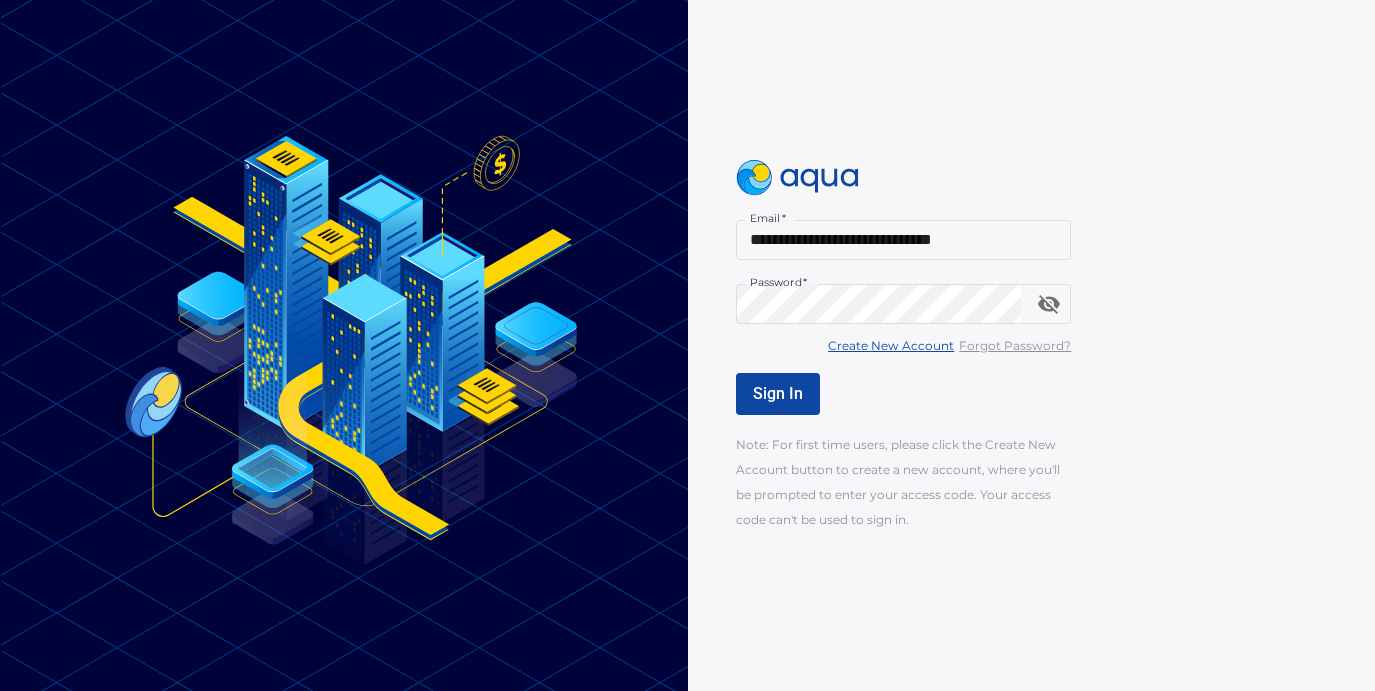 click on "Create New Account" at bounding box center [891, 345] 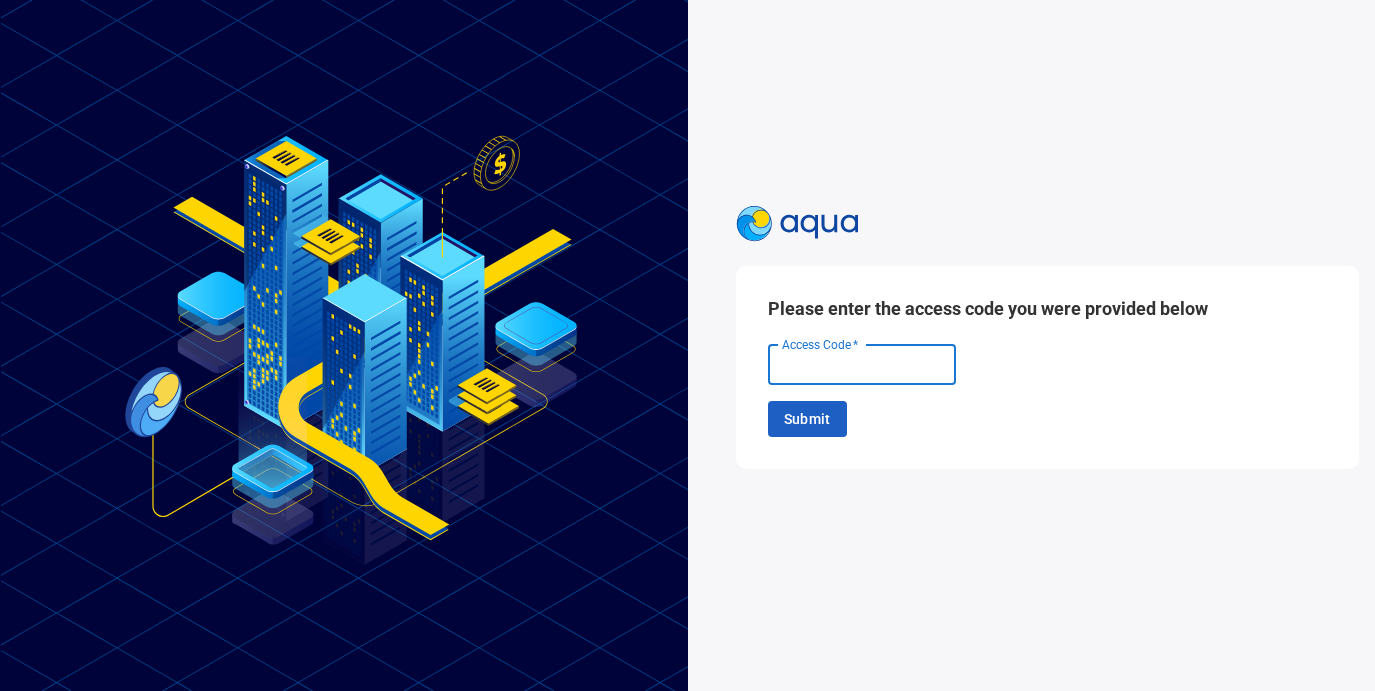 click on "Access Code *" at bounding box center [862, 365] 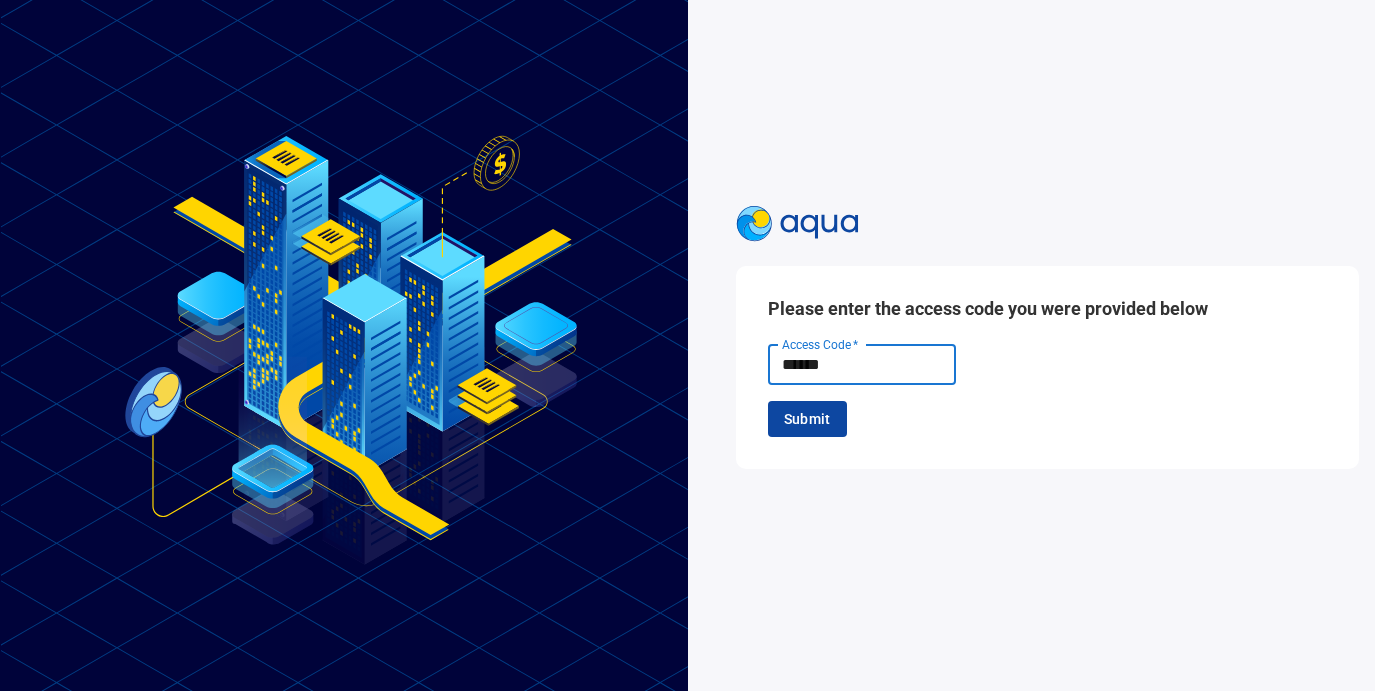 click on "Submit" at bounding box center [807, 419] 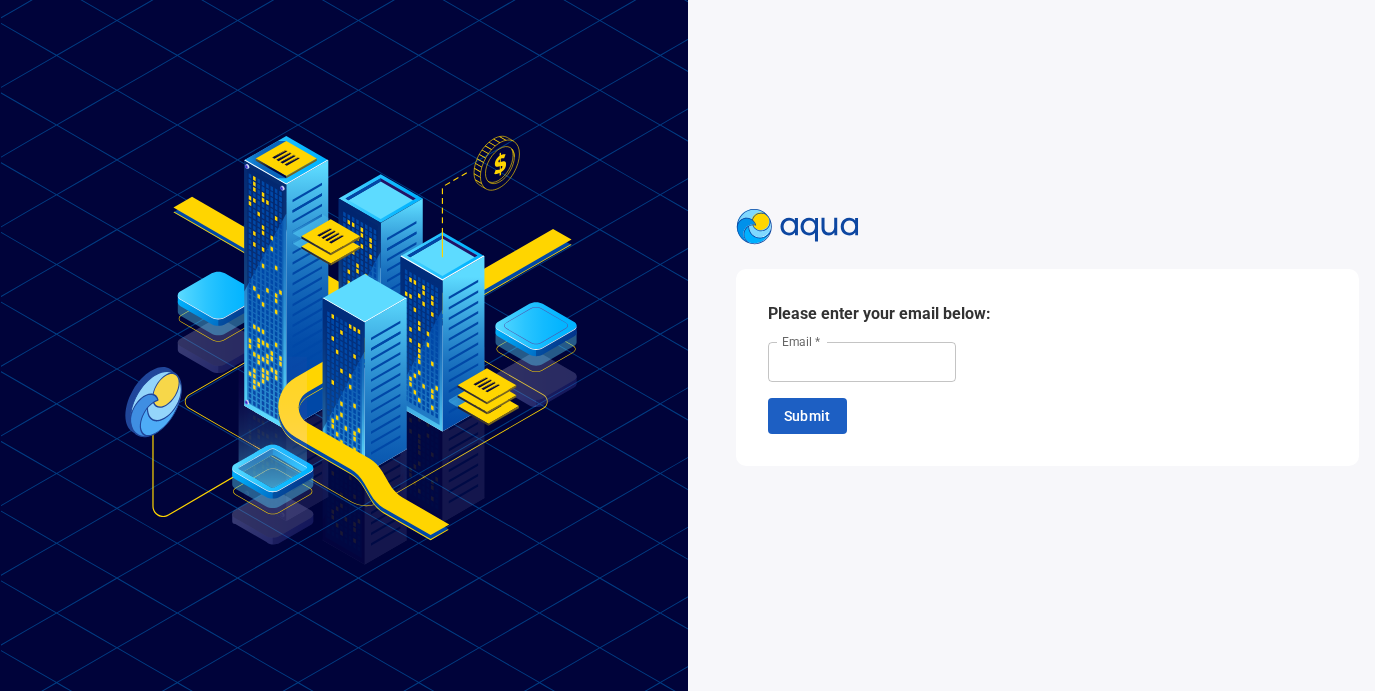 click on "[FIELD]" at bounding box center (862, 362) 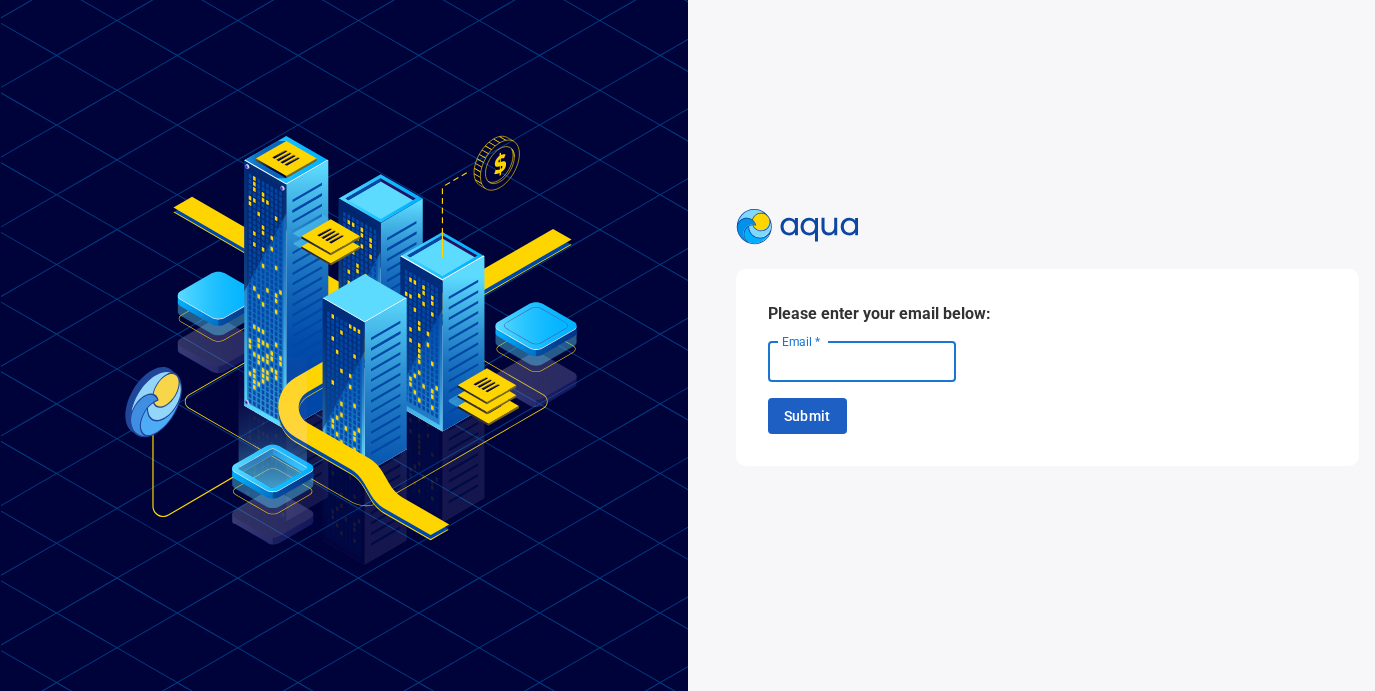 type on "**********" 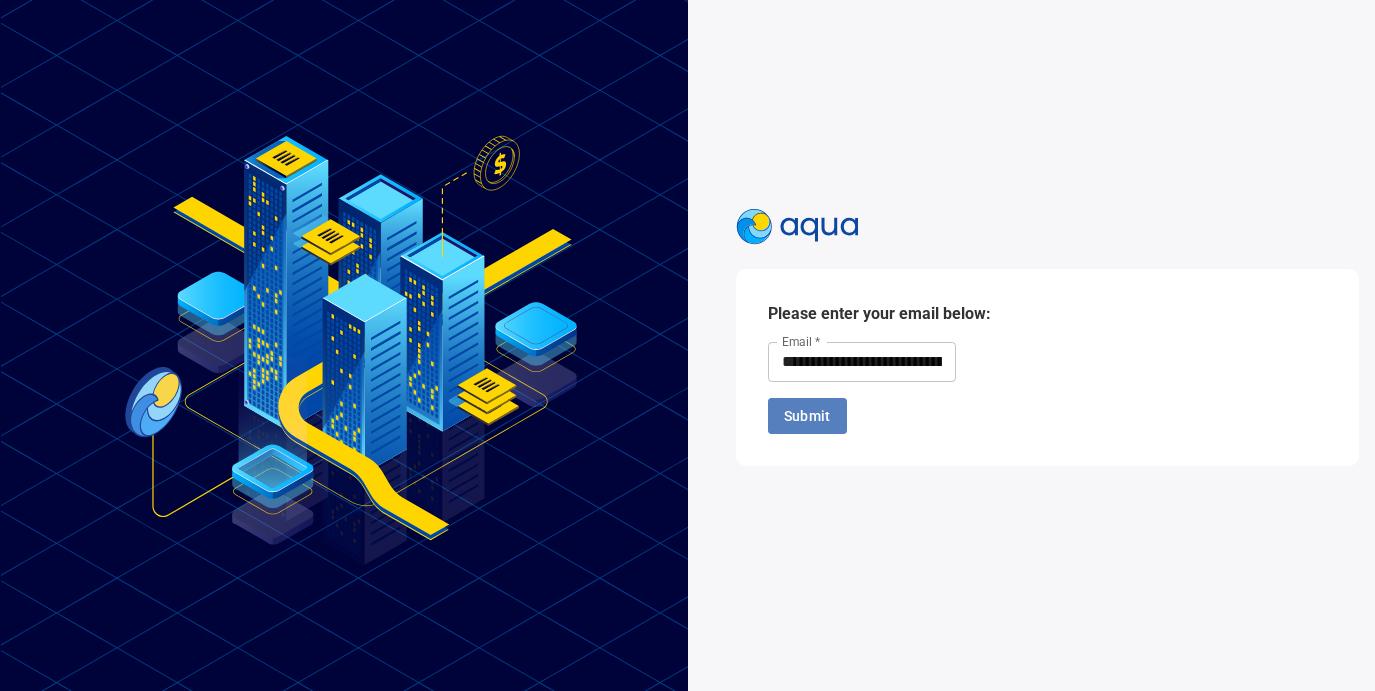click on "Submit" at bounding box center (807, 416) 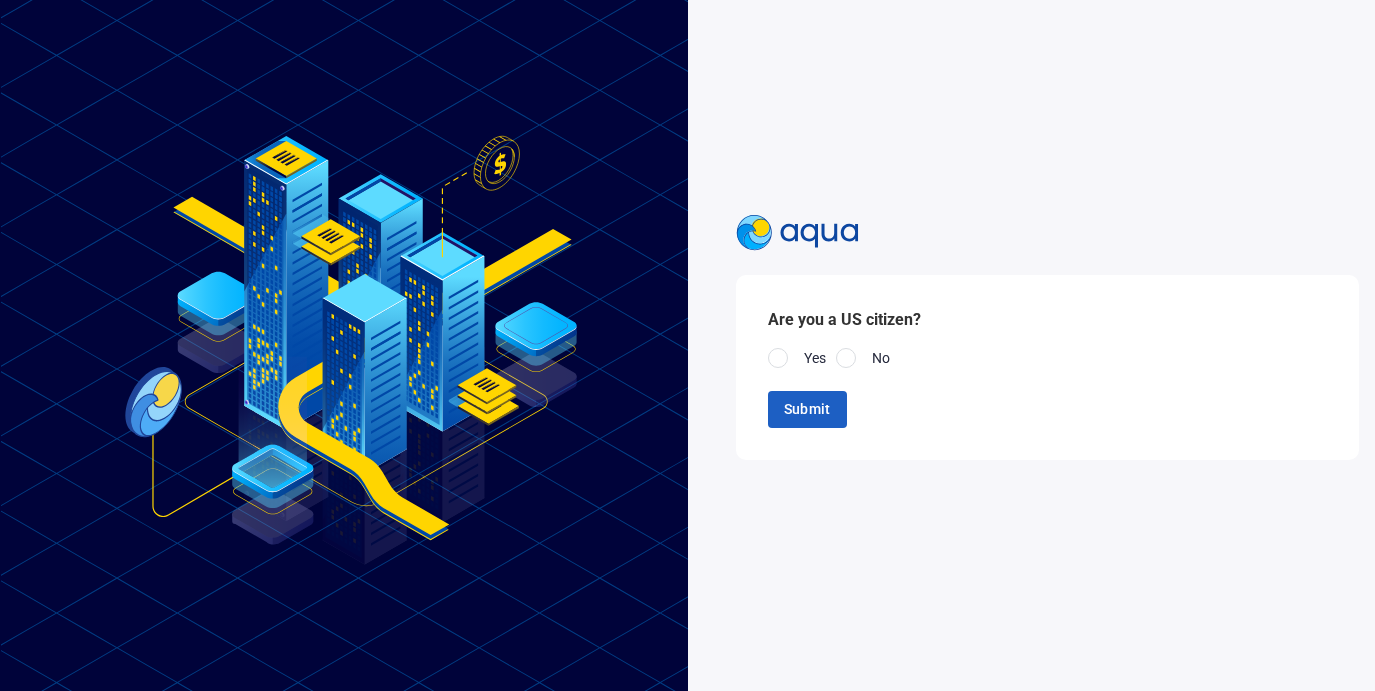 click at bounding box center (778, 358) 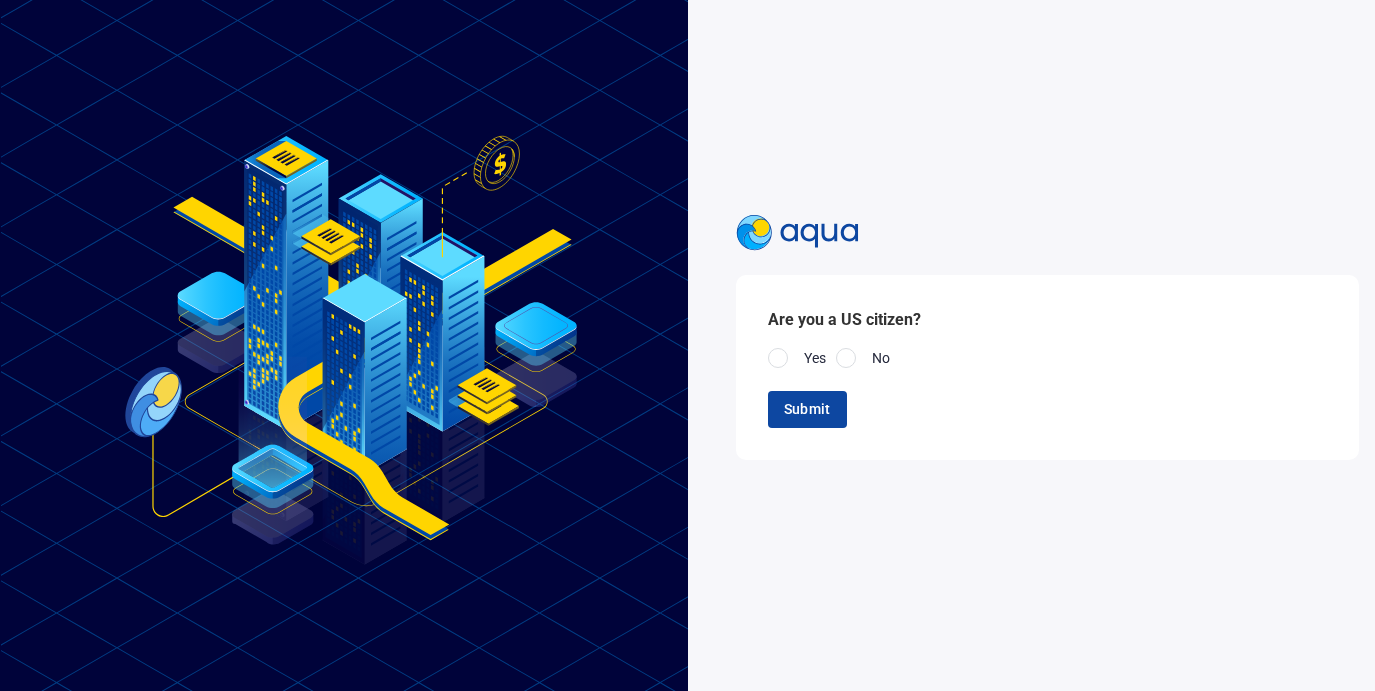 click on "Submit" at bounding box center (807, 409) 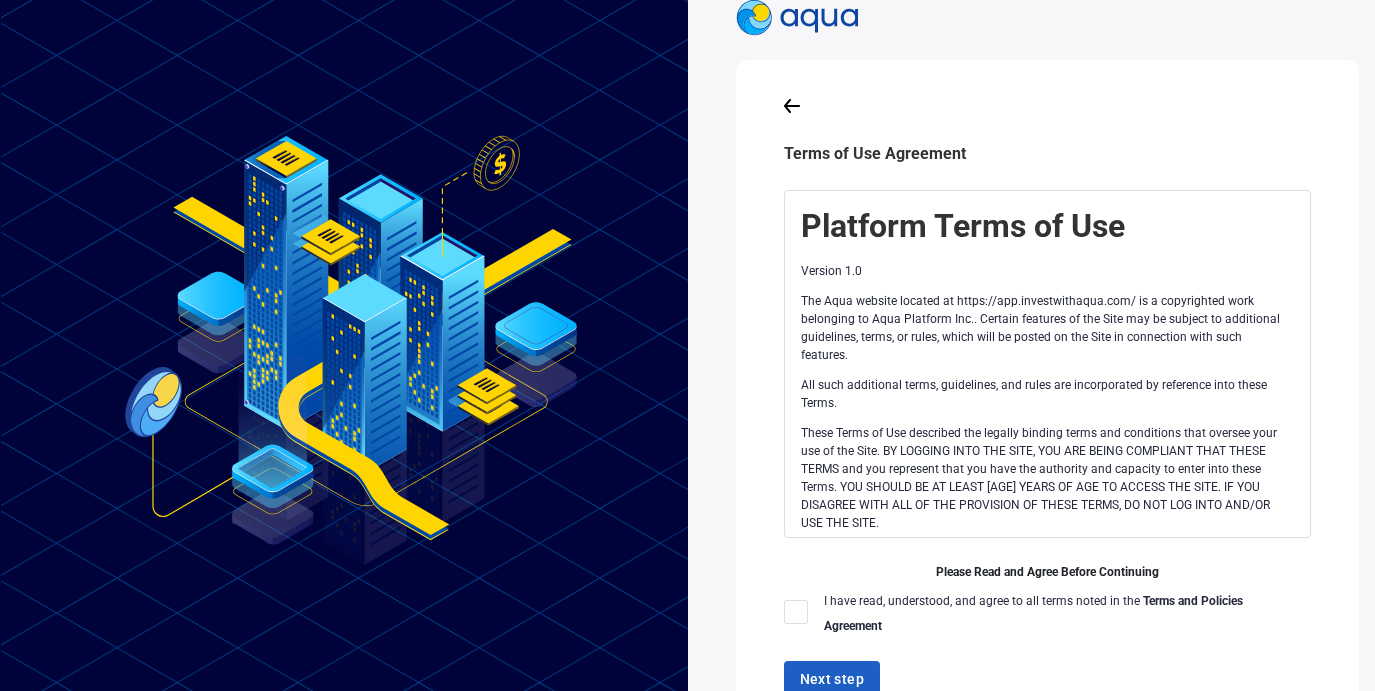 click on "These Terms of Use described the legally binding terms and conditions that oversee your use of the Site. BY LOGGING INTO THE SITE, YOU ARE BEING COMPLIANT THAT THESE TERMS and you represent that you have the authority and capacity to enter into these Terms. YOU SHOULD BE AT LEAST [AGE] YEARS OF AGE TO ACCESS THE SITE. IF YOU DISAGREE WITH ALL OF THE PROVISION OF THESE TERMS, DO NOT LOG INTO AND/OR USE THE SITE." at bounding box center (1044, 478) 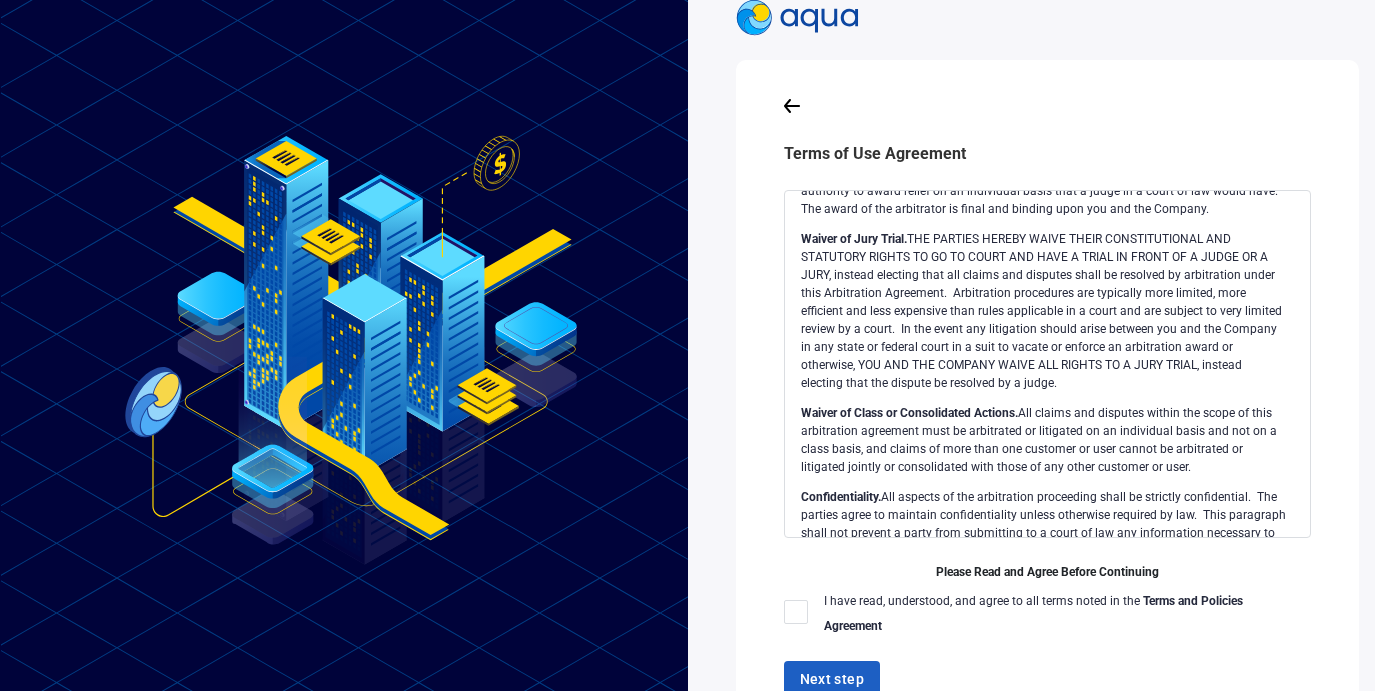 scroll, scrollTop: 4160, scrollLeft: 0, axis: vertical 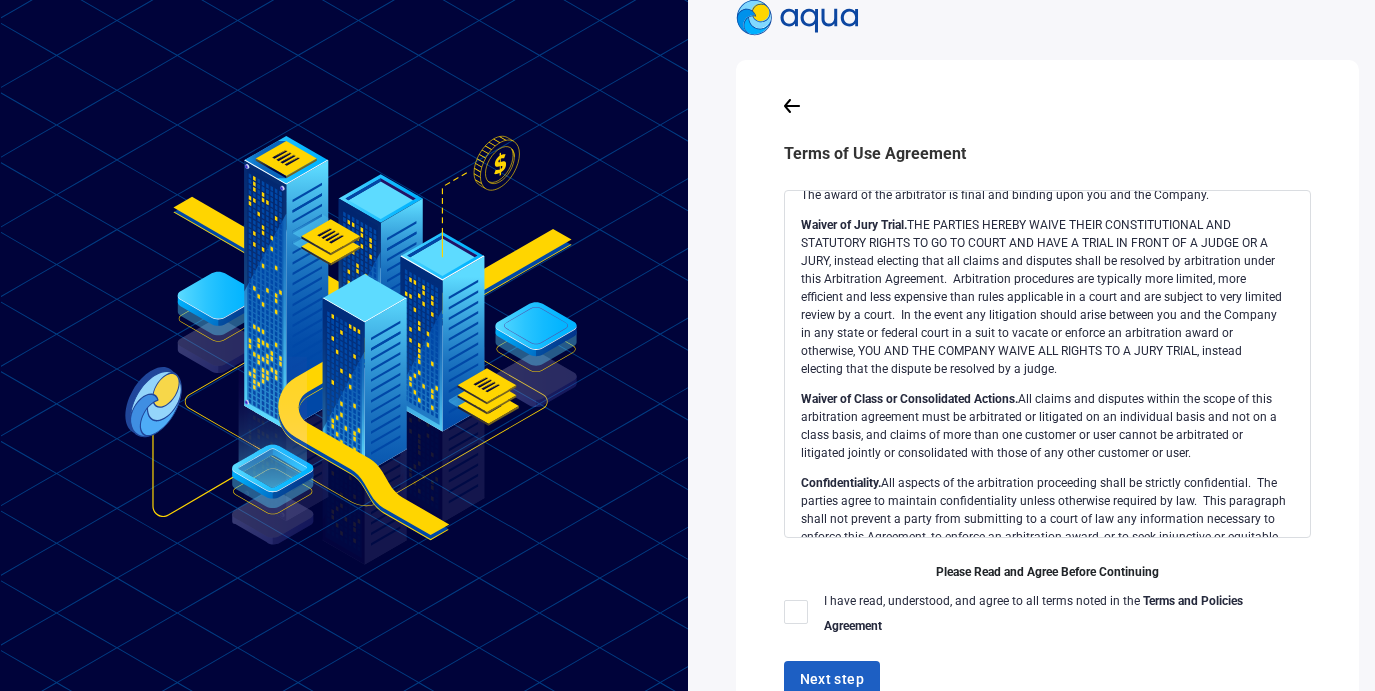 click at bounding box center (796, 612) 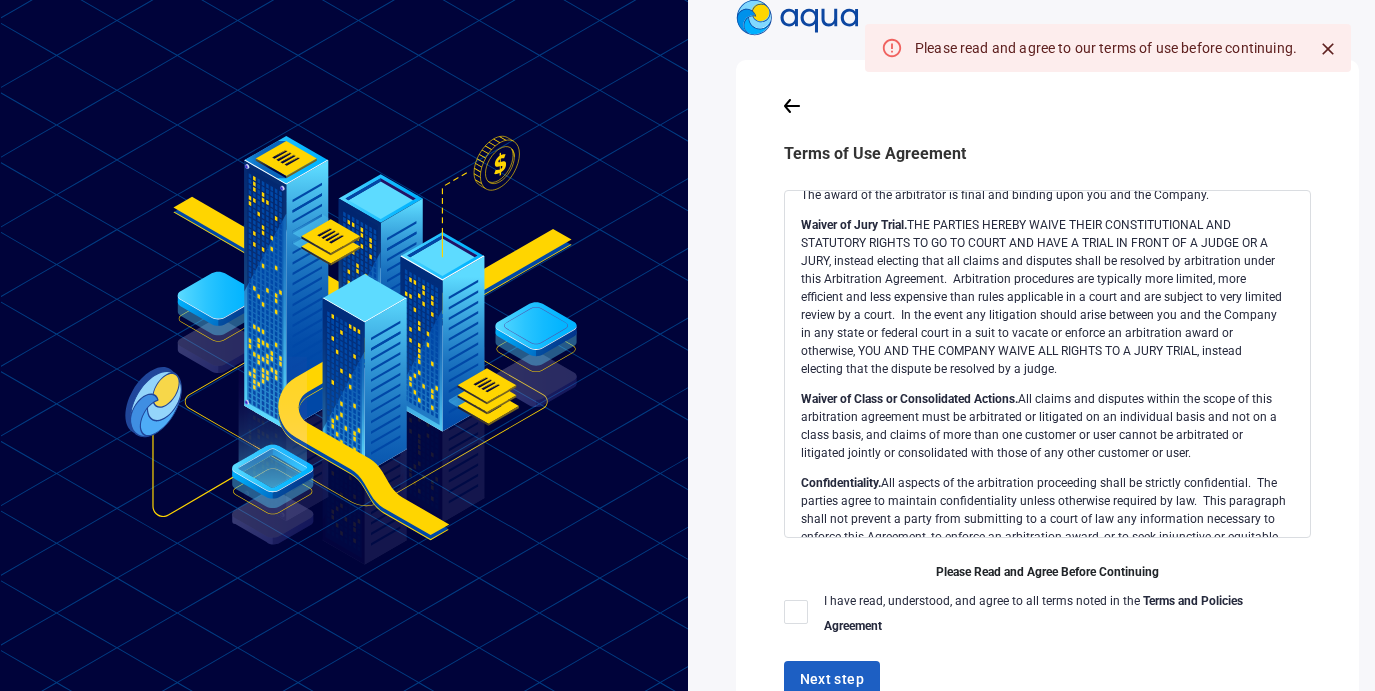 click on "Waiver of Jury Trial.  THE PARTIES HEREBY WAIVE THEIR CONSTITUTIONAL AND STATUTORY RIGHTS TO GO TO COURT AND HAVE A TRIAL IN FRONT OF A JUDGE OR A JURY, instead electing that all claims and disputes shall be resolved by arbitration under this Arbitration Agreement.  Arbitration procedures are typically more limited, more efficient and less expensive than rules applicable in a court and are subject to very limited review by a court.  In the event any litigation should arise between you and the Company in any state or federal court in a suit to vacate or enforce an arbitration award or otherwise, YOU AND THE COMPANY WAIVE ALL RIGHTS TO A JURY TRIAL, instead electing that the dispute be resolved by a judge." at bounding box center (1044, 297) 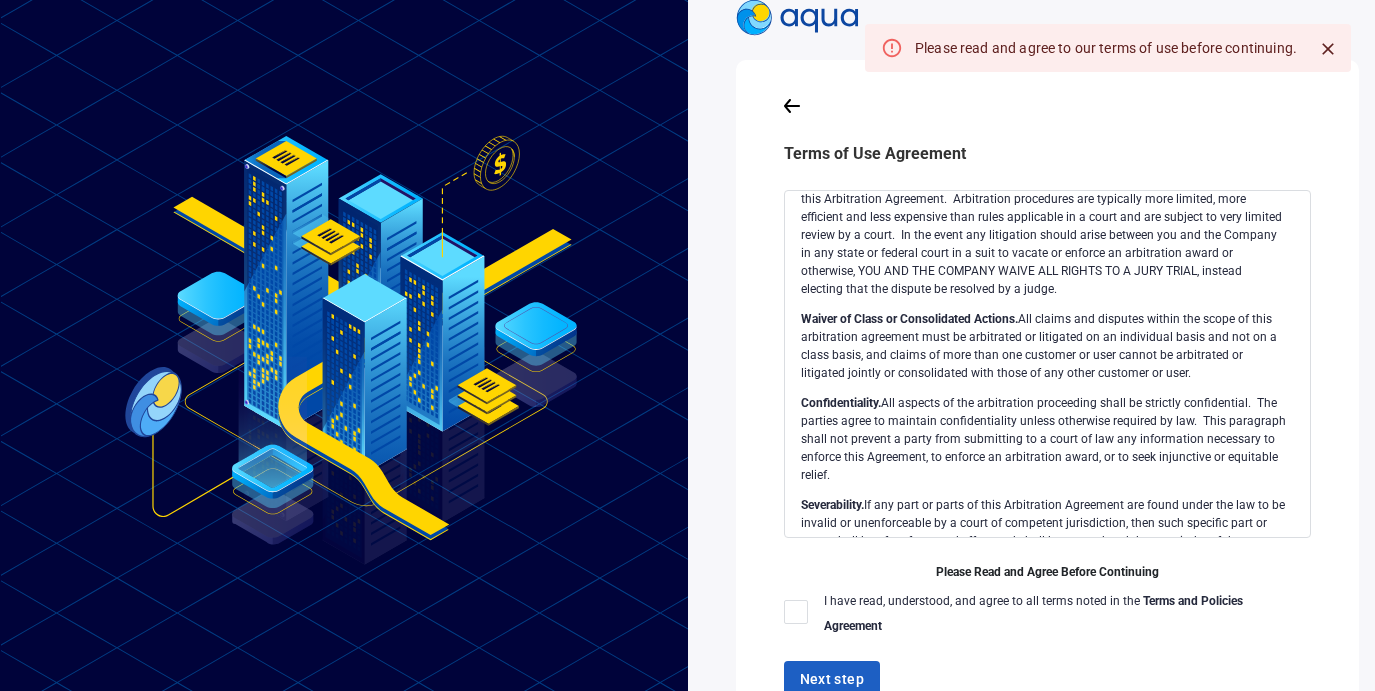 scroll, scrollTop: 4280, scrollLeft: 0, axis: vertical 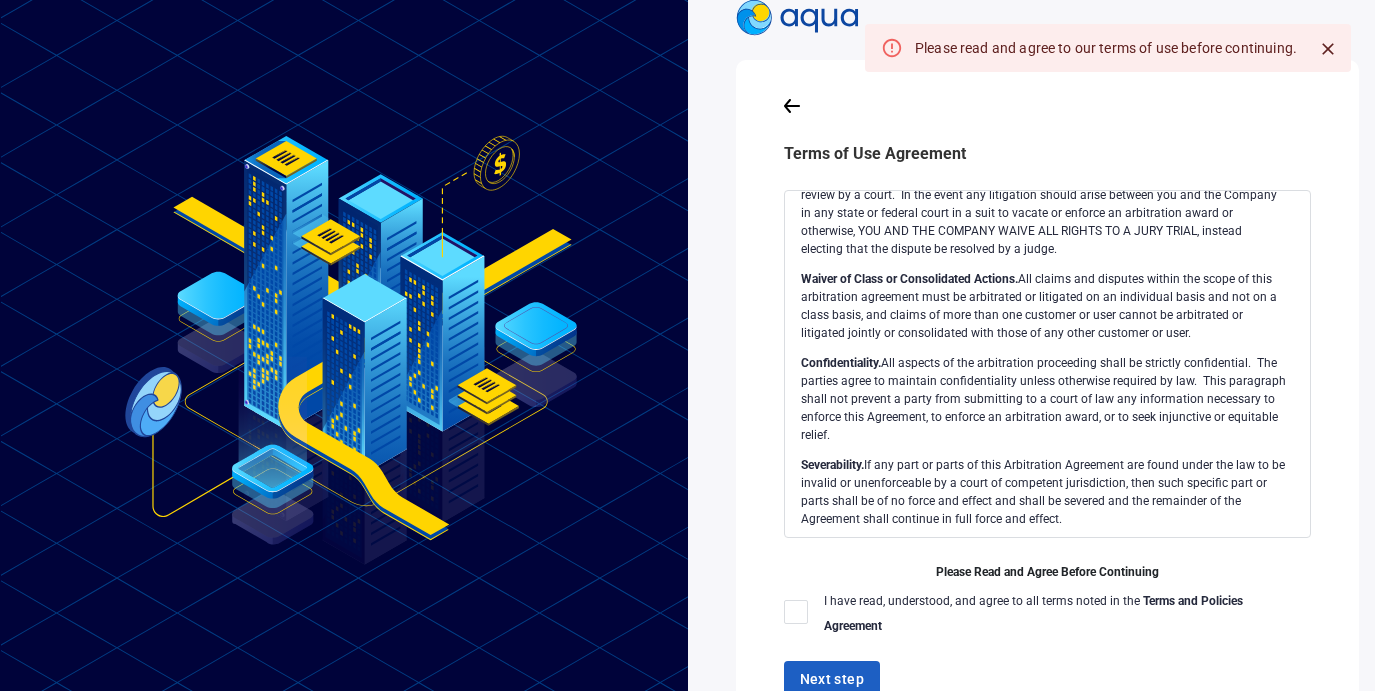 click on "The Aqua website located at https://app.investwithaqua.com/ is a copyrighted work belonging to Aqua Platform Inc.. Certain features of the Site may be subject to additional guidelines, terms, or rules, which will be posted on the Site in connection with such features.
All such additional terms, guidelines, and rules are incorporated by reference into these Terms.
These Terms of Use described the legally binding terms and conditions that oversee your use of the Site. BY LOGGING INTO THE SITE, YOU ARE BEING COMPLIANT THAT THESE TERMS and you represent that you have the authority and capacity to enter into these Terms. YOU SHOULD BE AT LEAST [AGE] OF AGE TO ACCESS THE SITE. IF YOU DISAGREE WITH ALL OF THE PROVISION OF THESE TERMS, DO NOT LOG INTO AND/OR USE THE SITE.
These terms require the use of arbitration Section 10.2 on an individual basis to resolve disputes and also limit the remedies available to you in the event of a dispute.
Access to the Site" at bounding box center (1048, 364) 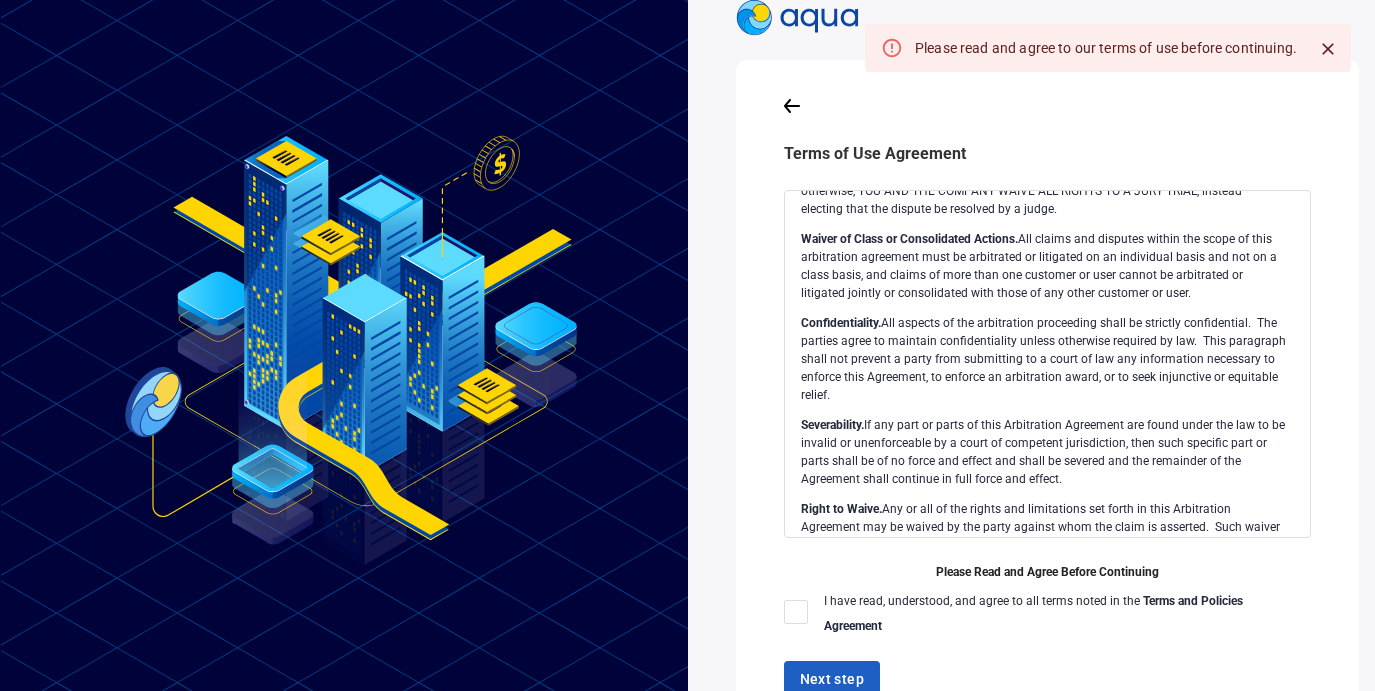 scroll, scrollTop: 5583, scrollLeft: 0, axis: vertical 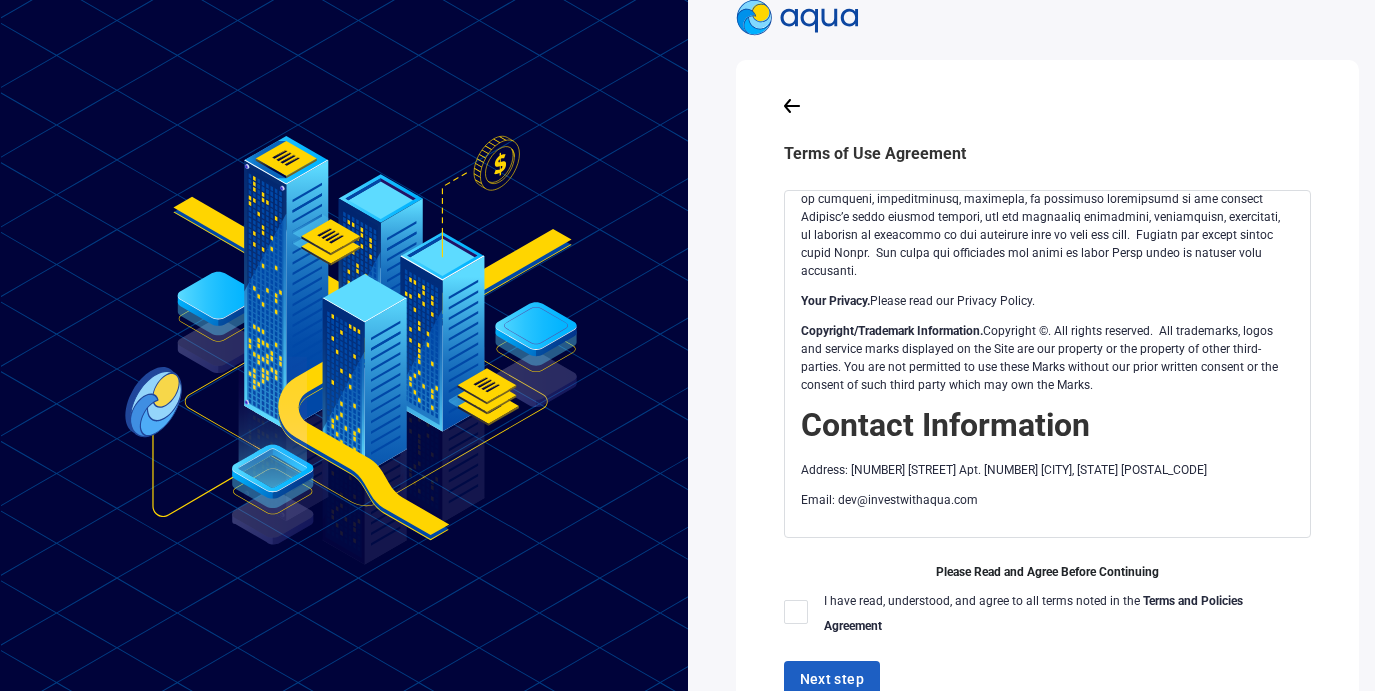 click at bounding box center (796, 612) 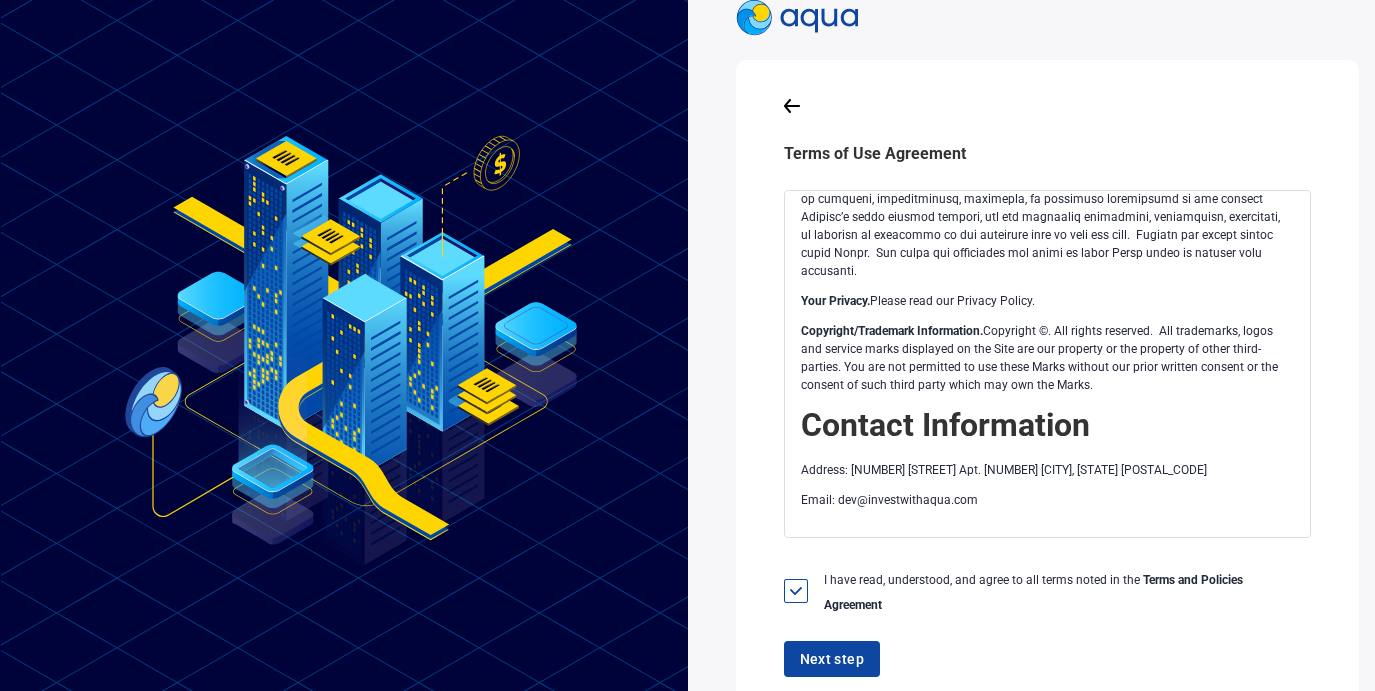 click on "Next step" at bounding box center [832, 659] 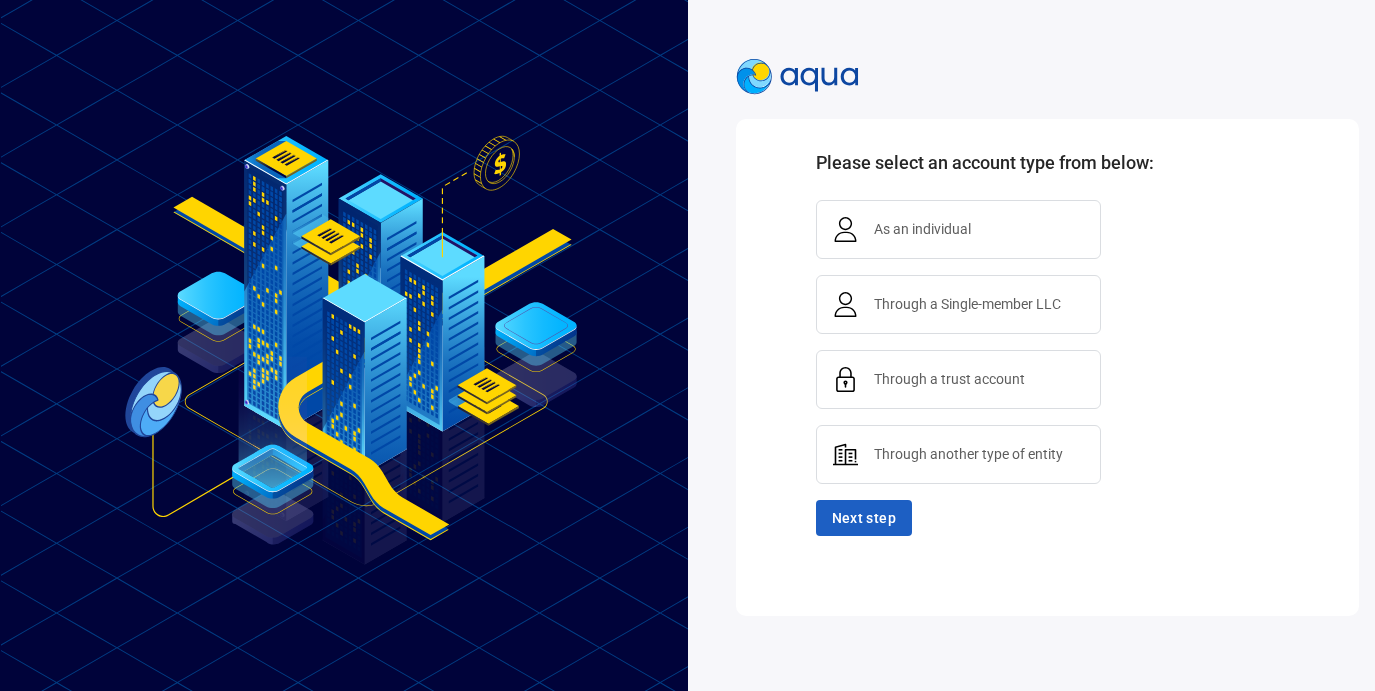 click on "As an individual" at bounding box center (922, 229) 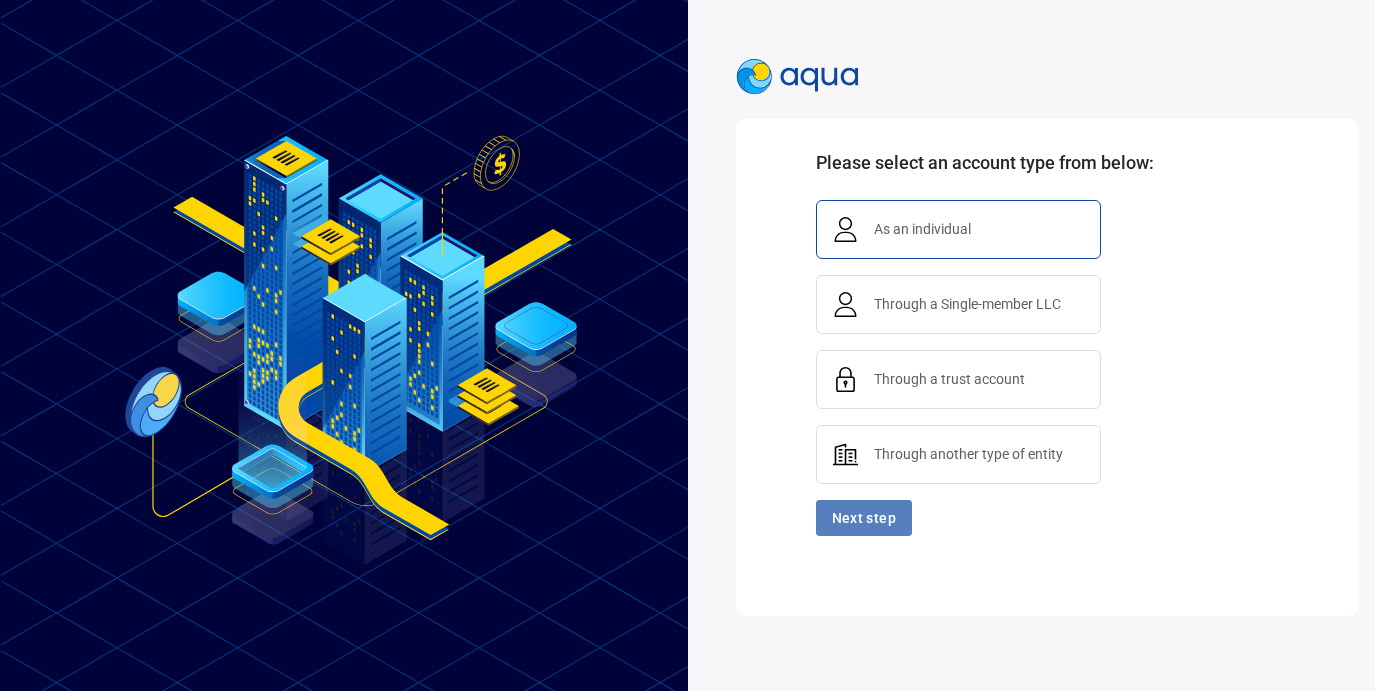 click on "Next step" at bounding box center (864, 518) 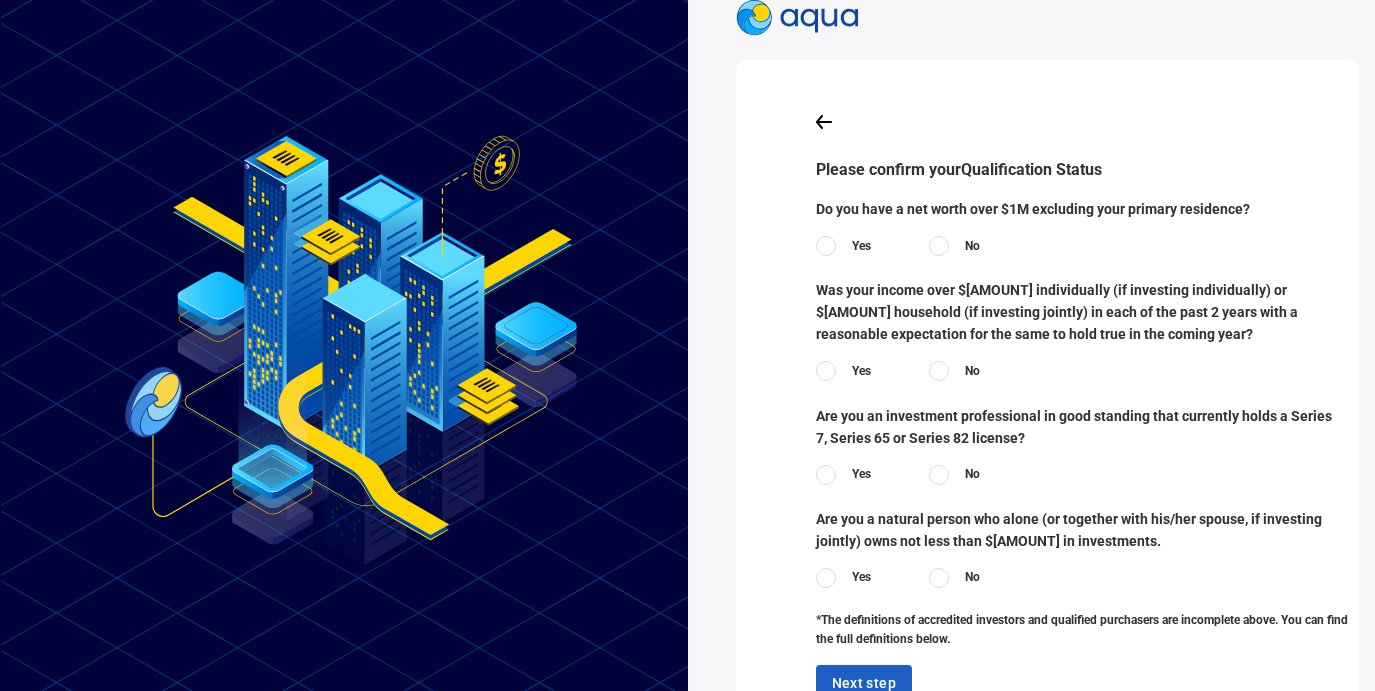 click at bounding box center [826, 246] 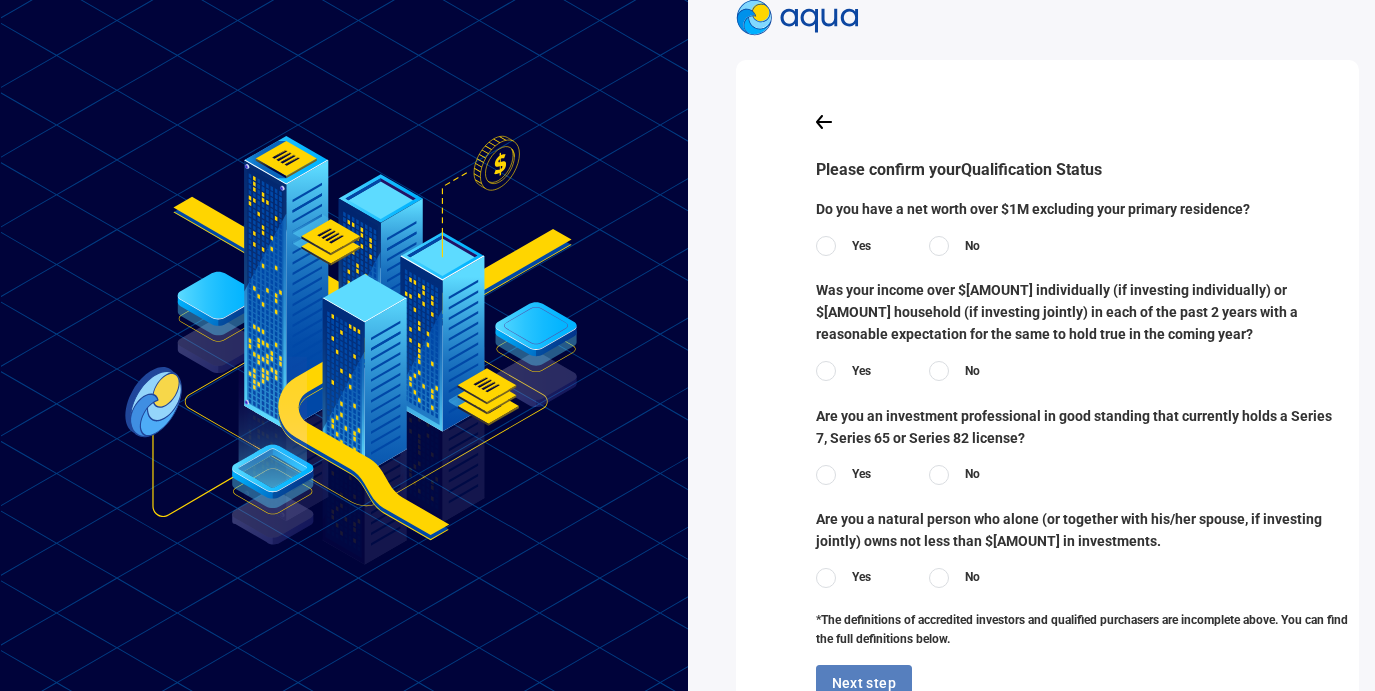 click on "Next step" at bounding box center [864, 683] 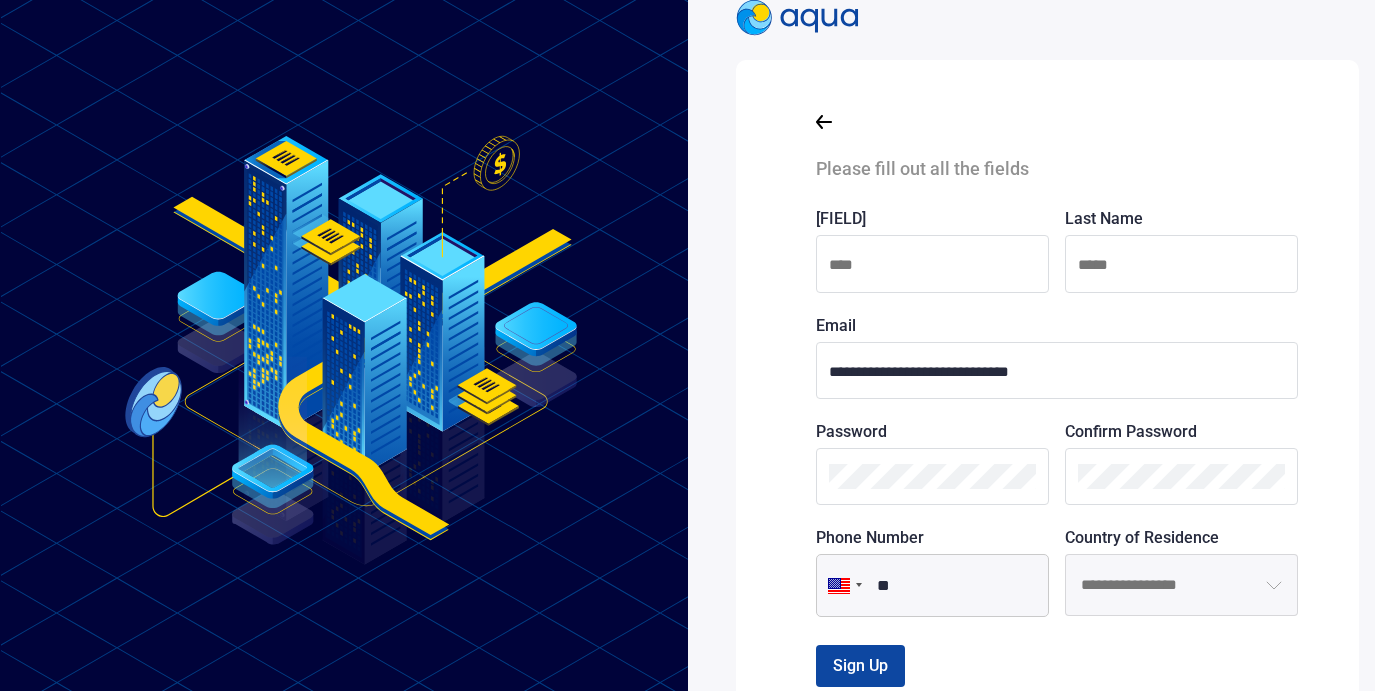 click at bounding box center (932, 265) 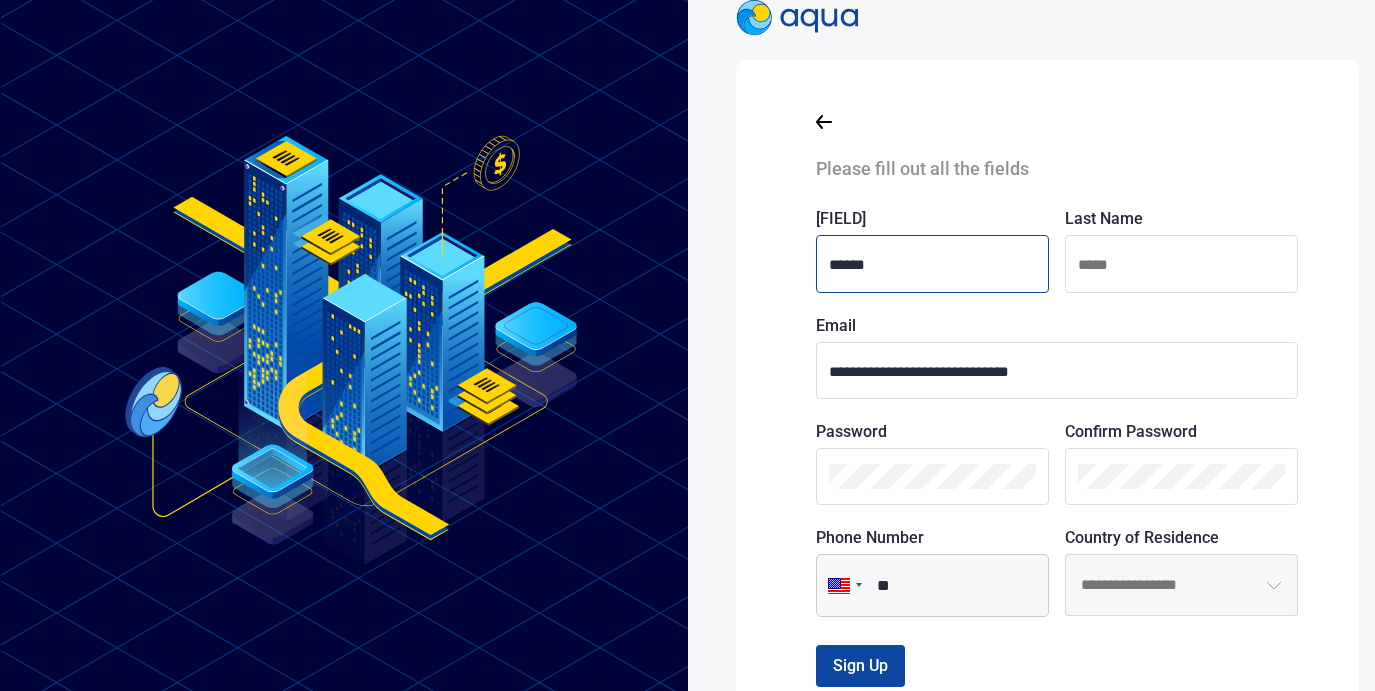 type on "******" 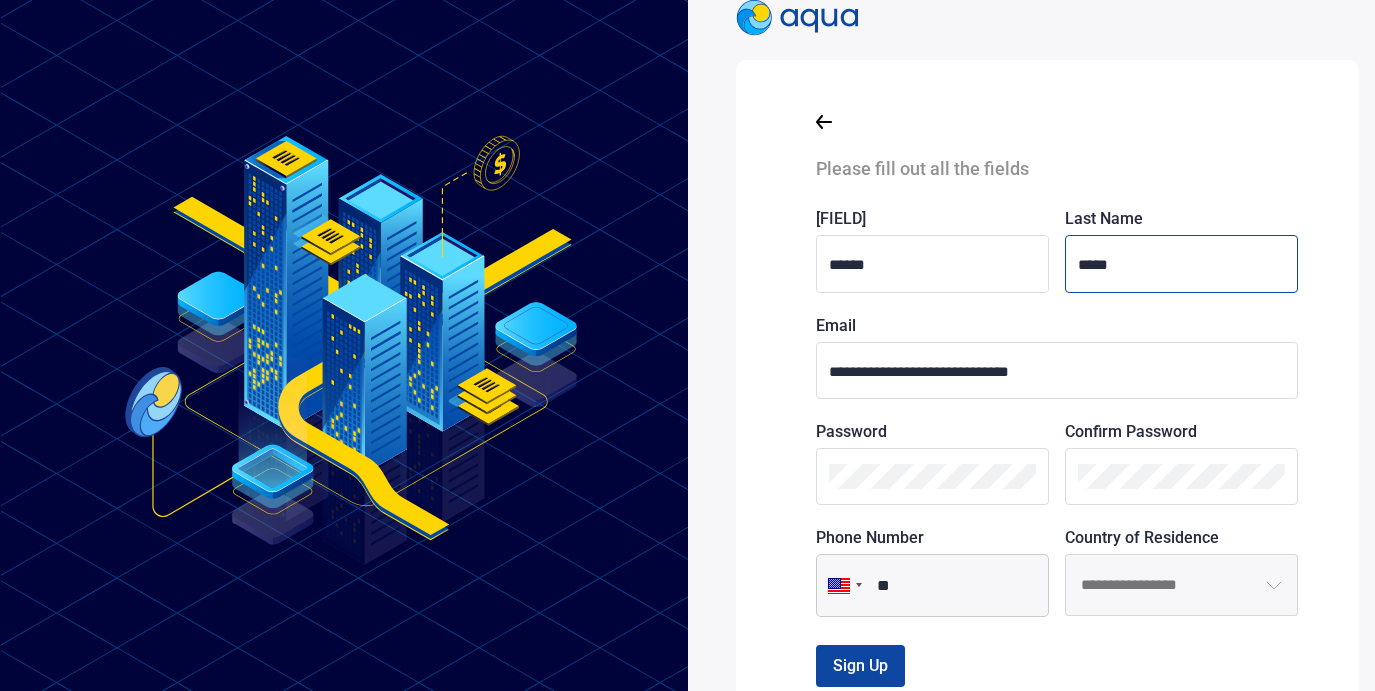 type on "*****" 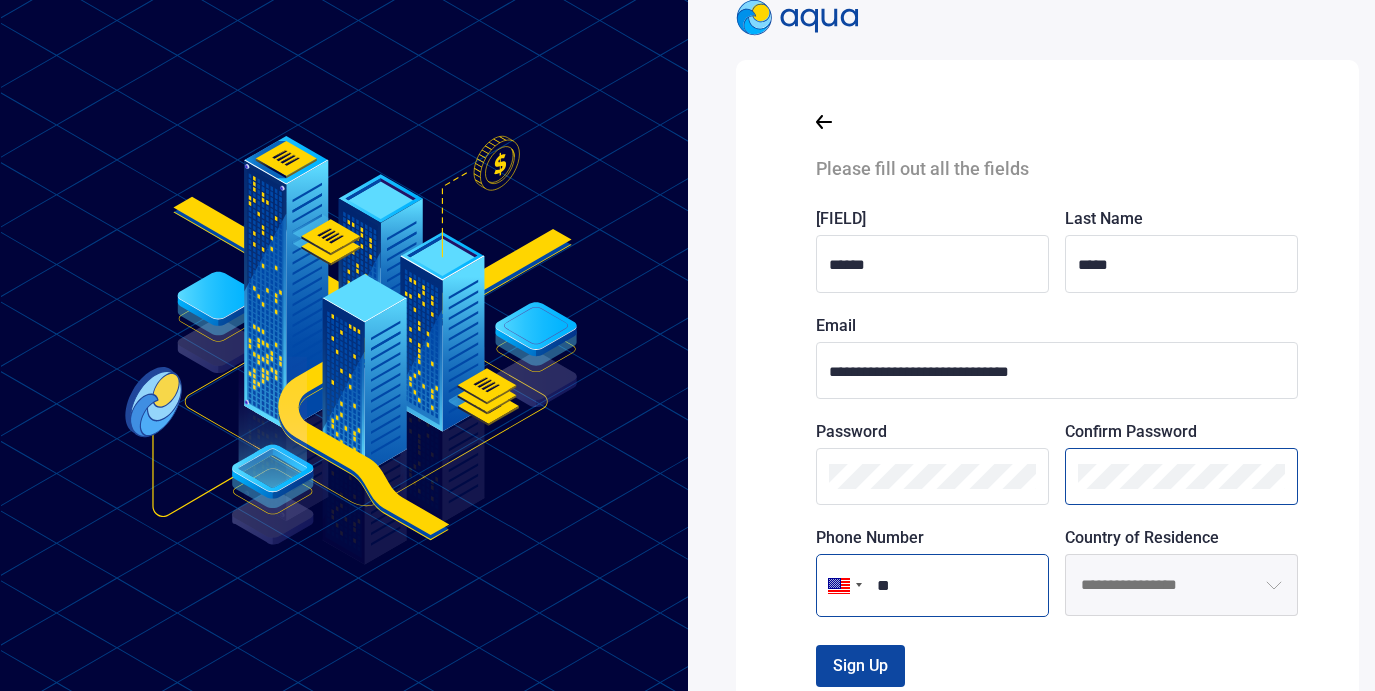 click on "**" at bounding box center [932, 585] 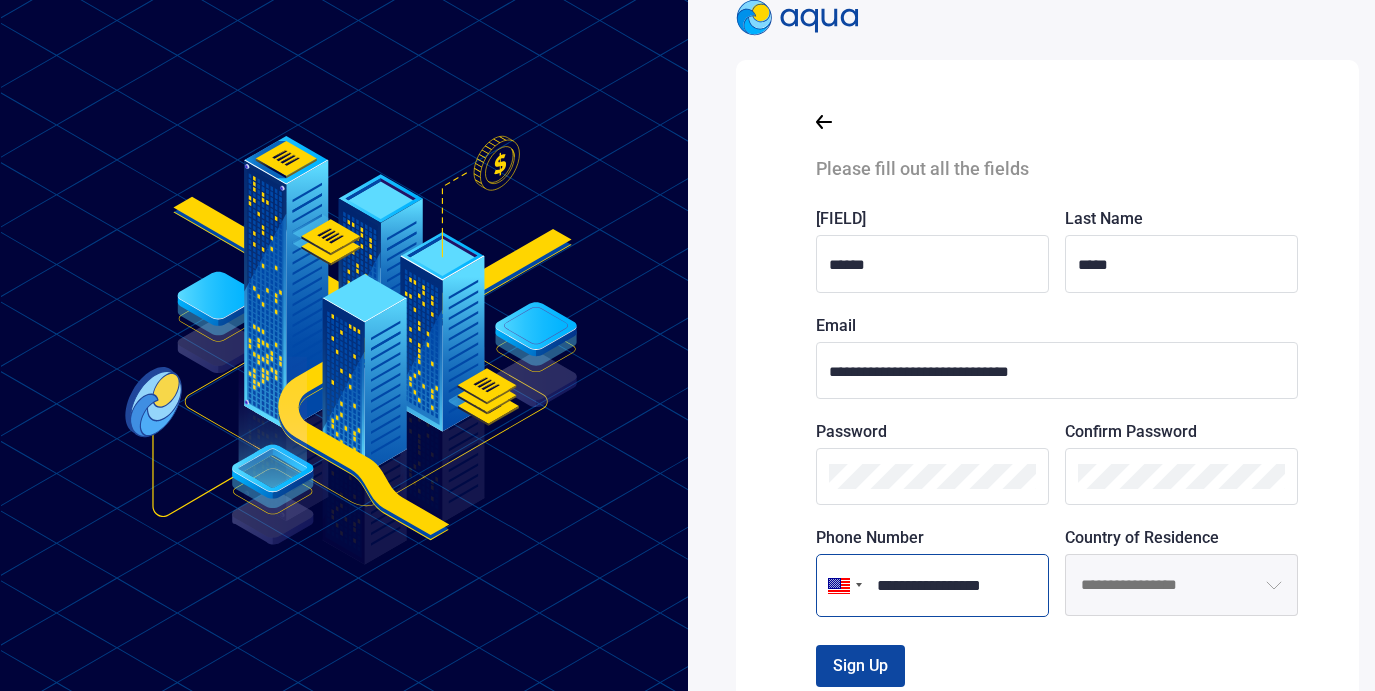 type on "**********" 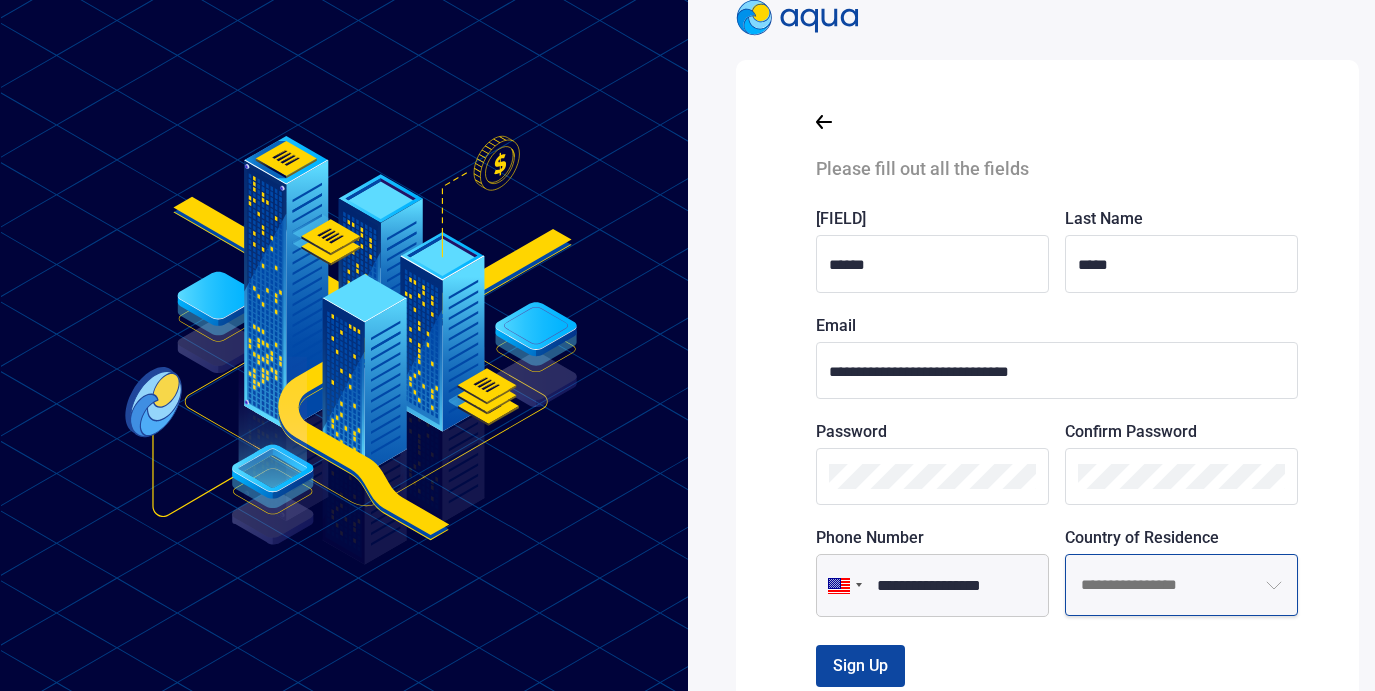 click at bounding box center [1181, 585] 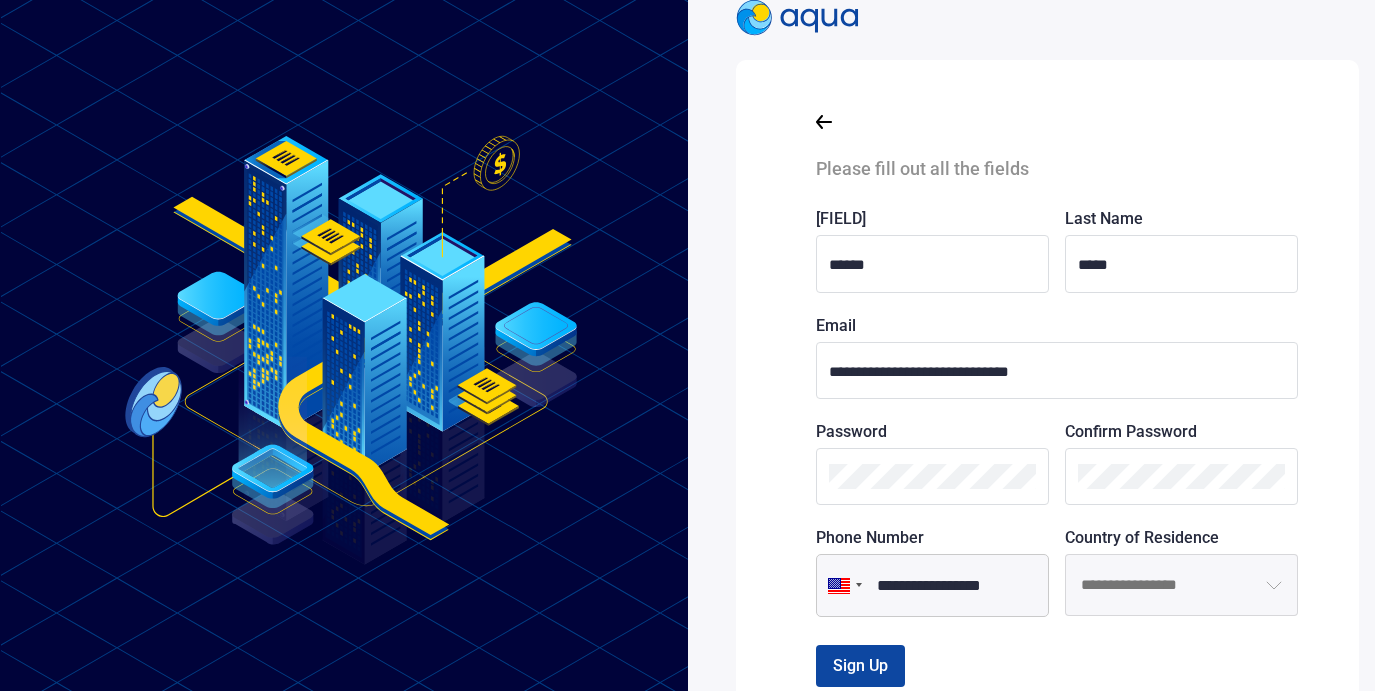 click 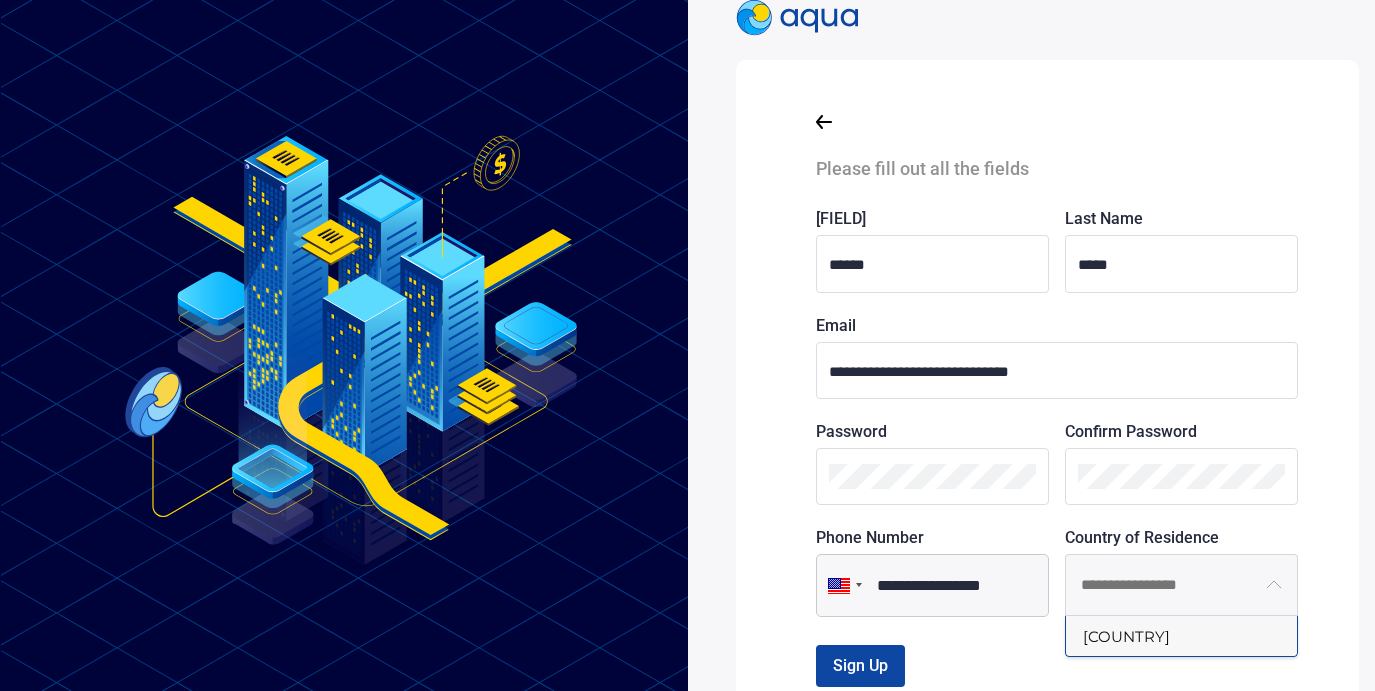 click on "[COUNTRY]" at bounding box center (1181, 636) 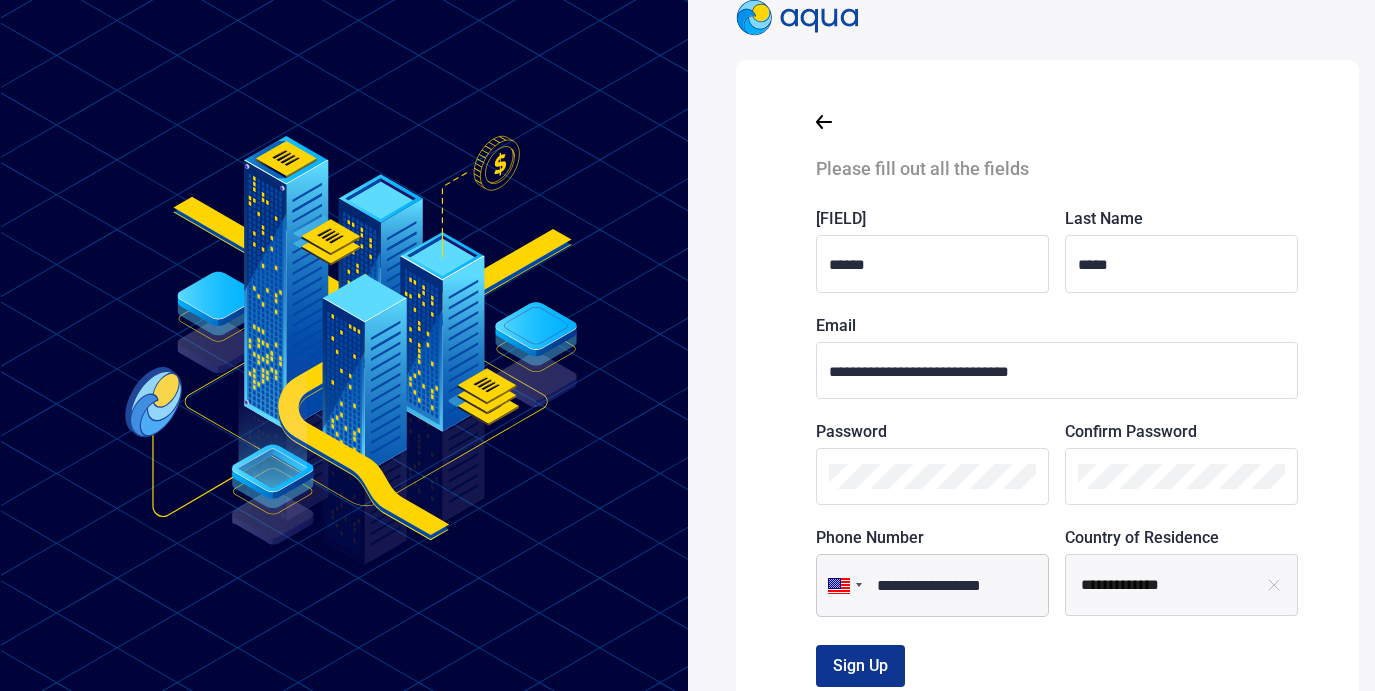 click on "Sign Up" at bounding box center [860, 665] 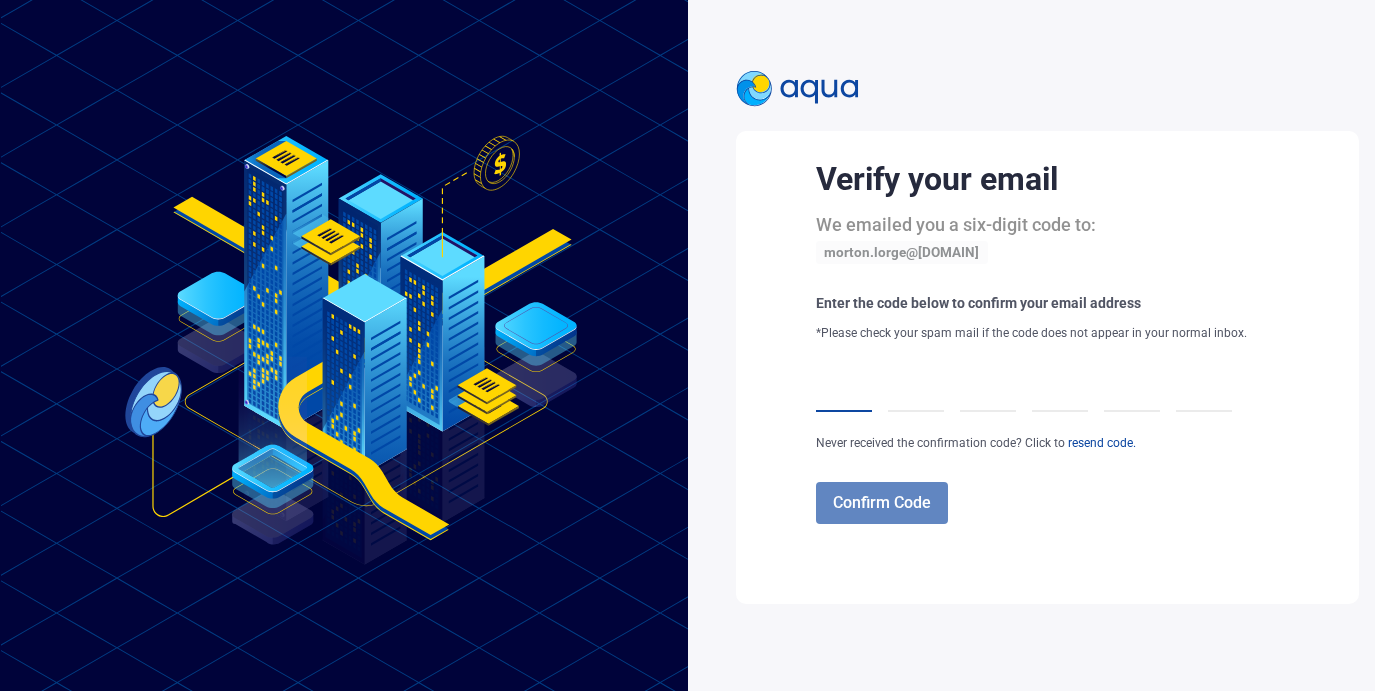 click at bounding box center [844, 384] 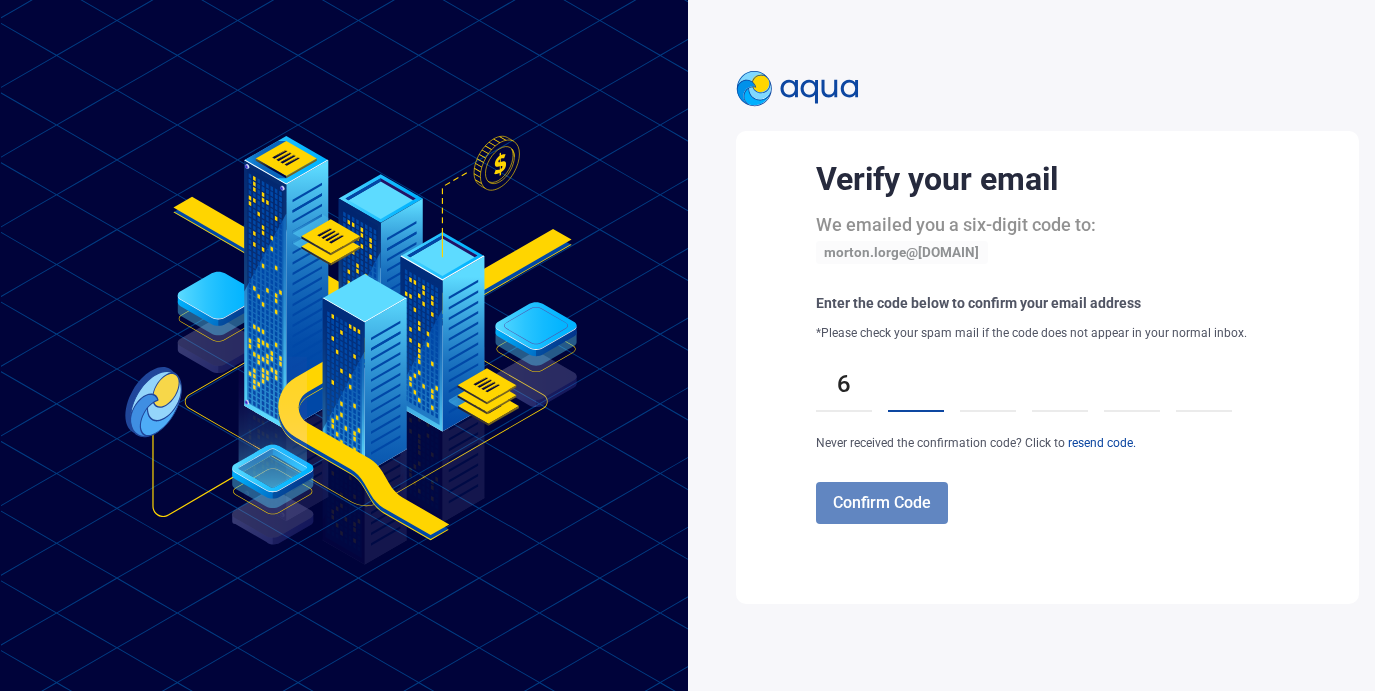 type on "*" 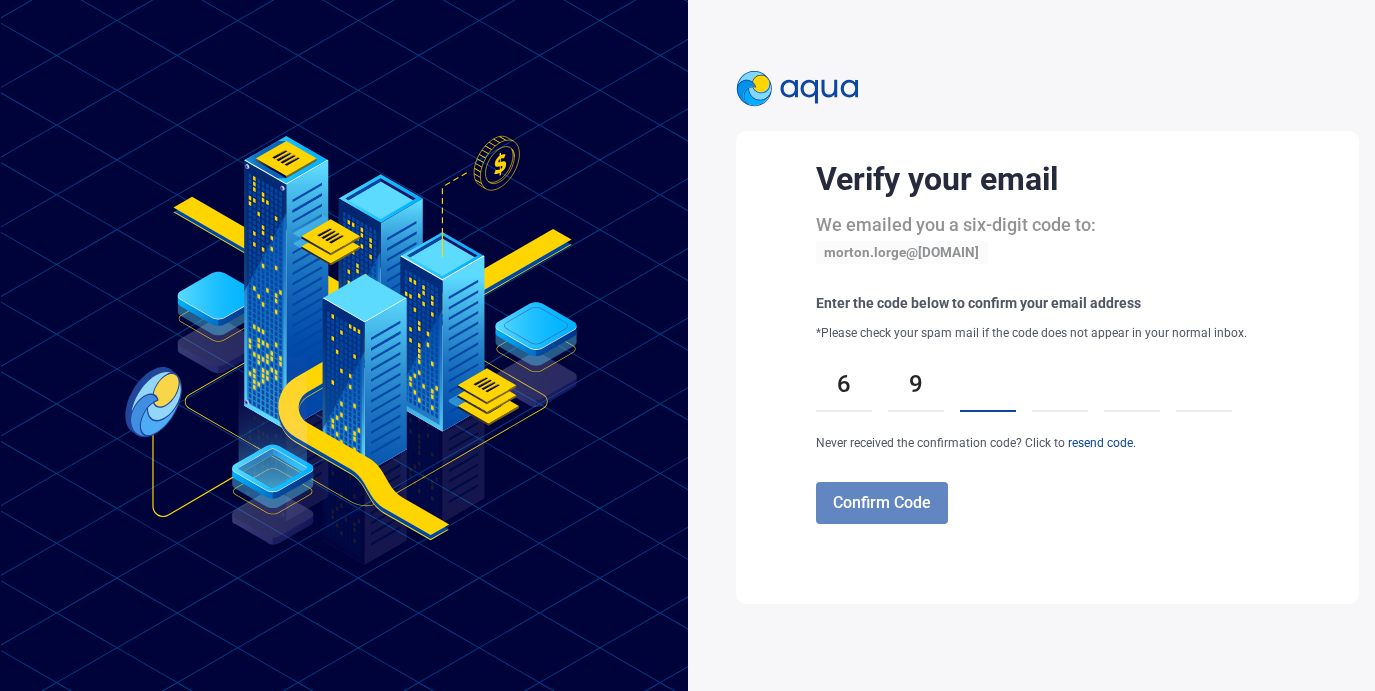type on "*" 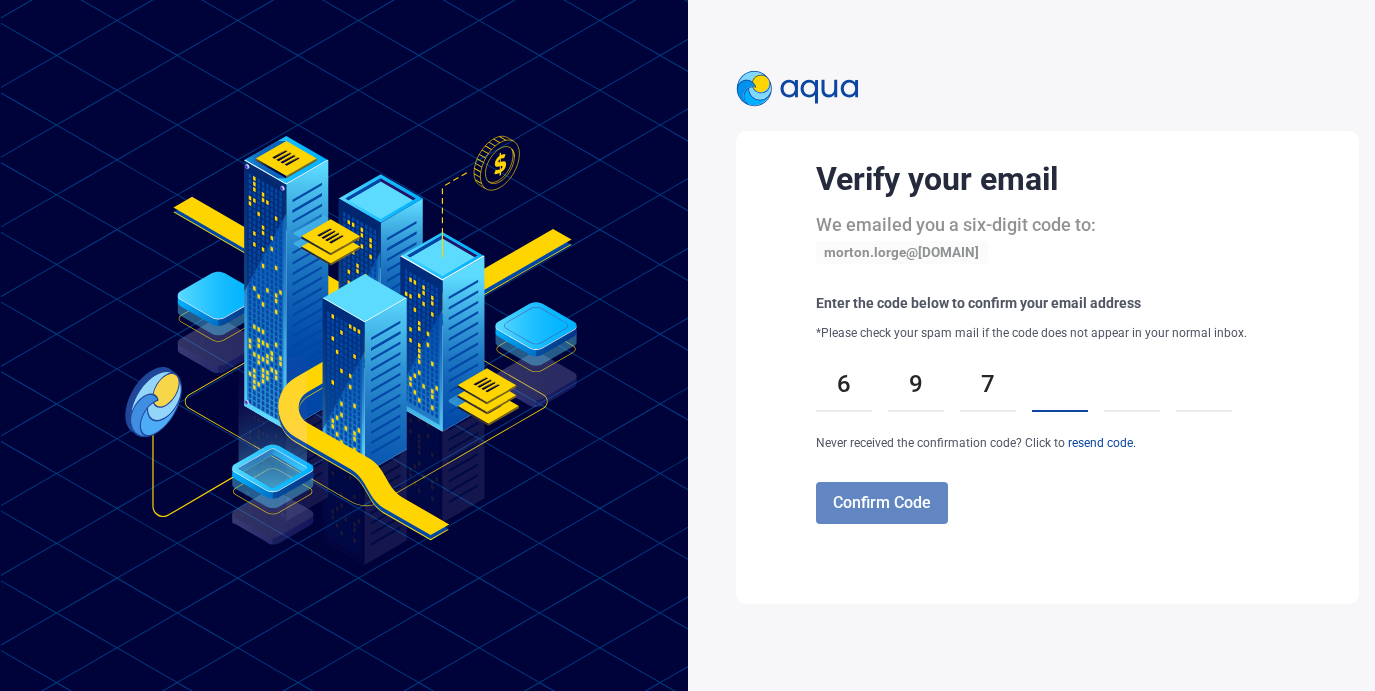 type on "*" 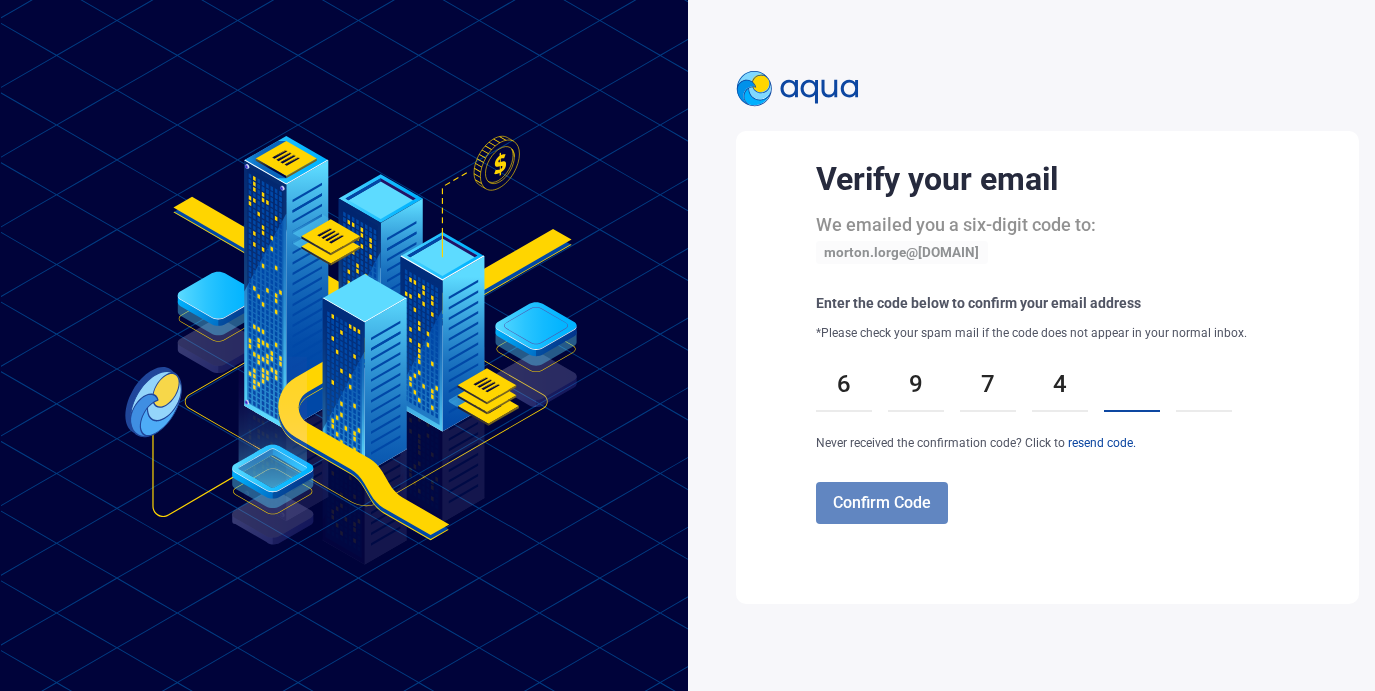 type on "*" 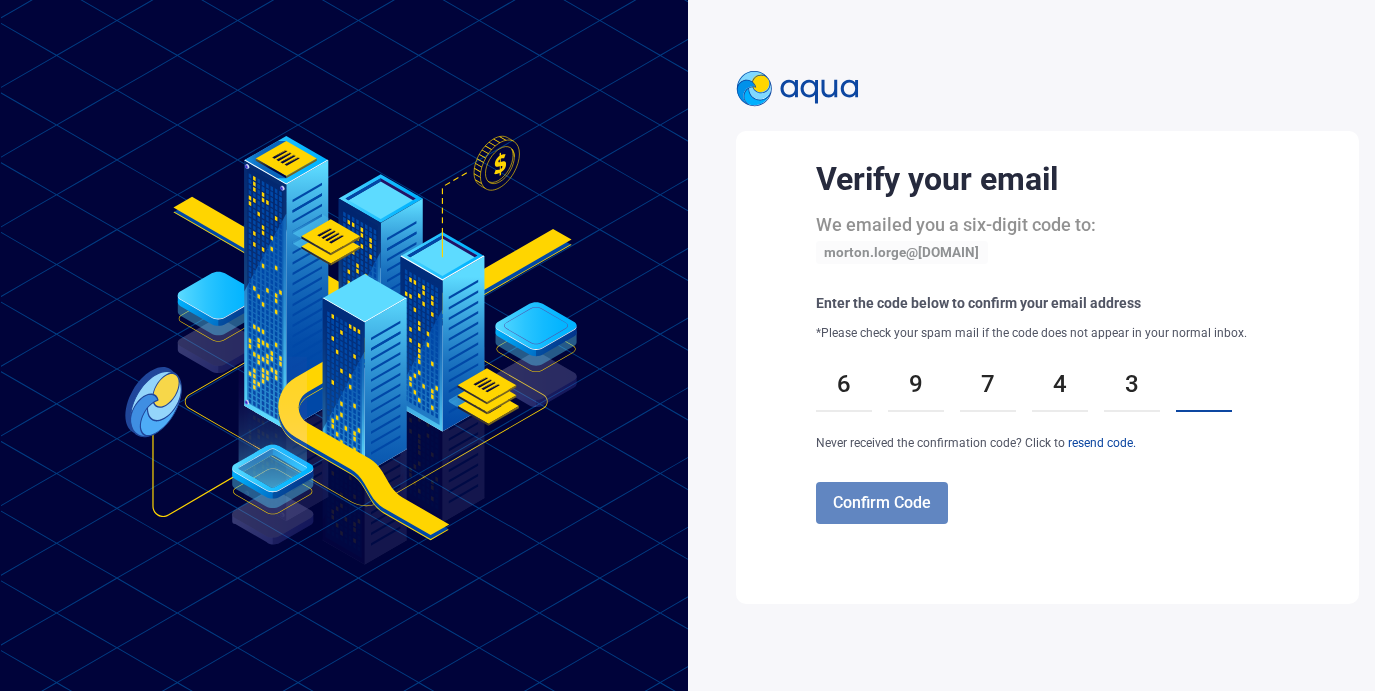 type on "*" 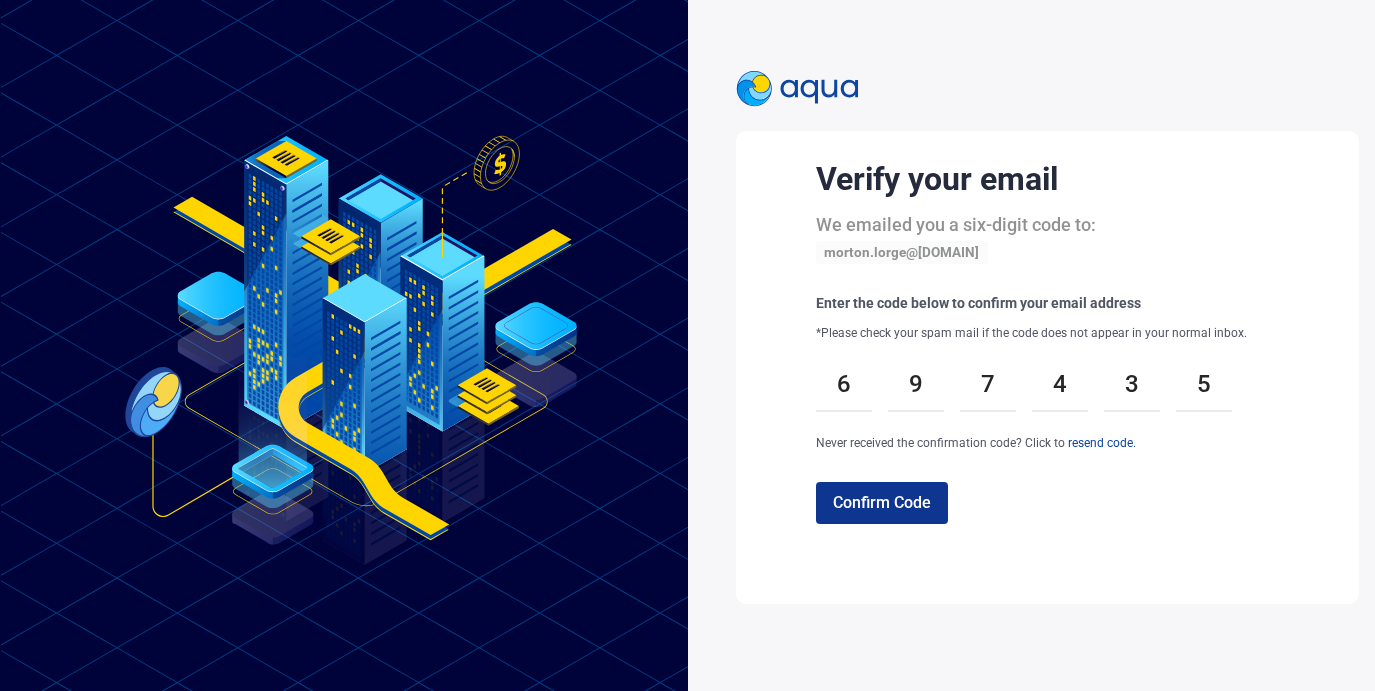 click on "Confirm Code" at bounding box center (882, 503) 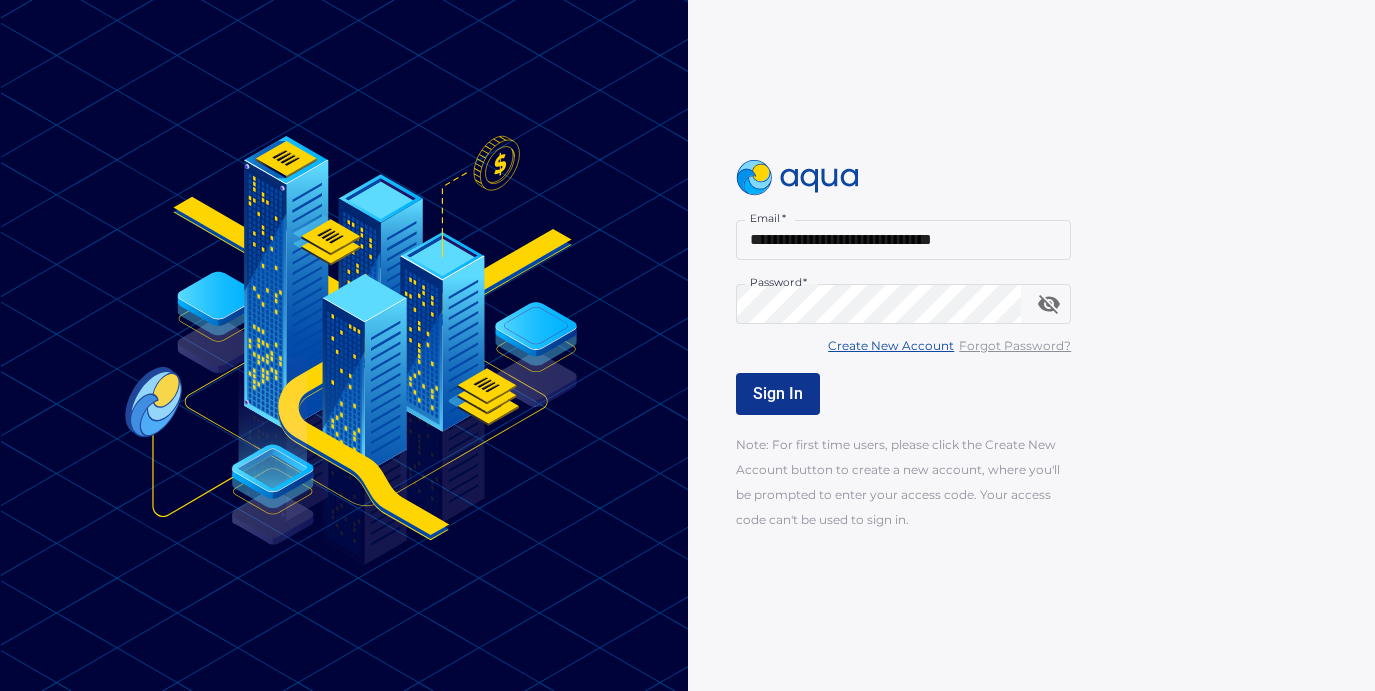 click on "Sign In" at bounding box center (778, 393) 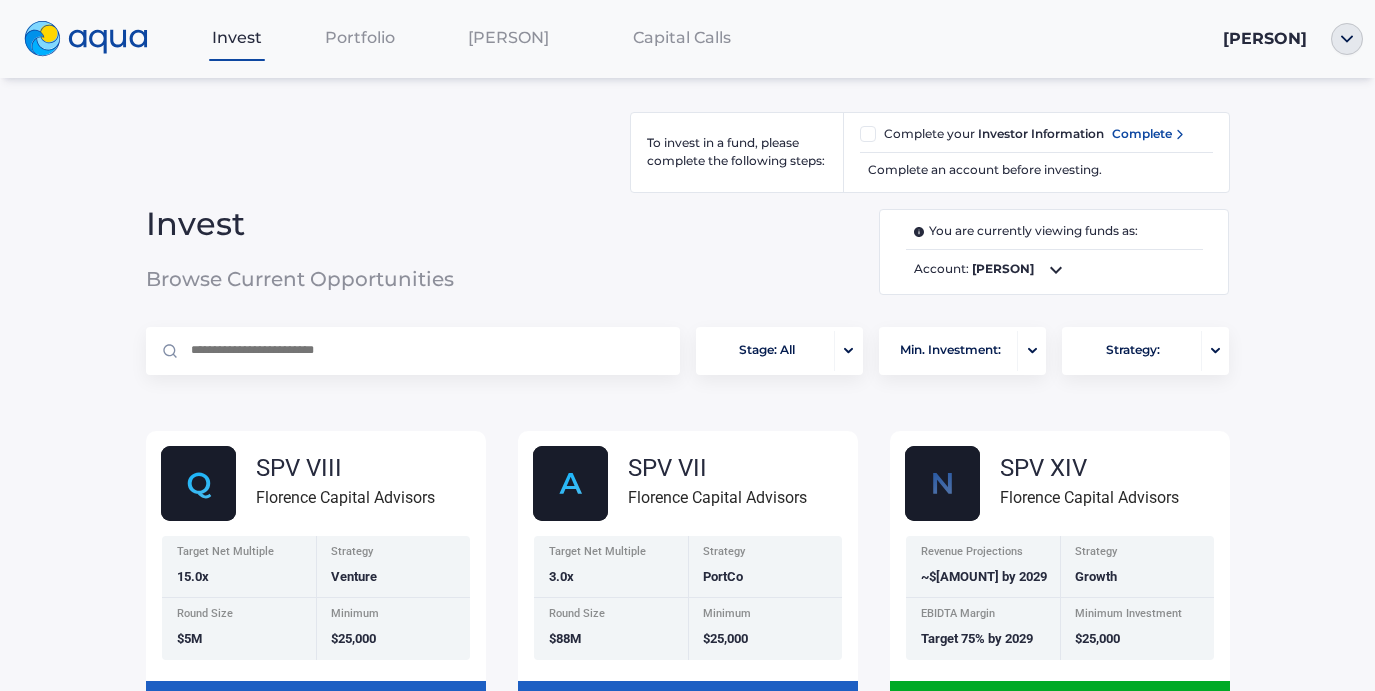 click on "[PERSON]" at bounding box center (687, 345) 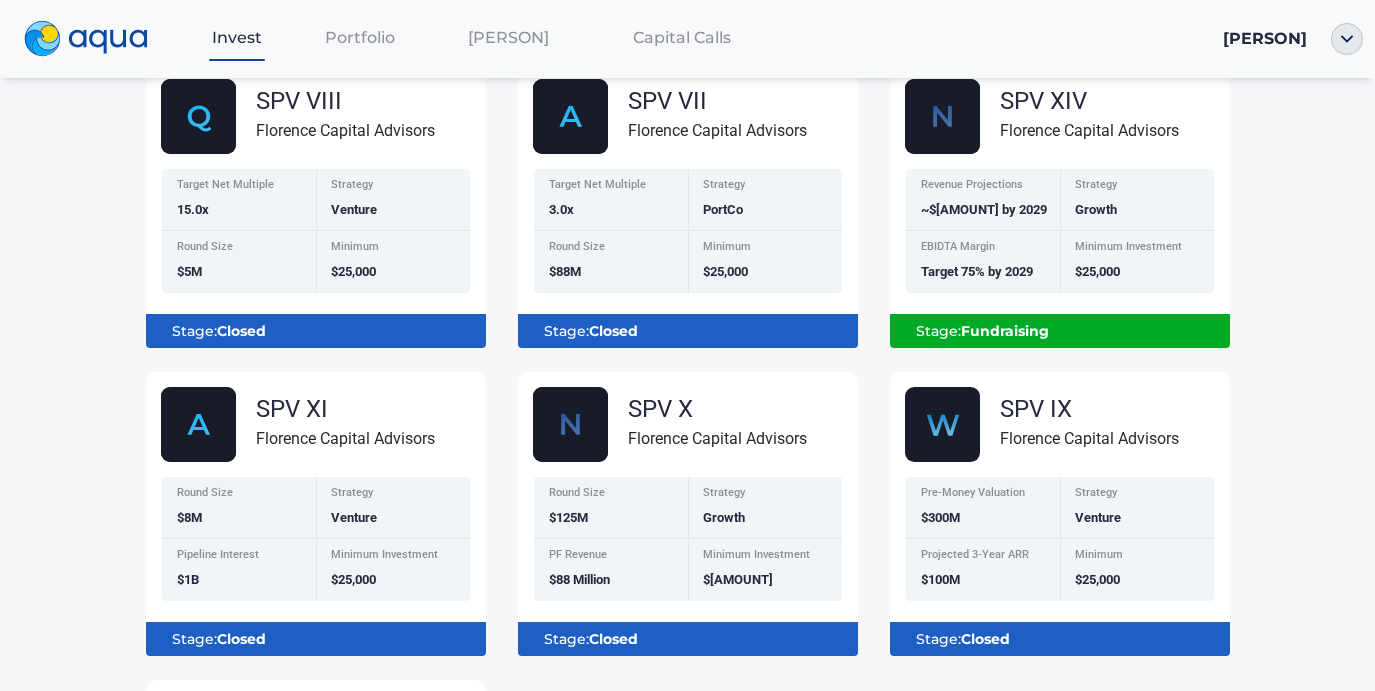scroll, scrollTop: 273, scrollLeft: 0, axis: vertical 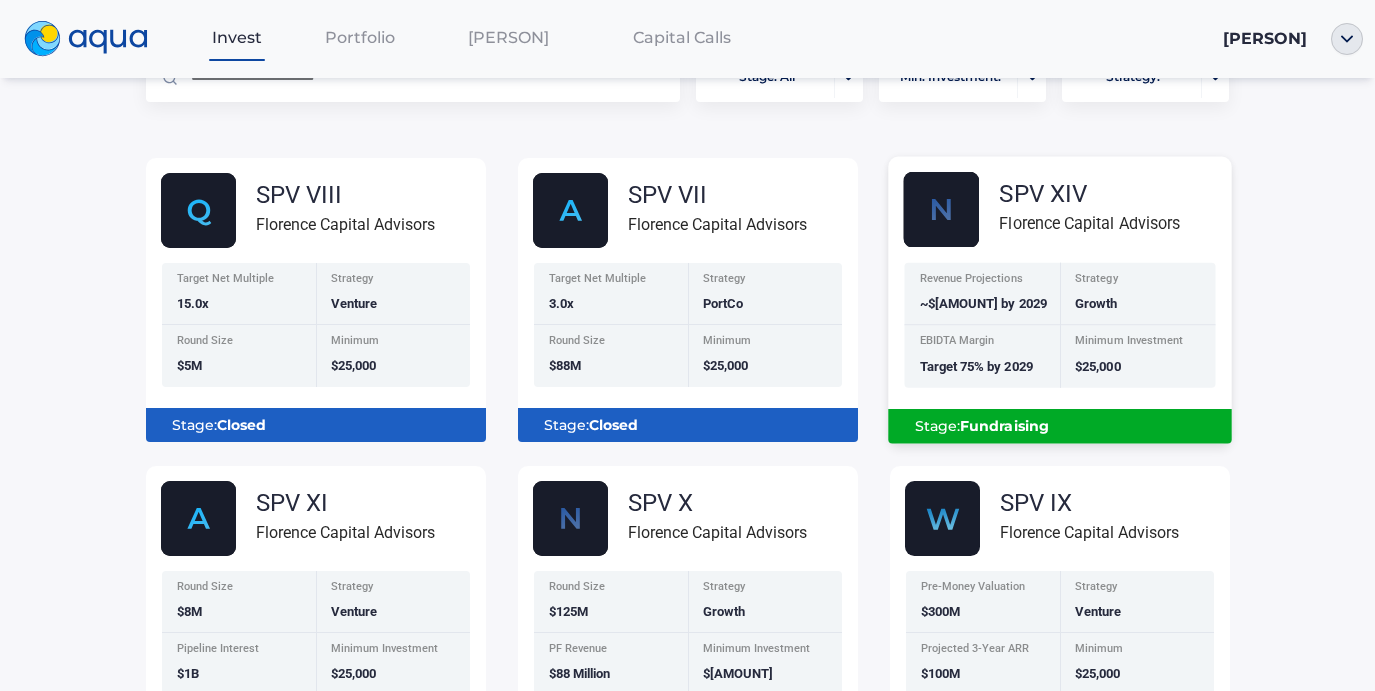 click on "Revenue Projections   ~$5B by 2029" at bounding box center [982, 293] 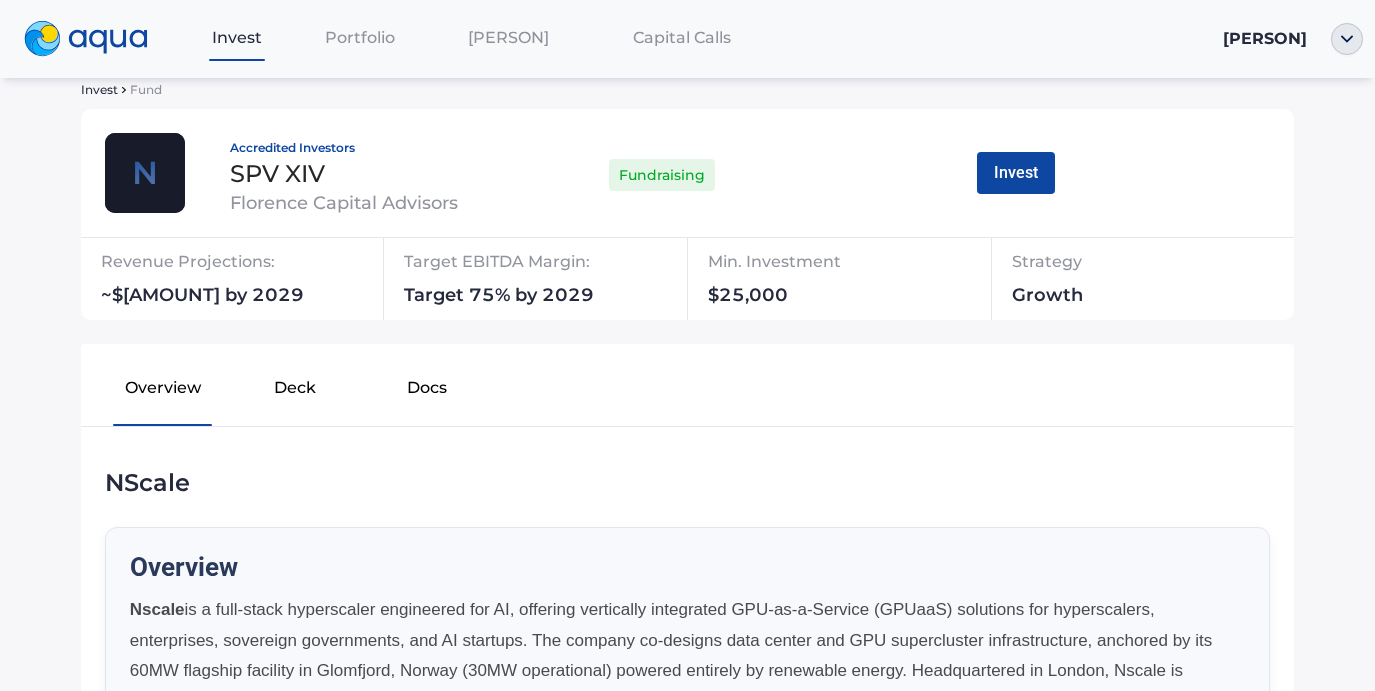 scroll, scrollTop: 36, scrollLeft: 0, axis: vertical 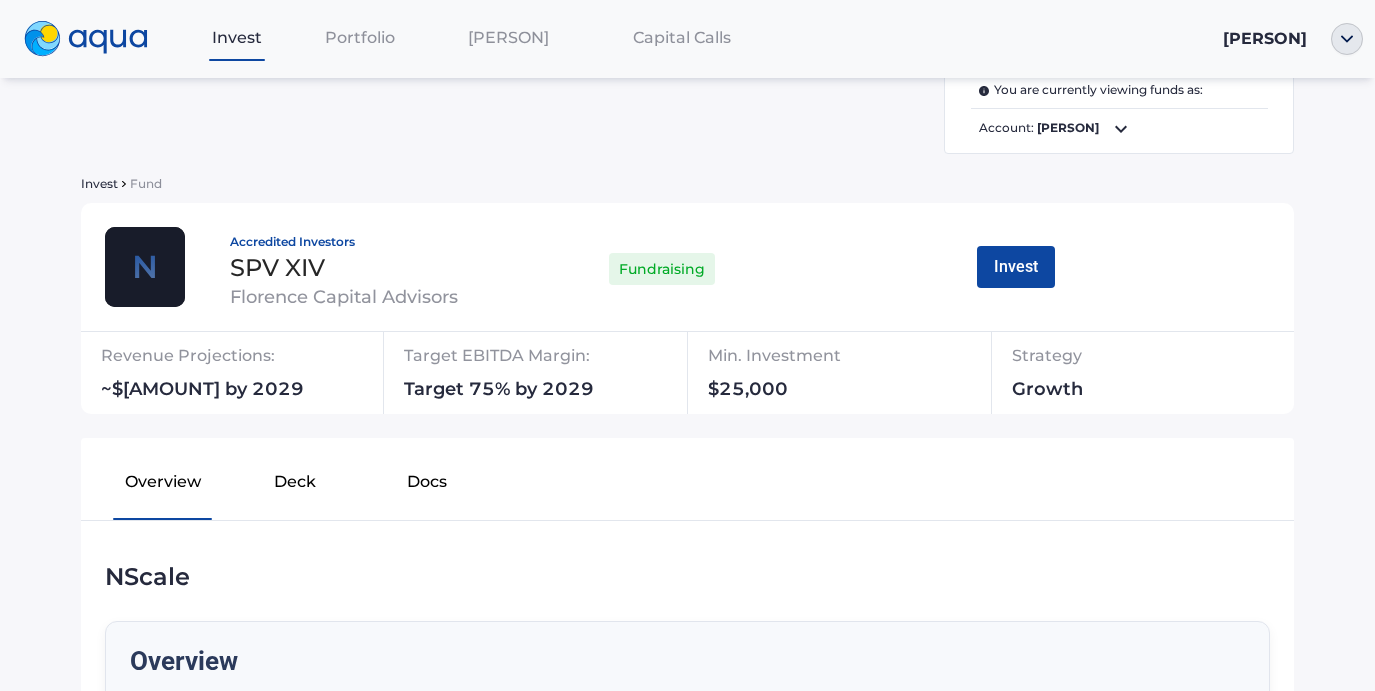 click on "Deck" at bounding box center (295, 486) 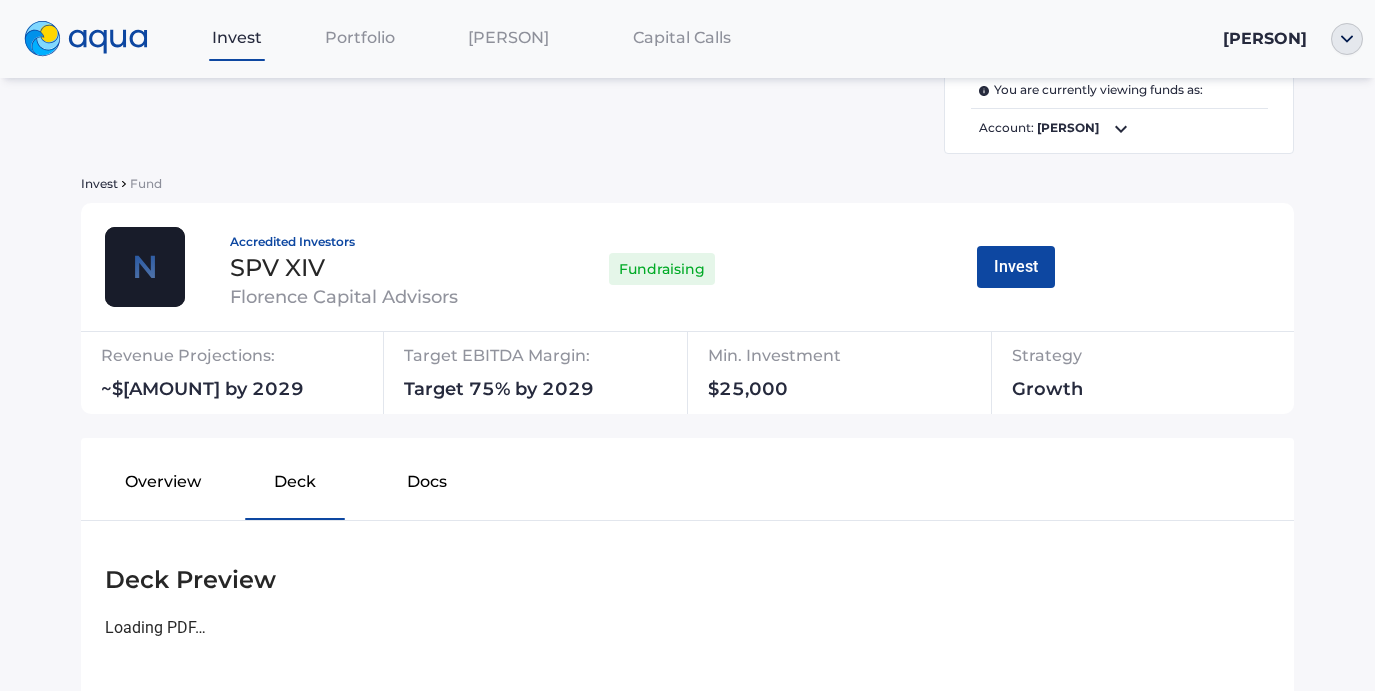 click on "Docs" at bounding box center (427, 486) 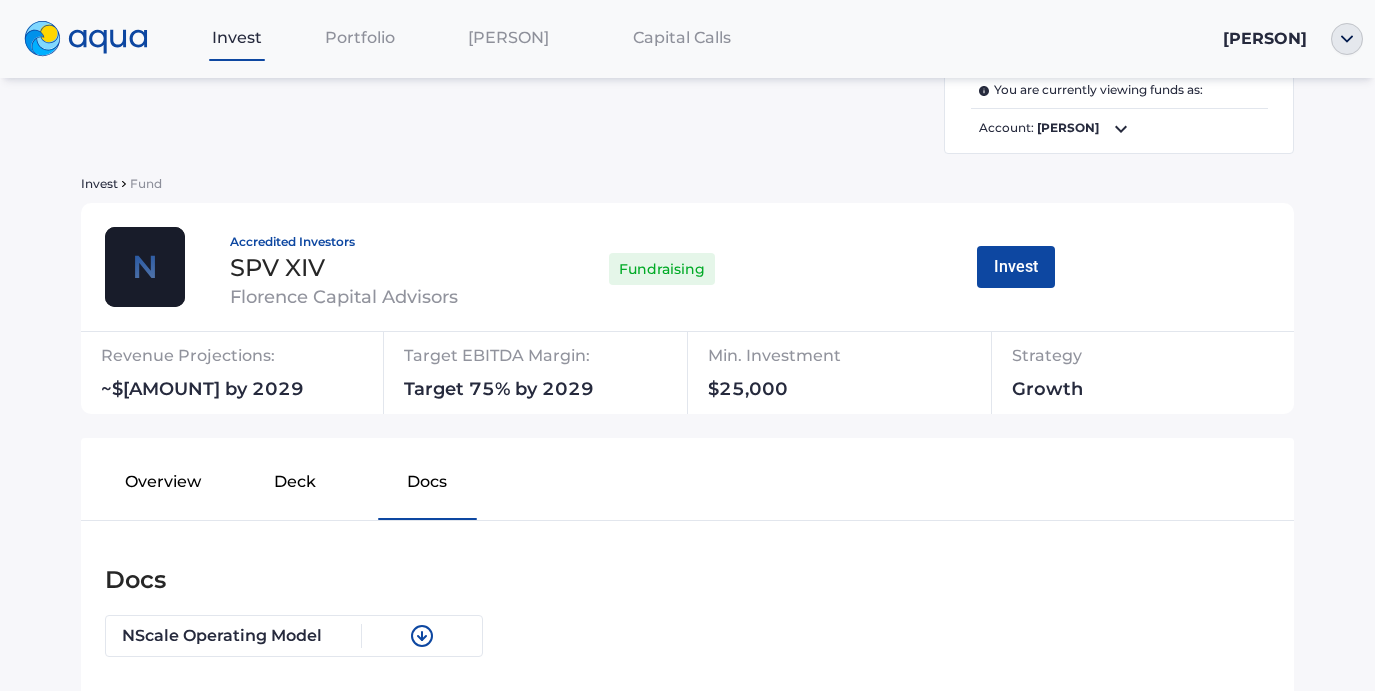 type 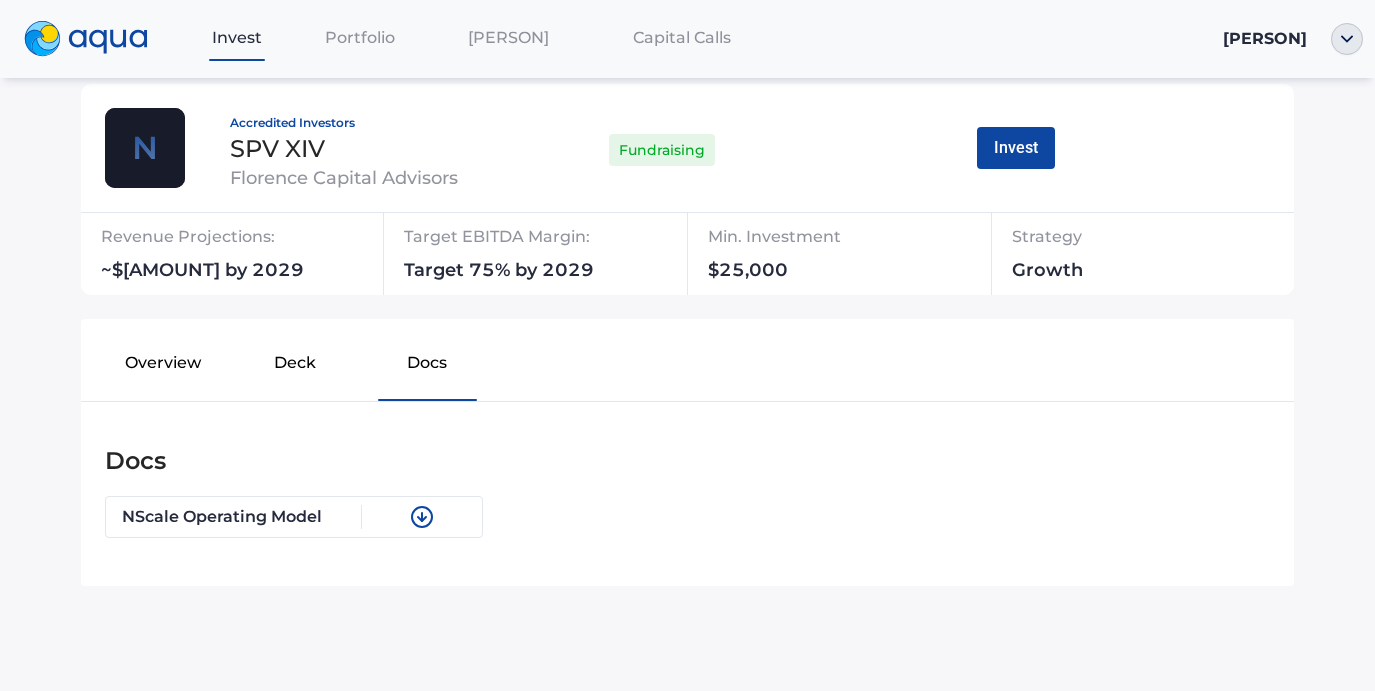 scroll, scrollTop: 169, scrollLeft: 0, axis: vertical 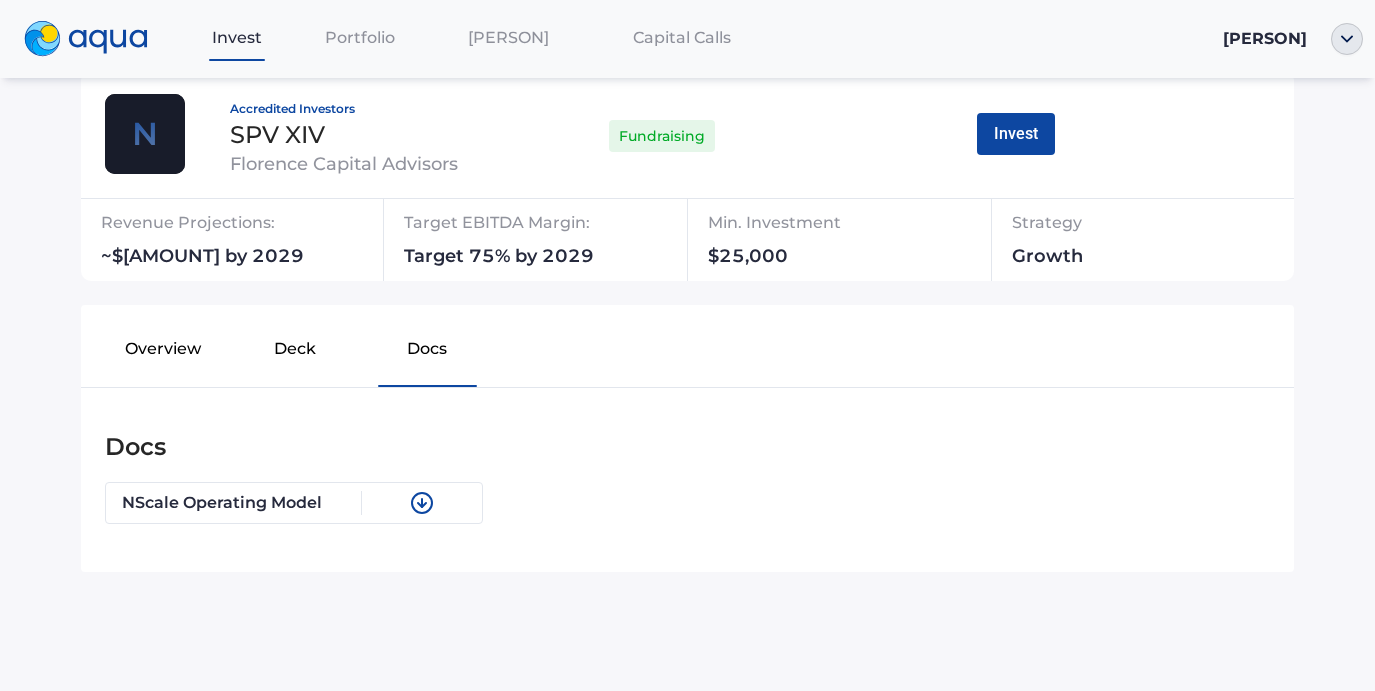 click on "Docs" at bounding box center (427, 353) 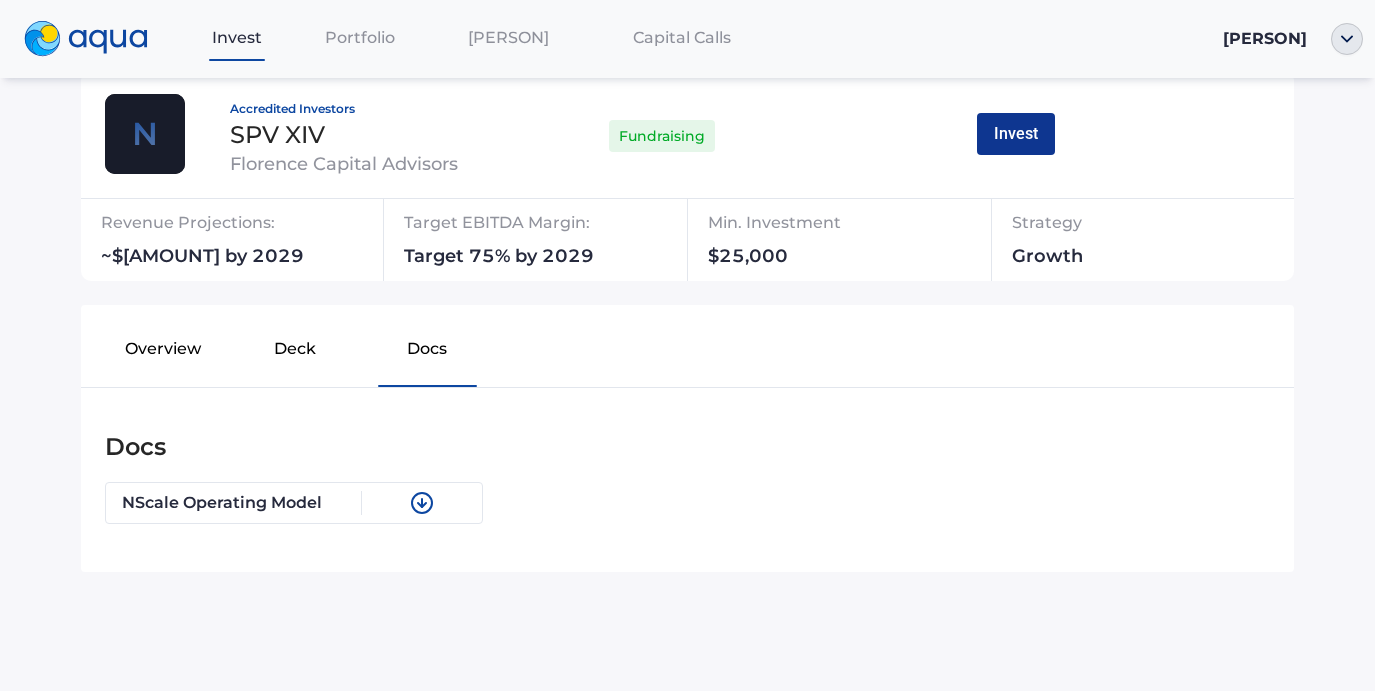click on "Invest" at bounding box center (1016, 134) 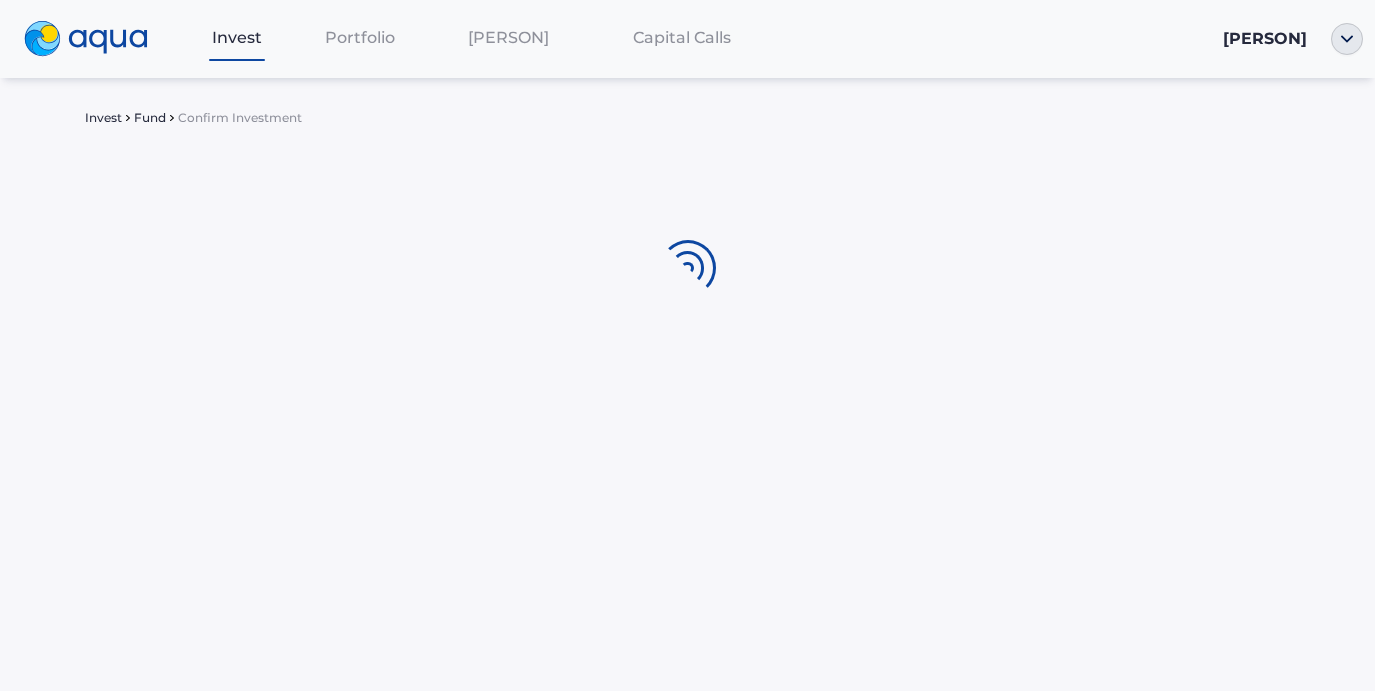 scroll, scrollTop: 0, scrollLeft: 0, axis: both 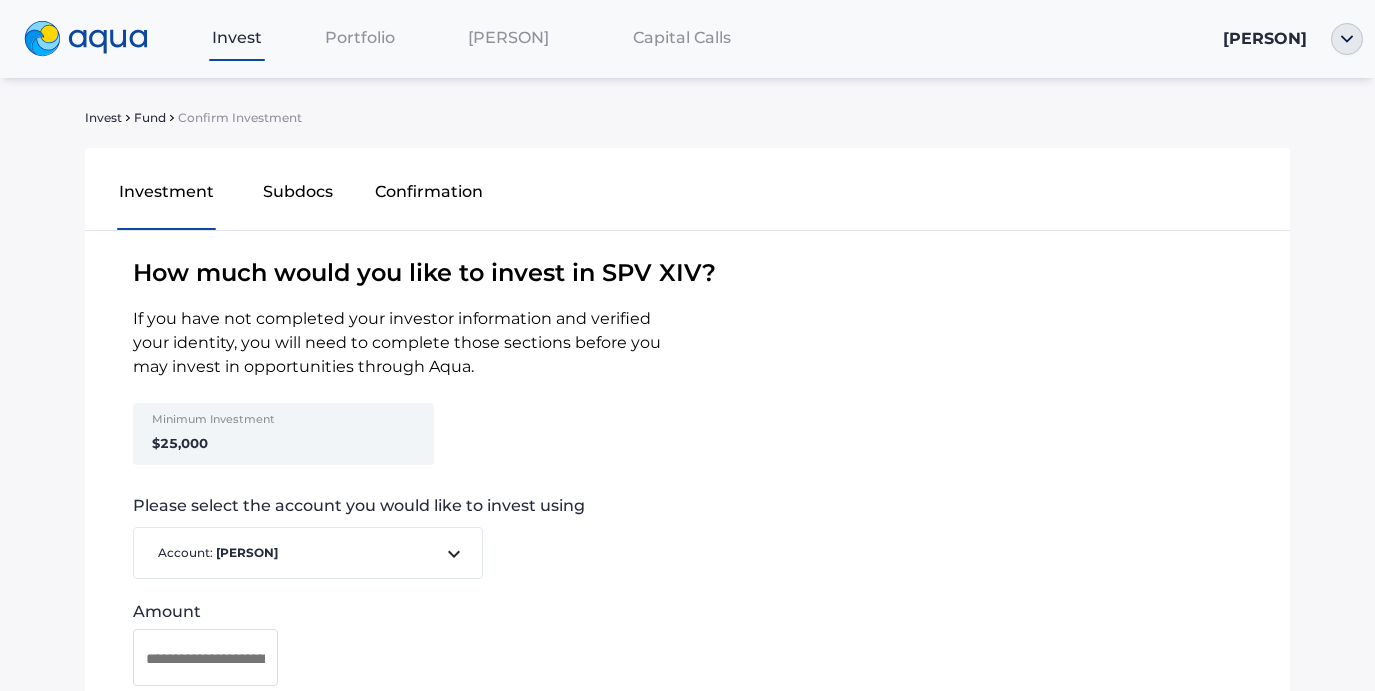 click on "How much would you like to invest in   SPV XIV ? If you have not completed your investor information and verified your identity, you will need to complete those sections before you may invest in opportunities through Aqua.       Minimum Investment     $[NUMBER] Please select the account you would like to invest using Account:   [NAME]   Amount Investor Information Incomplete Complete >" at bounding box center [688, 502] 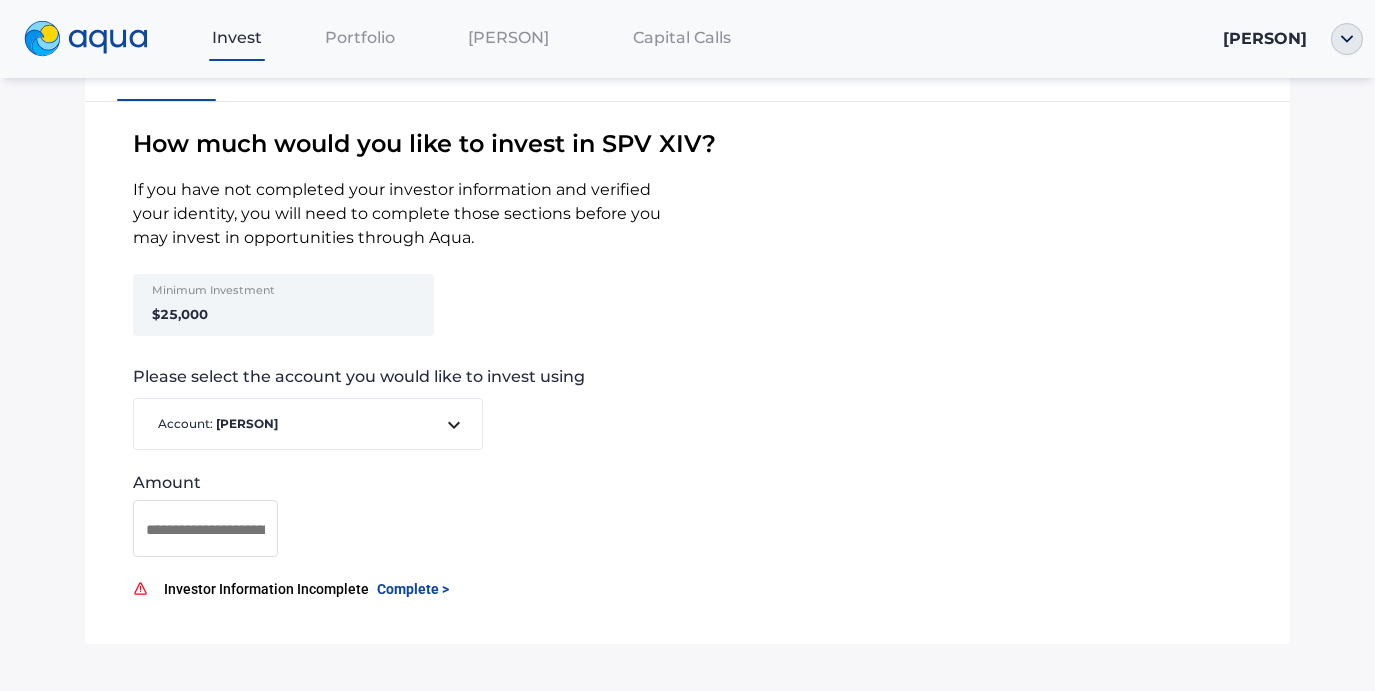 scroll, scrollTop: 154, scrollLeft: 0, axis: vertical 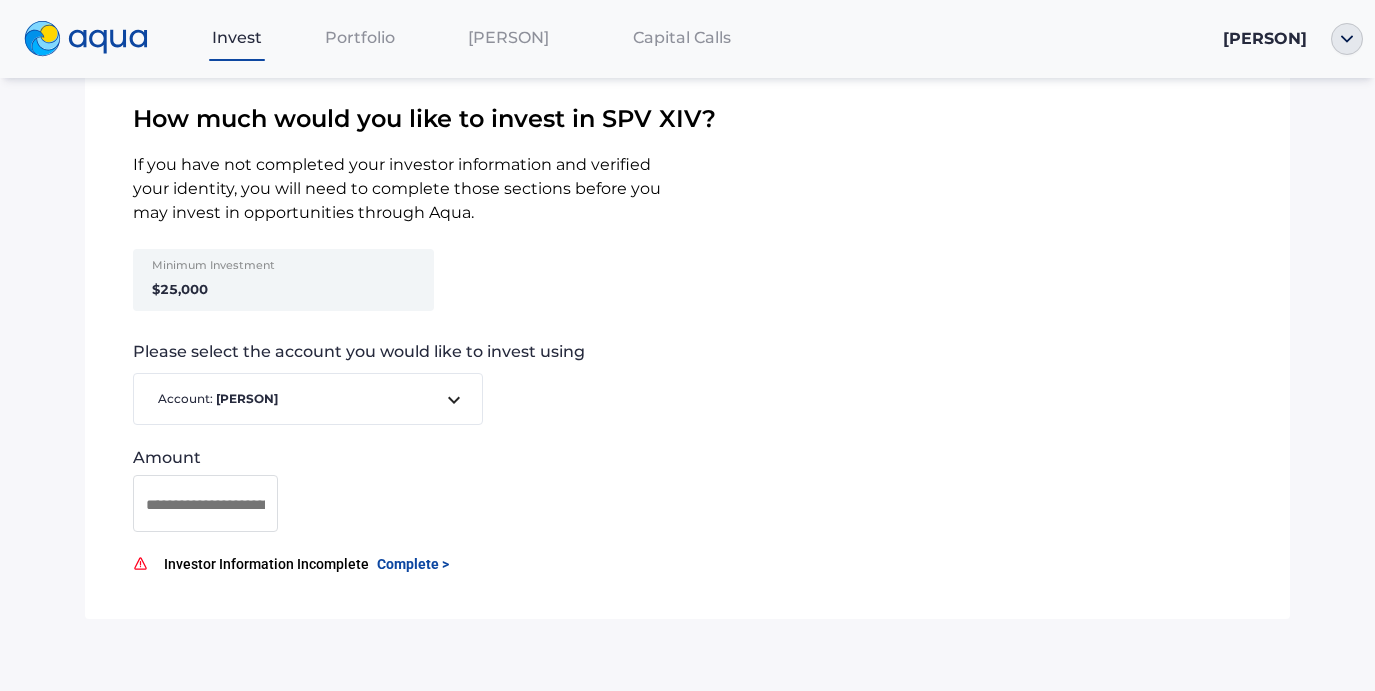 click on "If you have not completed your investor information and verified your identity, you will need to complete those sections before you may invest in opportunities through Aqua." at bounding box center (386, 189) 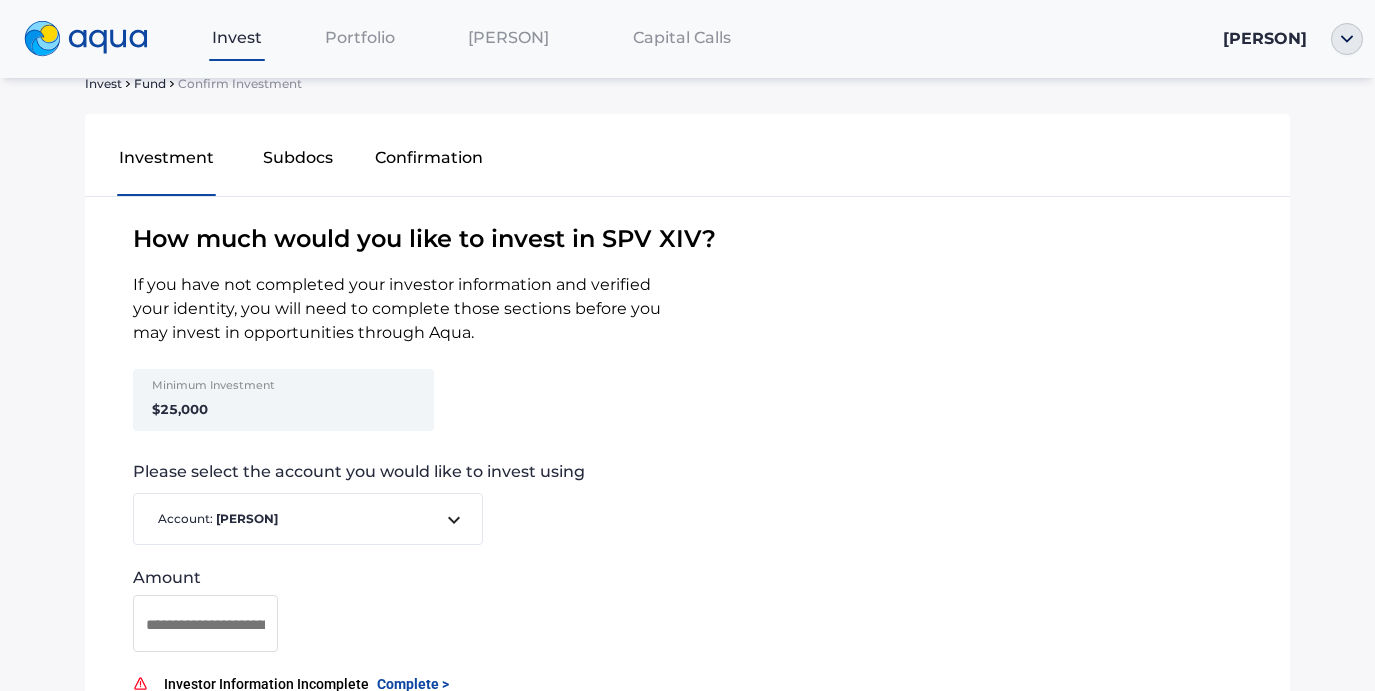 scroll, scrollTop: 0, scrollLeft: 0, axis: both 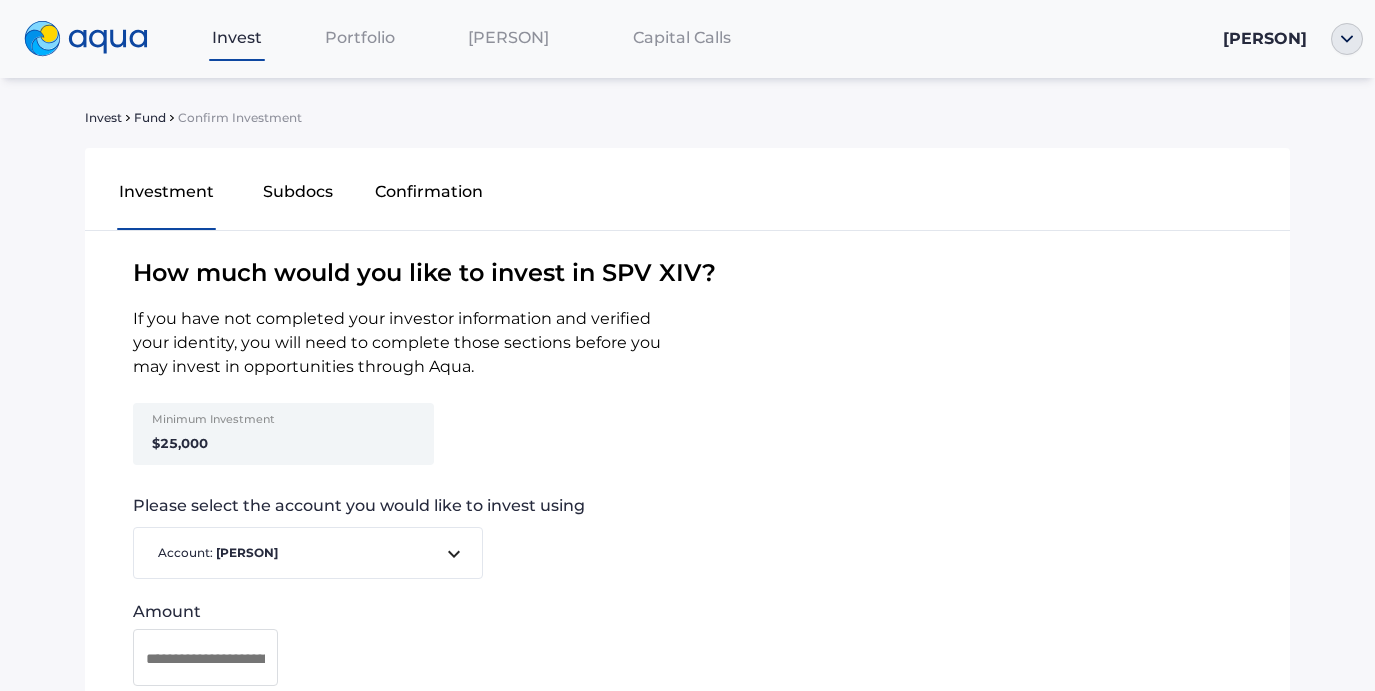 click on "How much would you like to invest in   SPV XIV ? If you have not completed your investor information and verified your identity, you will need to complete those sections before you may invest in opportunities through Aqua.       Minimum Investment     $[NUMBER] Please select the account you would like to invest using Account:   [NAME]   Amount Investor Information Incomplete Complete >" at bounding box center (688, 502) 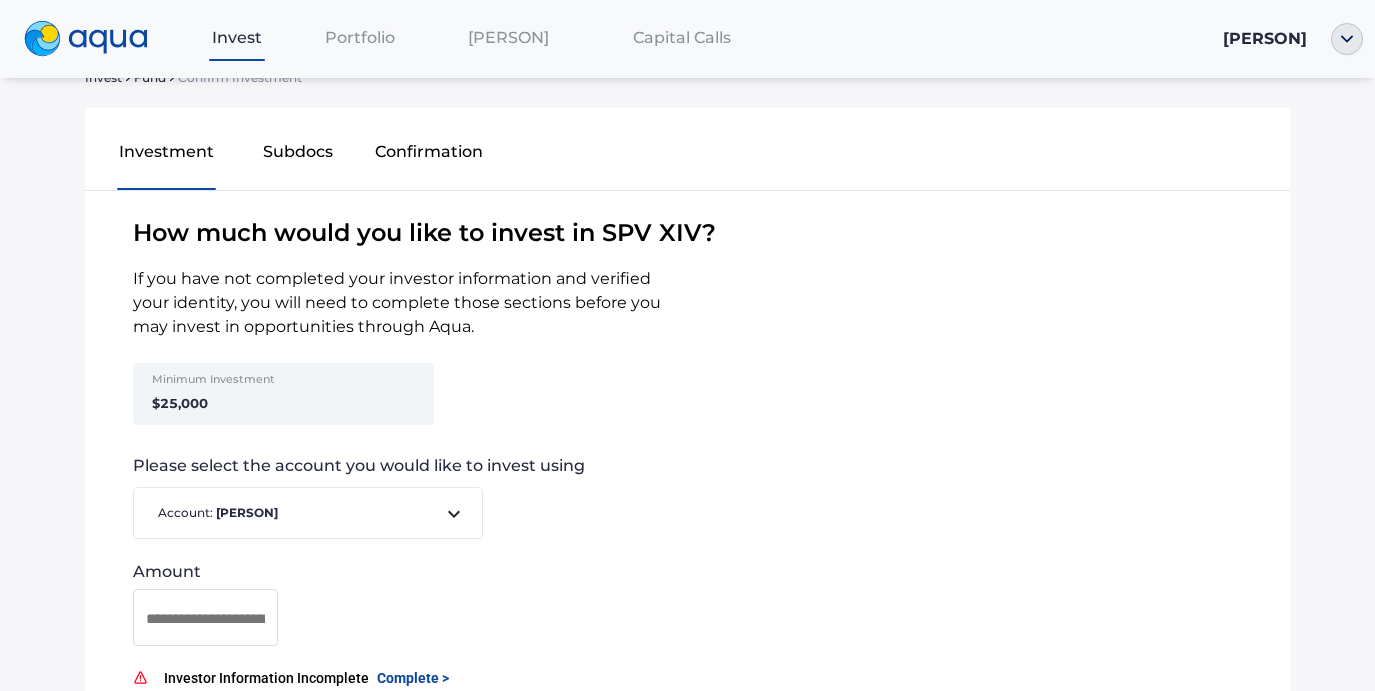 scroll, scrollTop: 80, scrollLeft: 0, axis: vertical 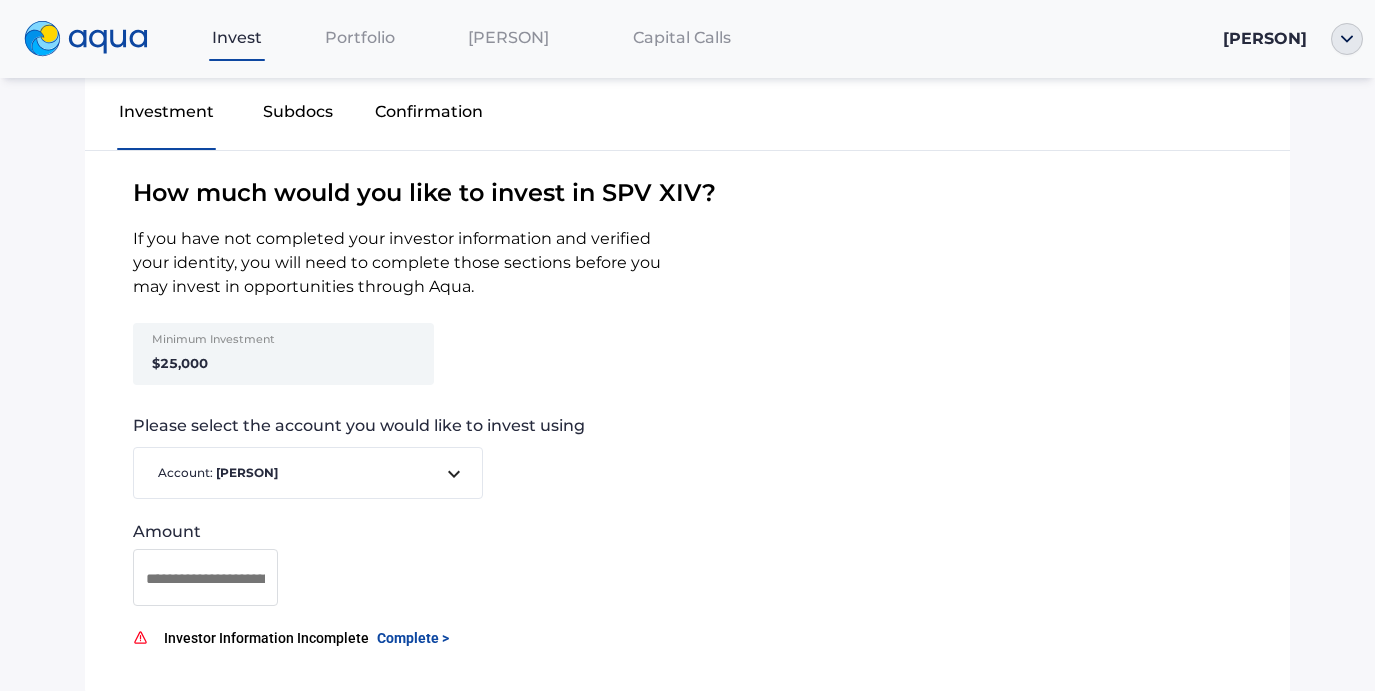 click at bounding box center [205, 578] 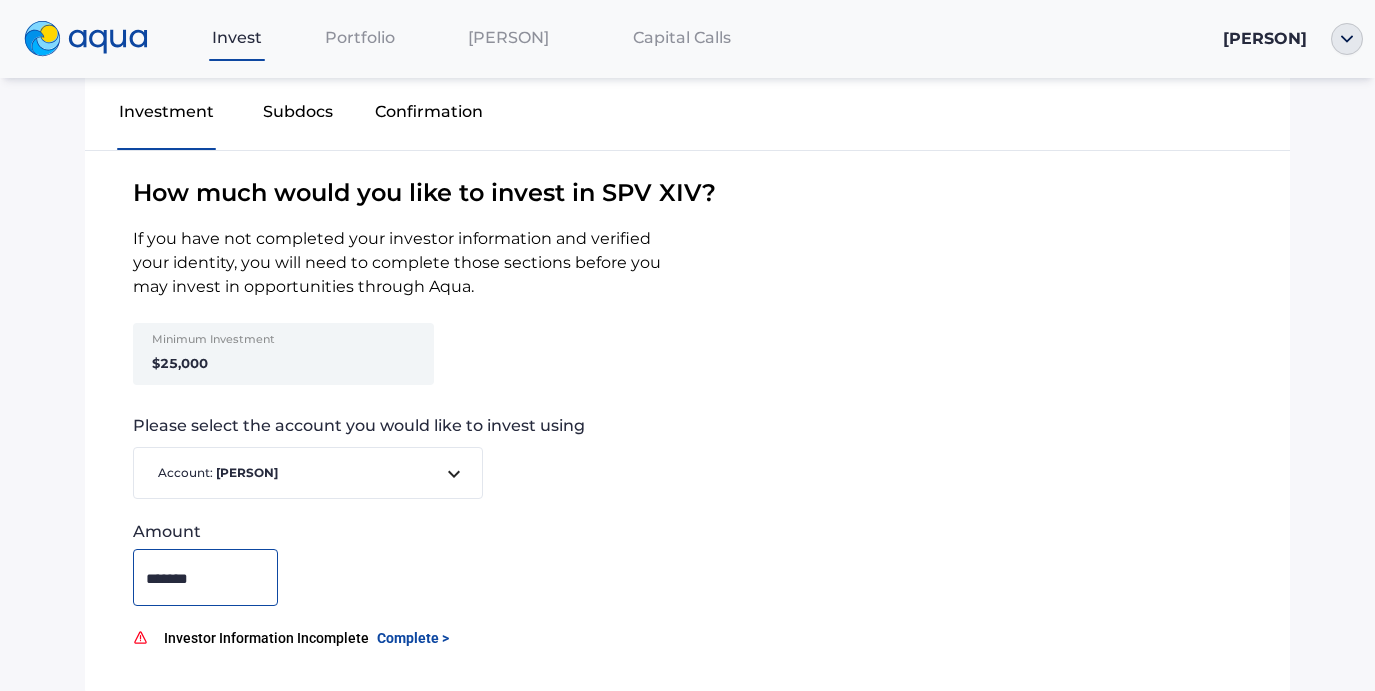 type on "*******" 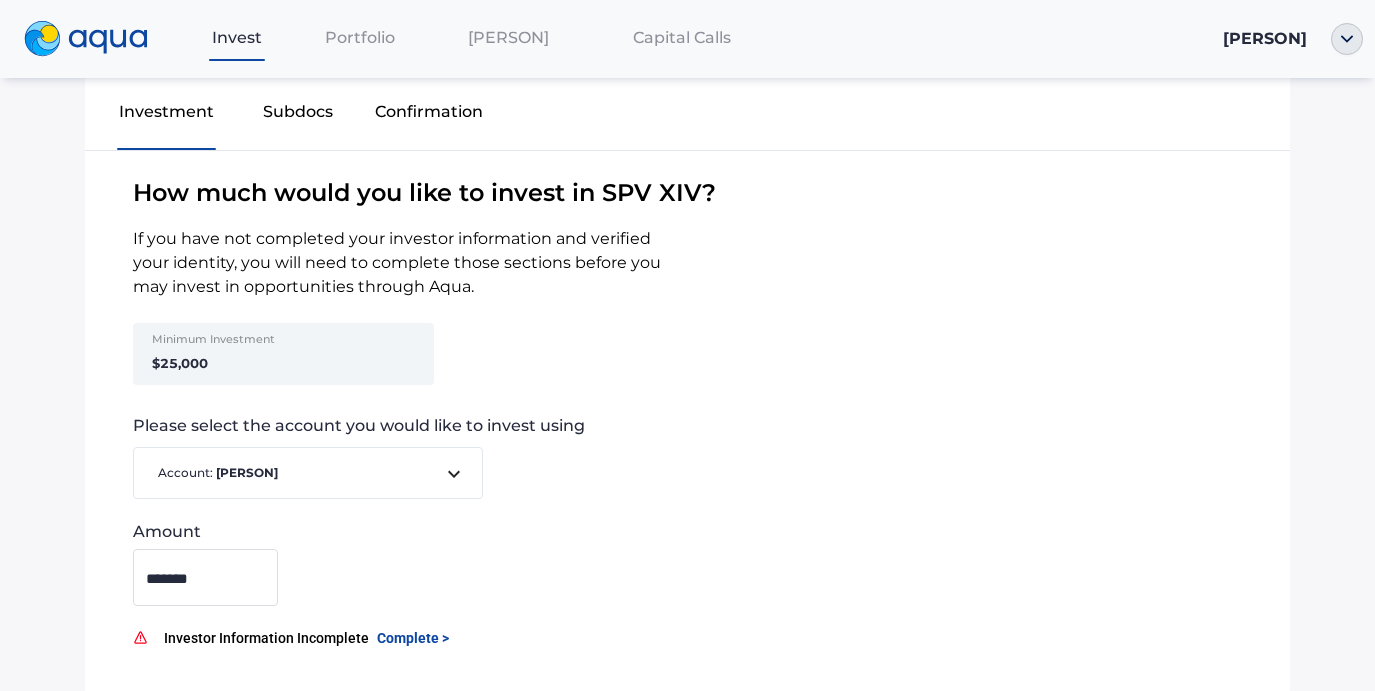 click on "Amount *******" at bounding box center (688, 564) 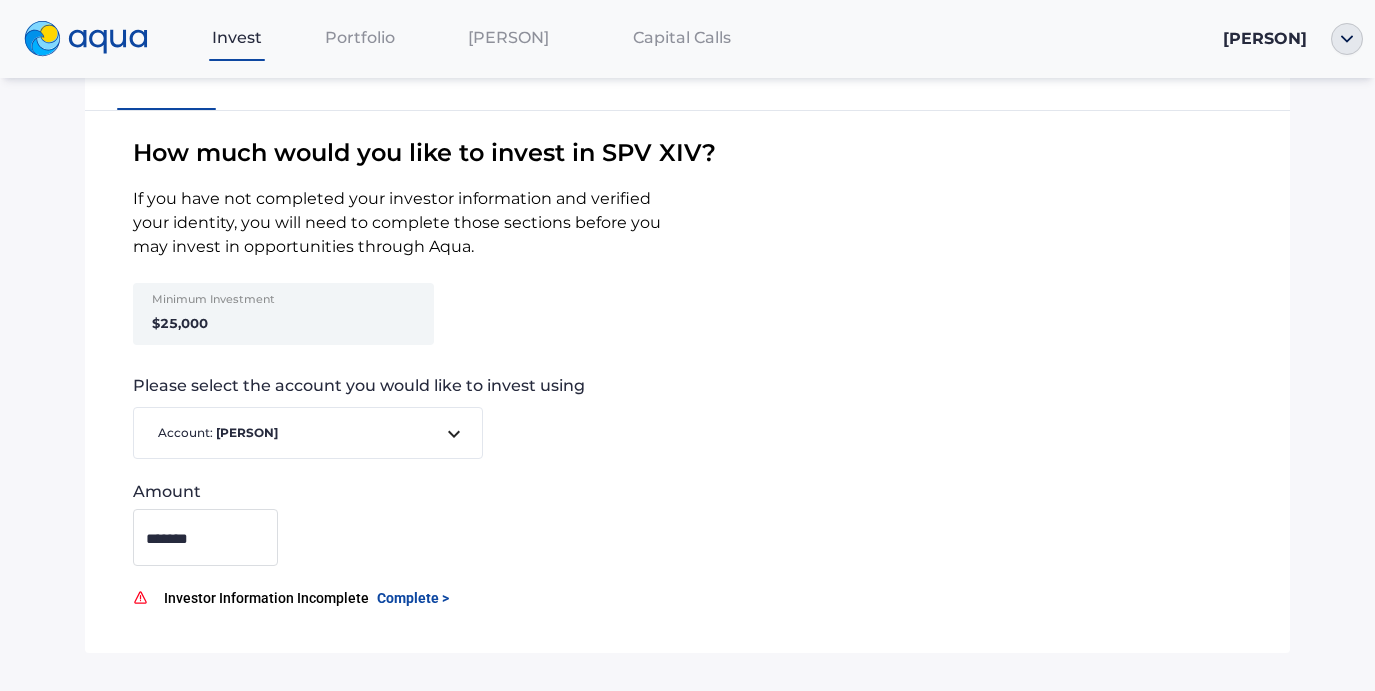 scroll, scrollTop: 154, scrollLeft: 0, axis: vertical 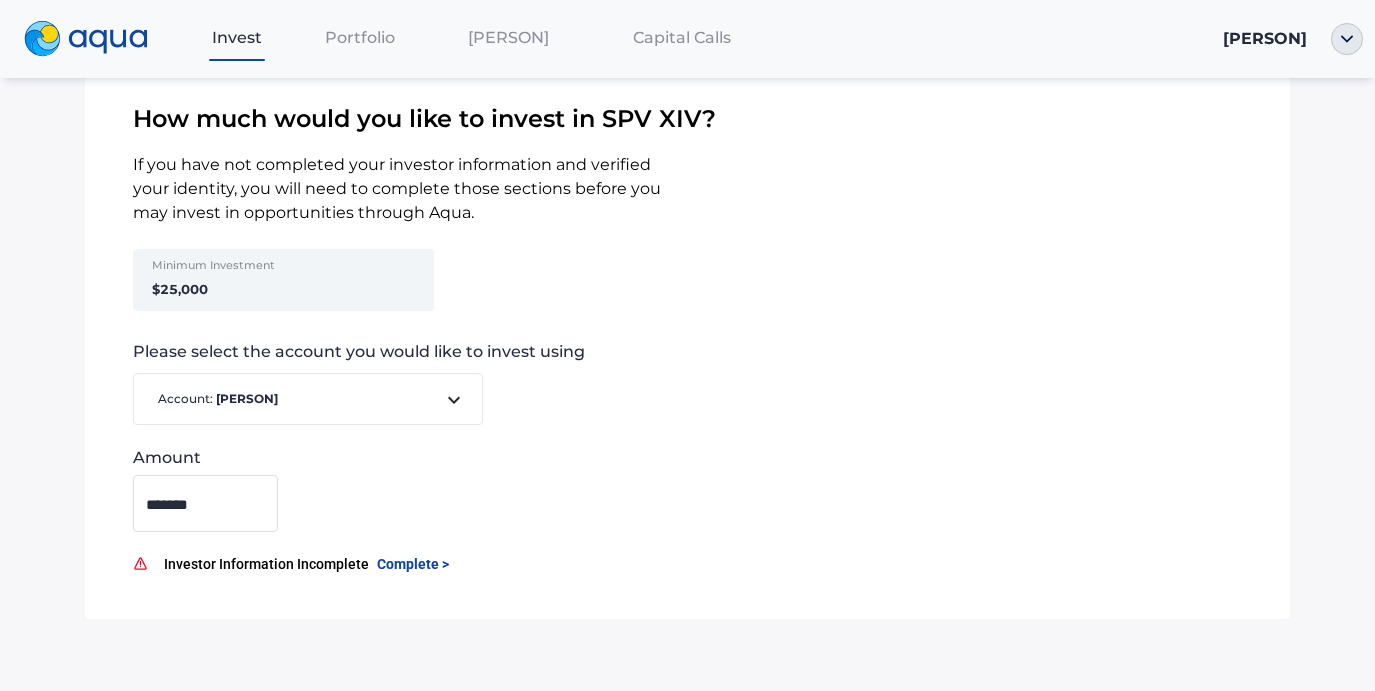 click on "Complete >" at bounding box center [413, 564] 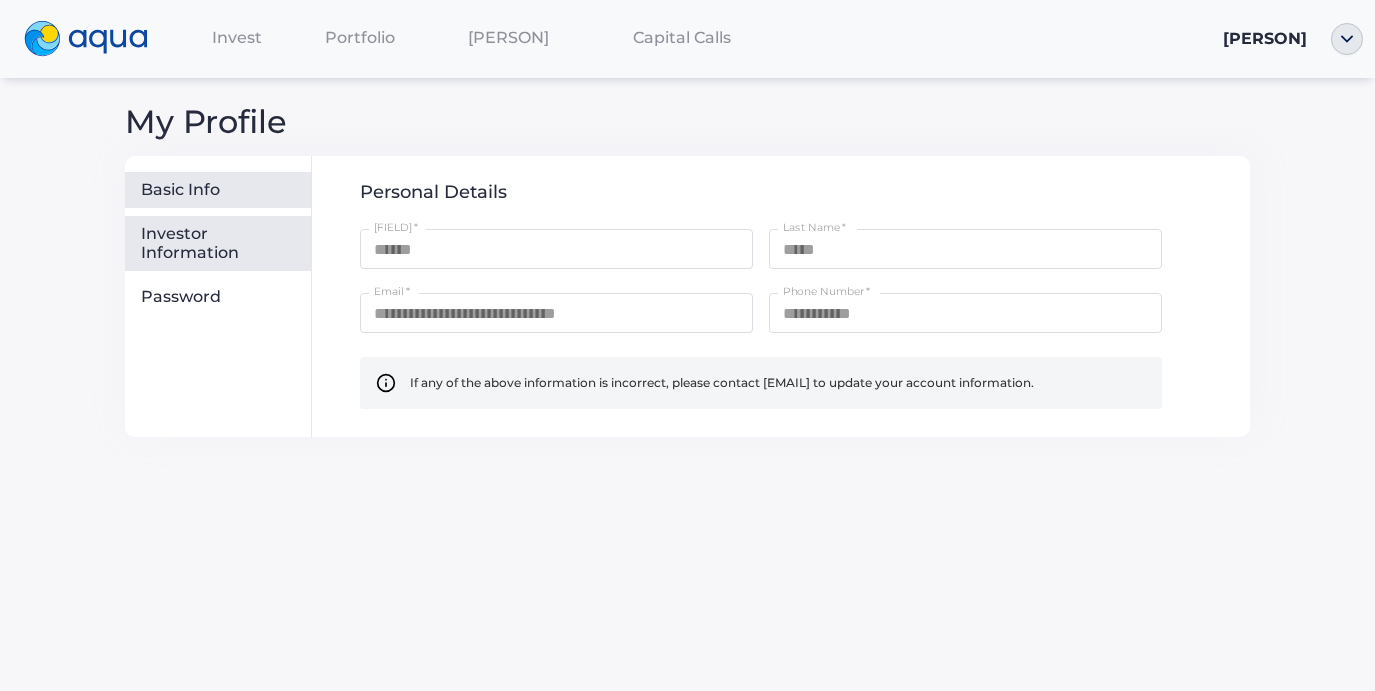 click on "Investor Information" at bounding box center [222, 243] 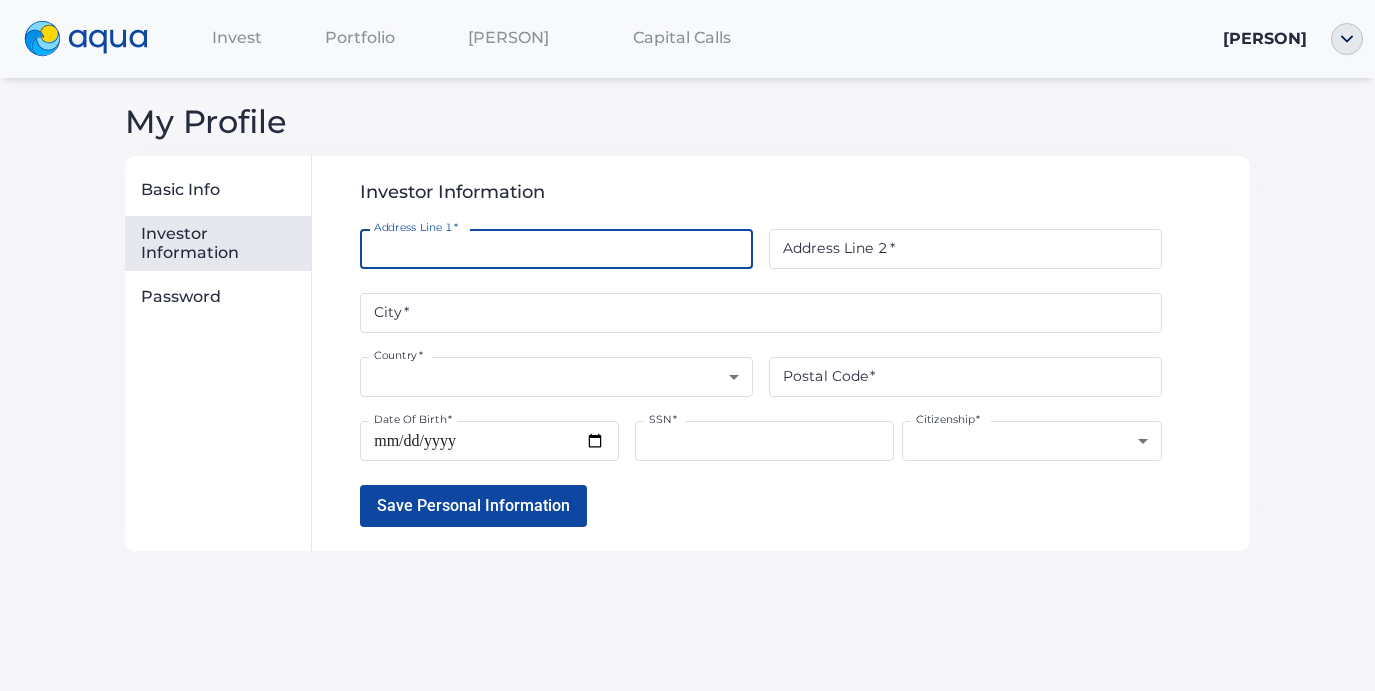 click on "Address Line 1   *" at bounding box center (556, 249) 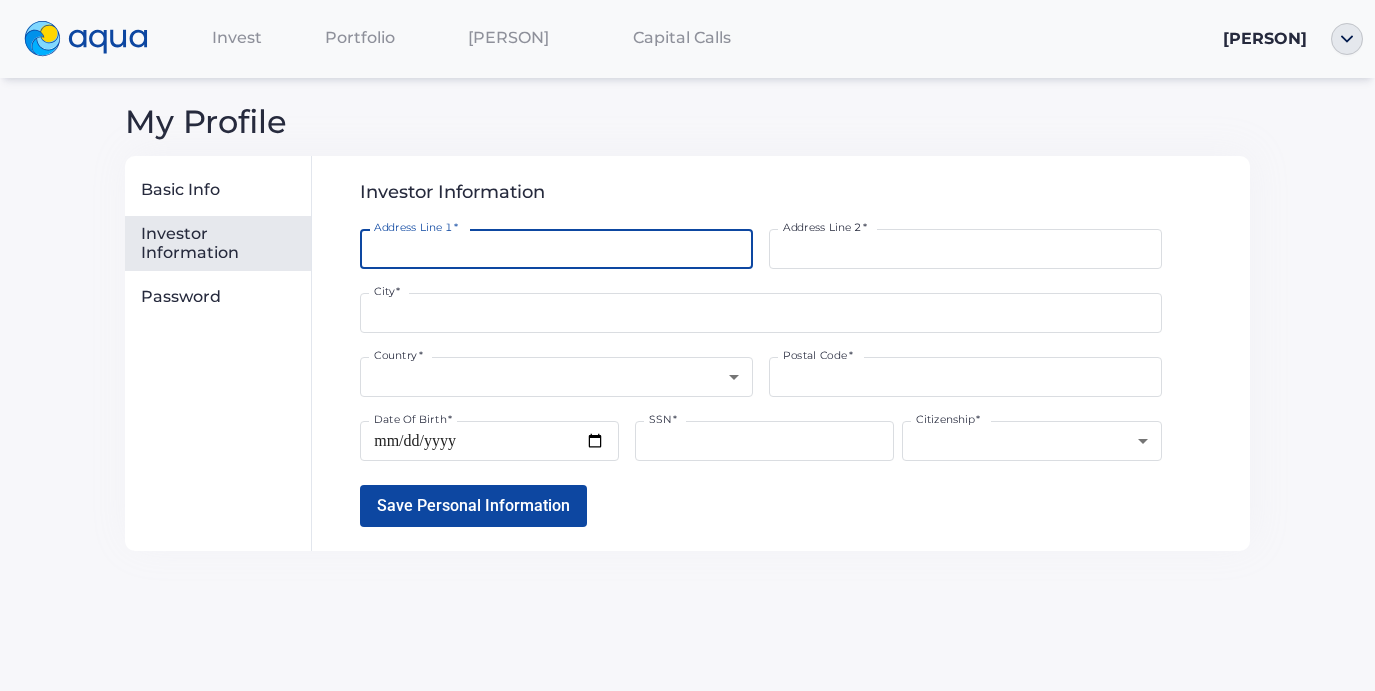 type on "**********" 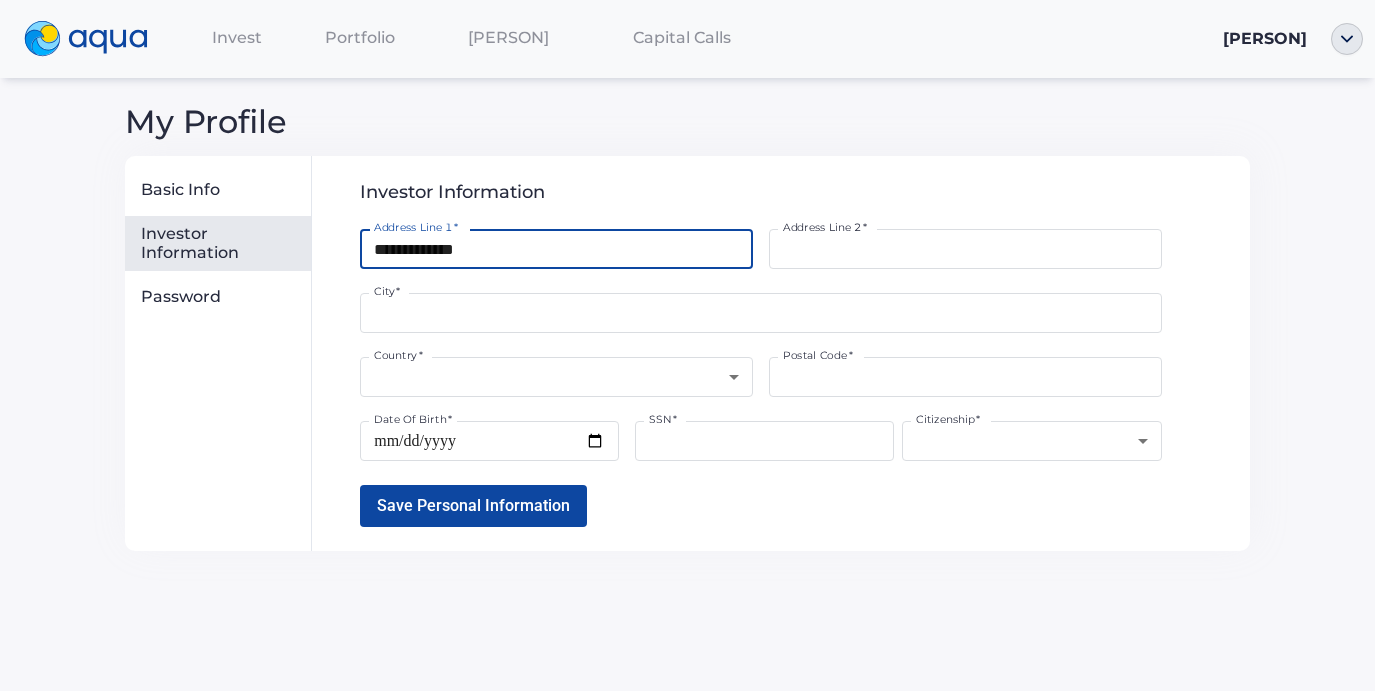 type on "******" 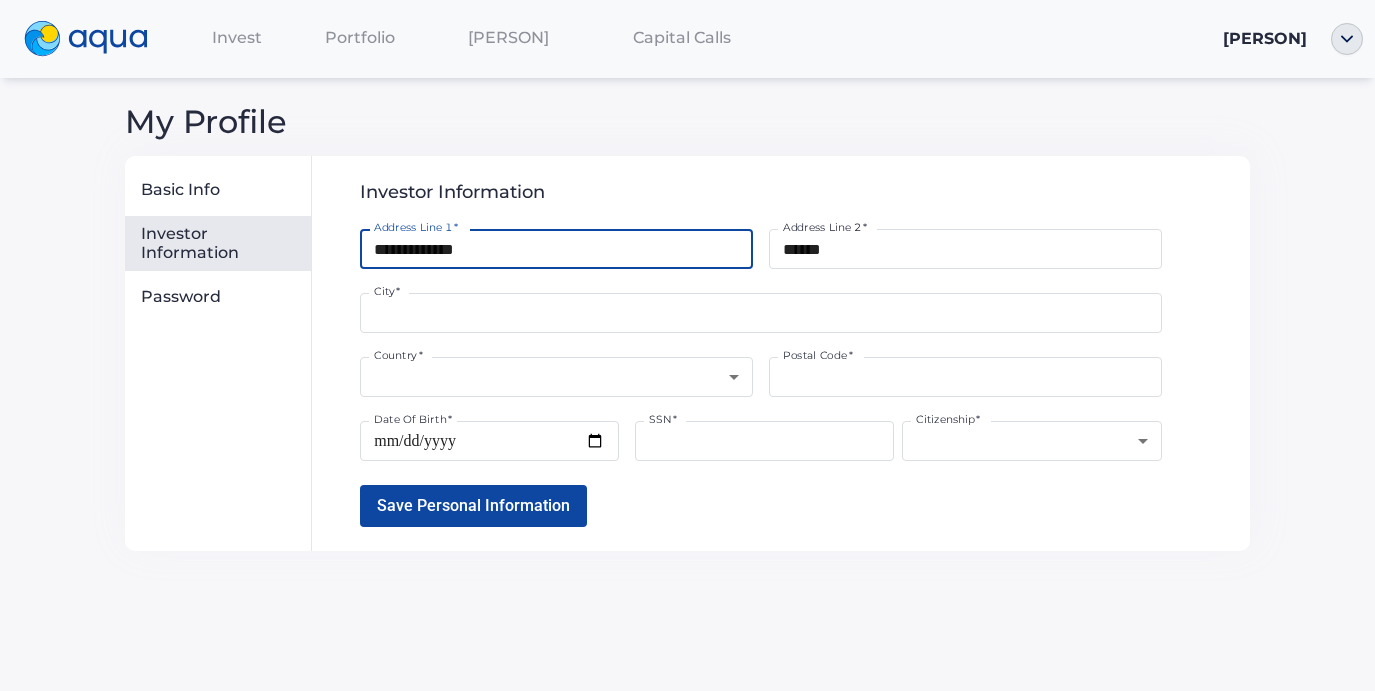 type on "**********" 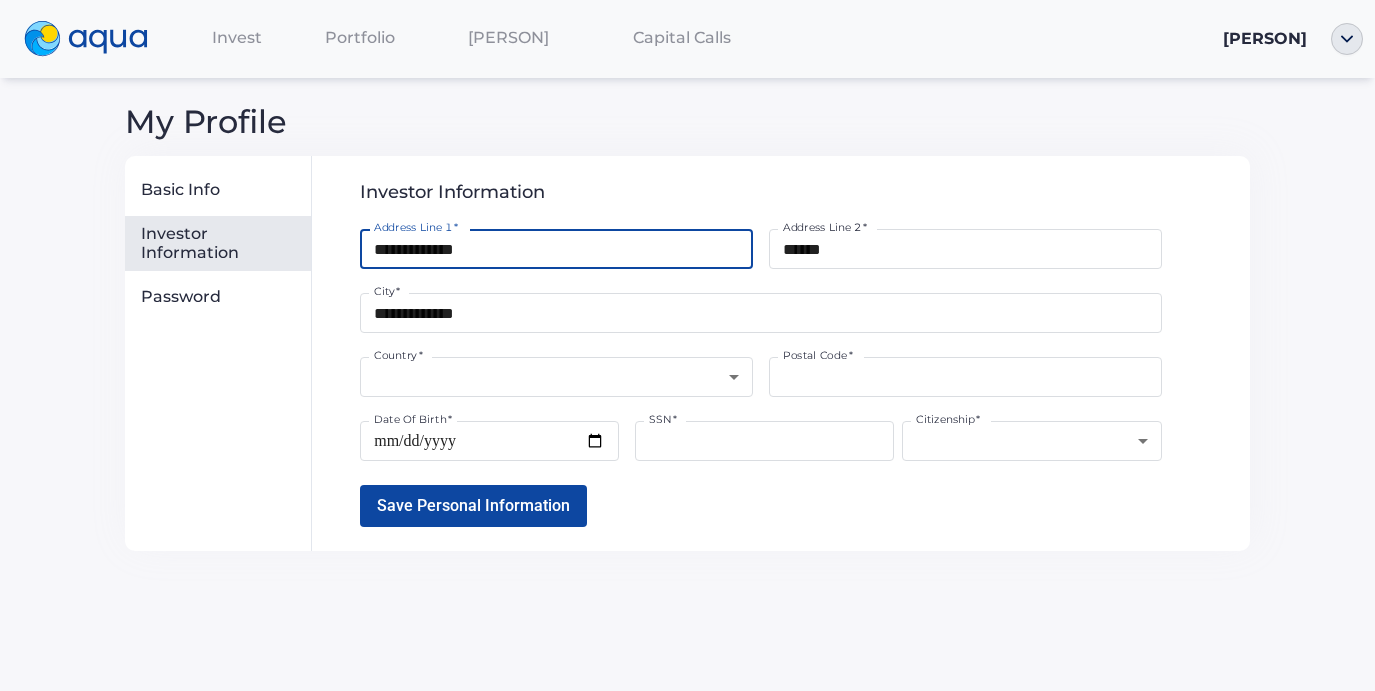 type on "*****" 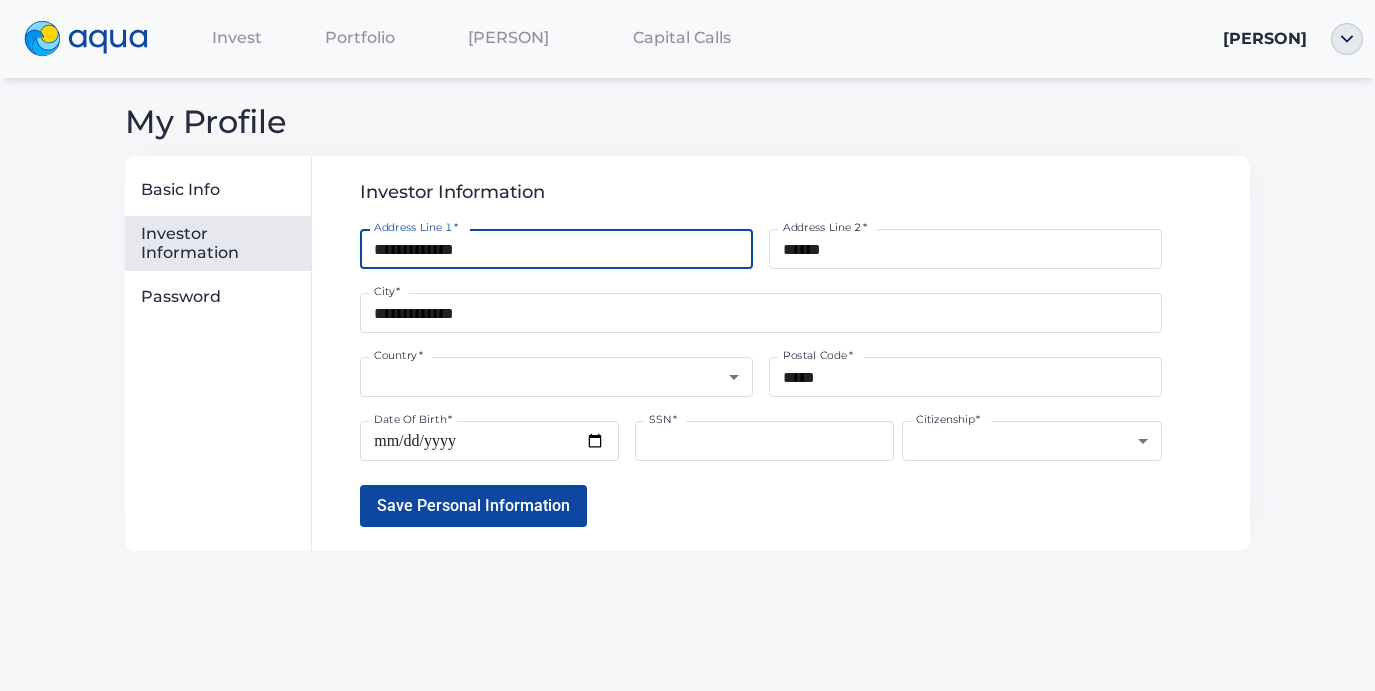 click on "**********" at bounding box center (760, 313) 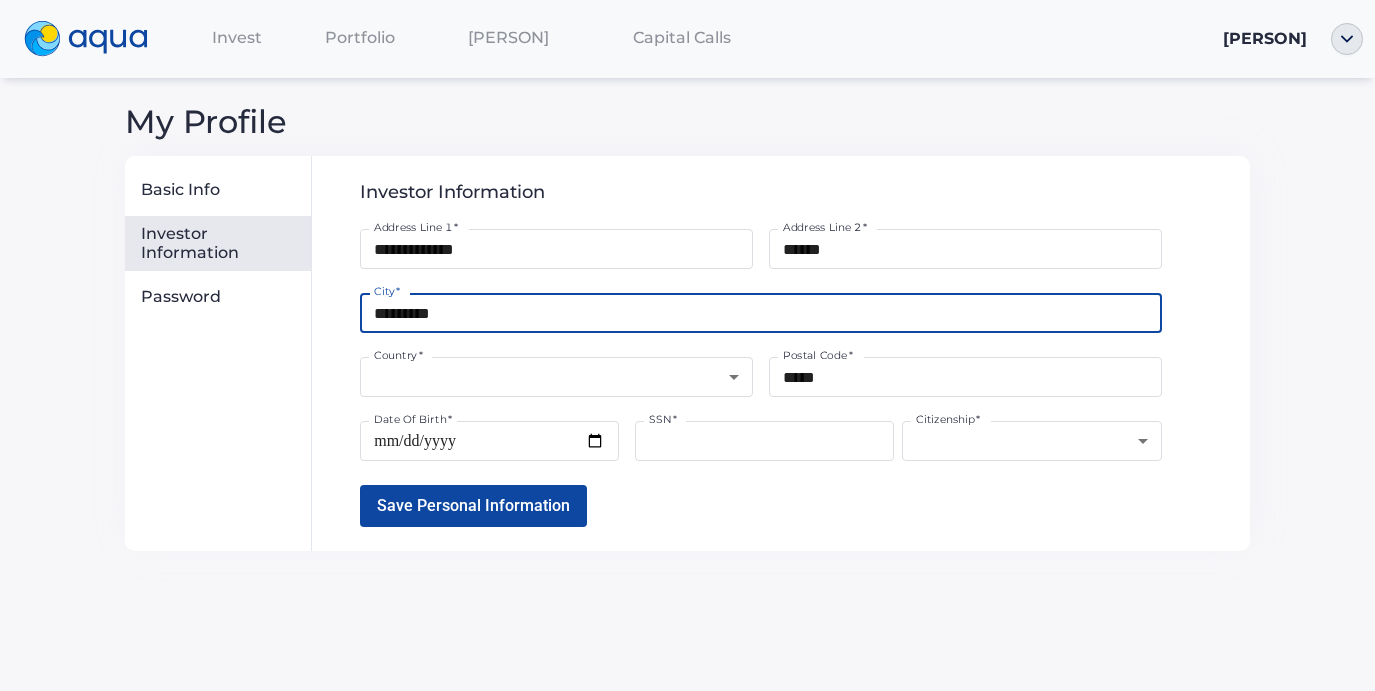 type on "********" 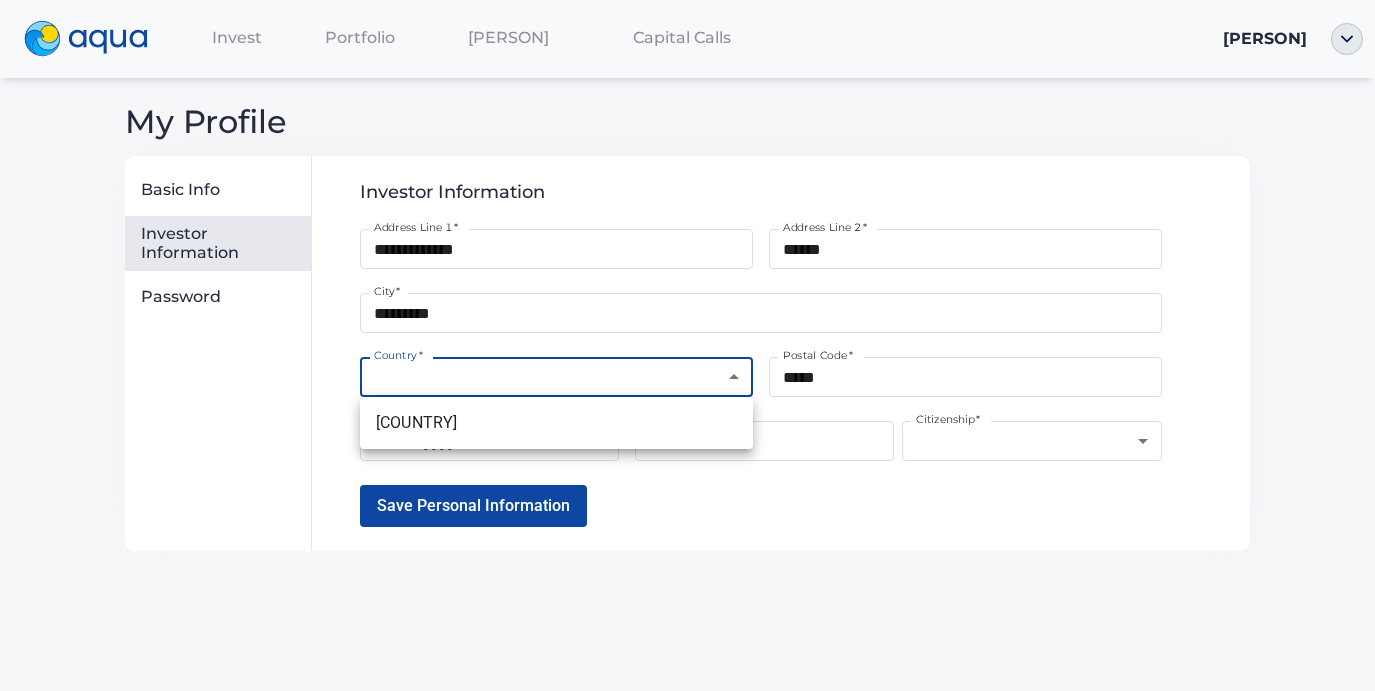 click on "**********" at bounding box center [687, 345] 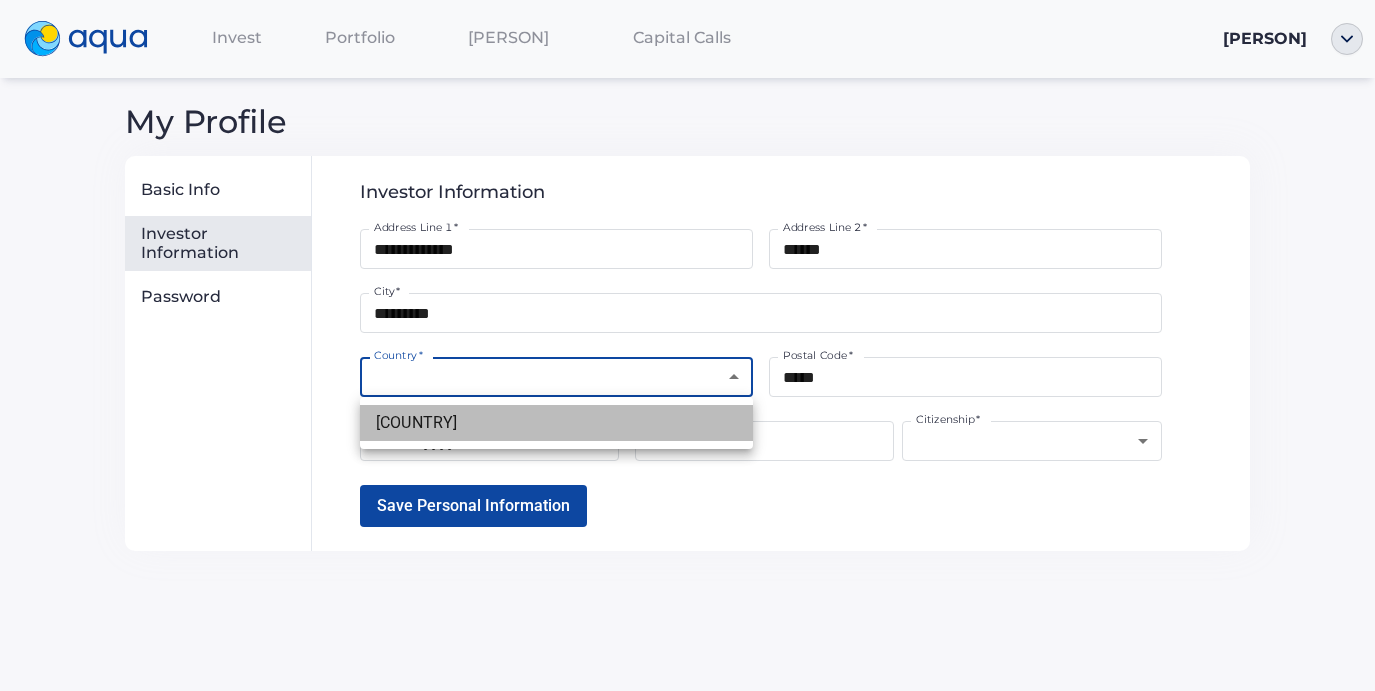click on "[COUNTRY]" at bounding box center (556, 423) 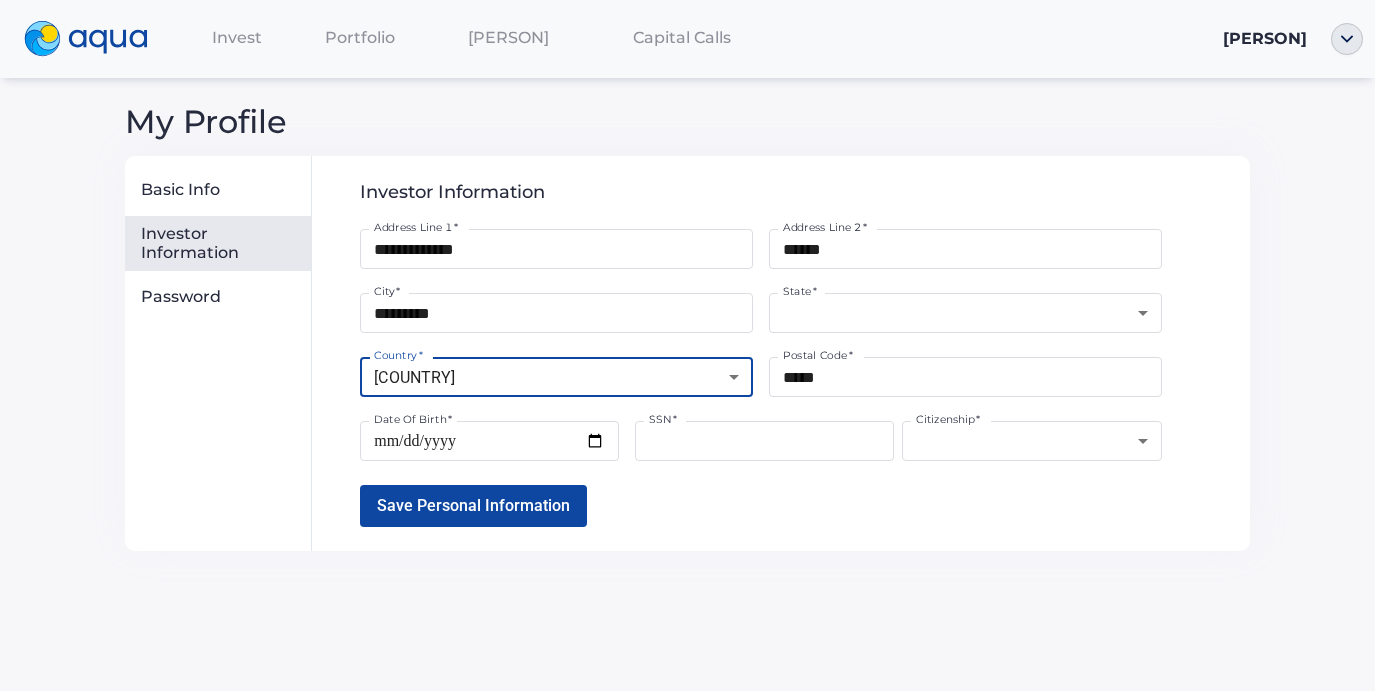 click on "Date Of Birth   *" at bounding box center (489, 441) 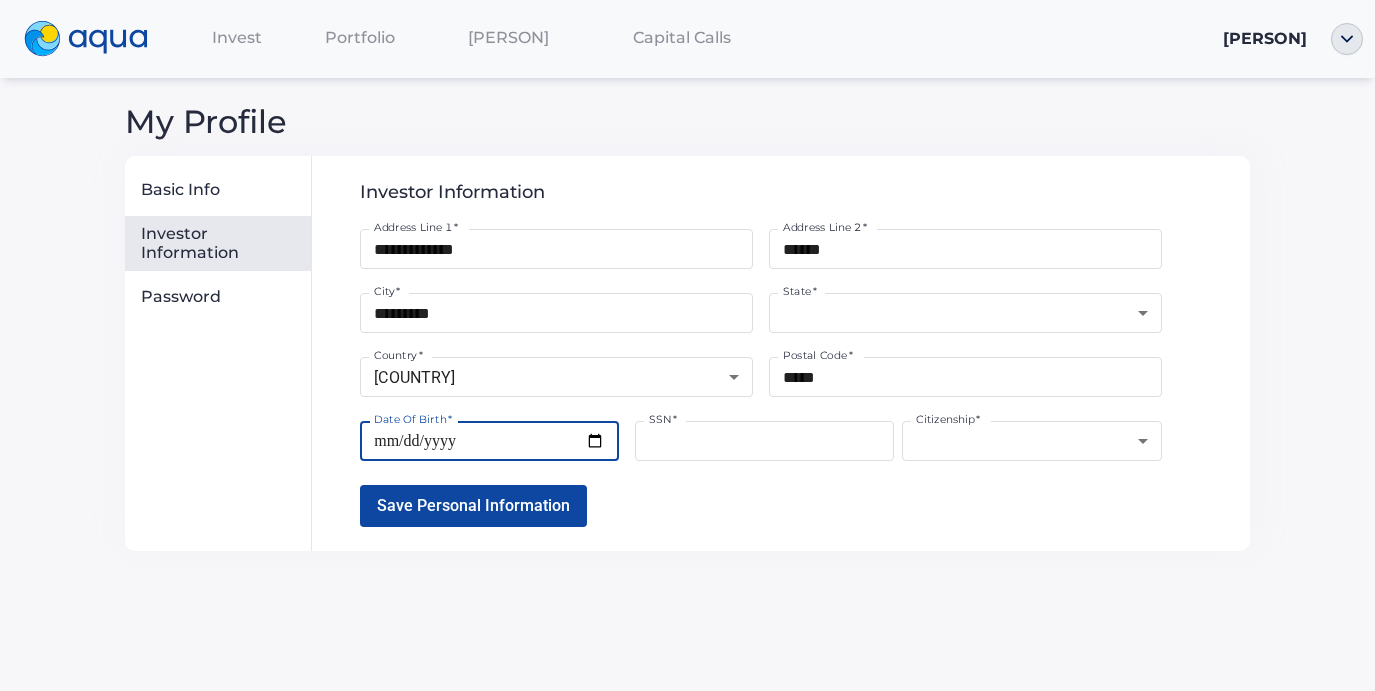 click on "Date Of Birth   *" at bounding box center [489, 441] 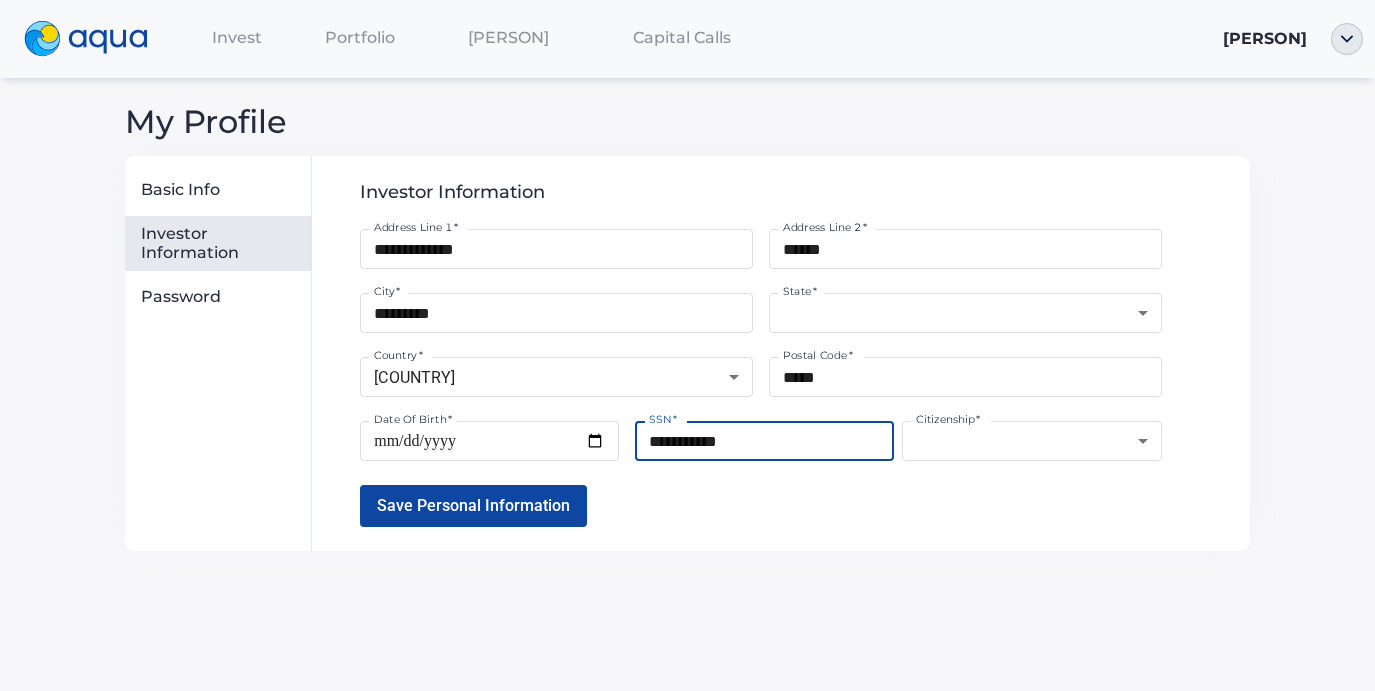 type on "**********" 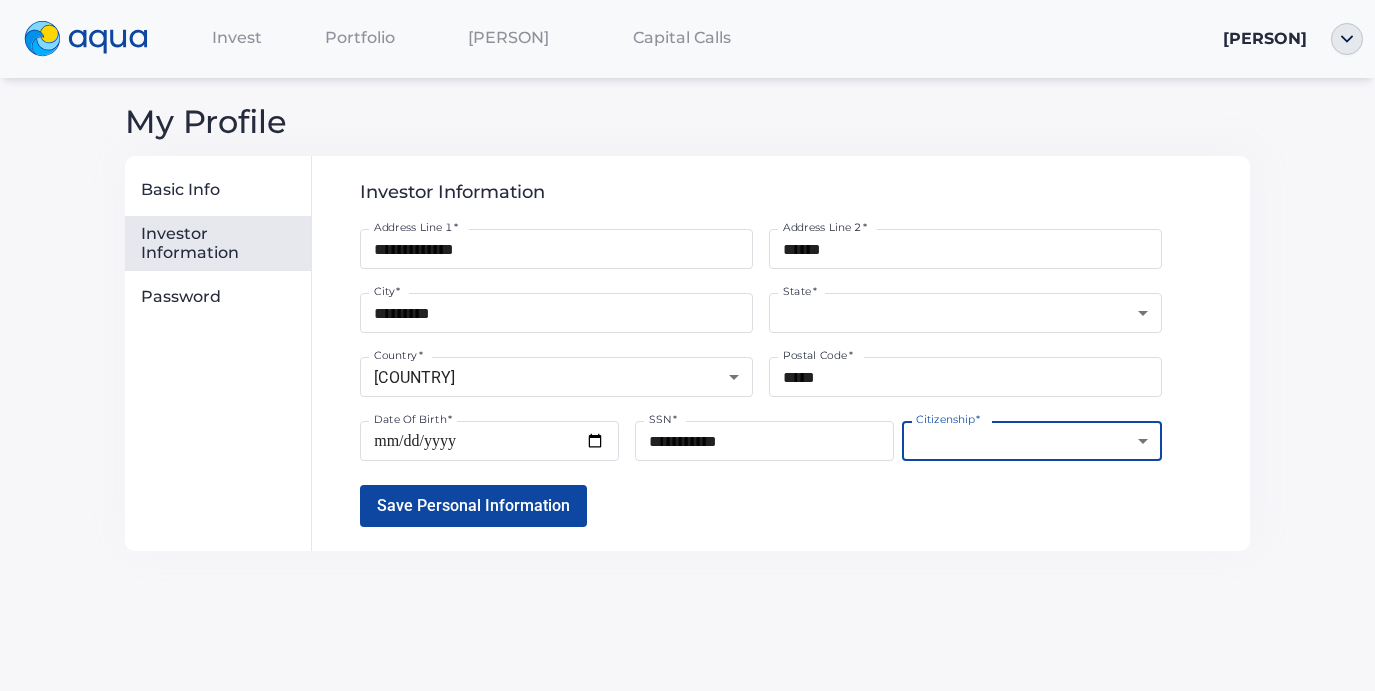 click on "United States" at bounding box center (687, 345) 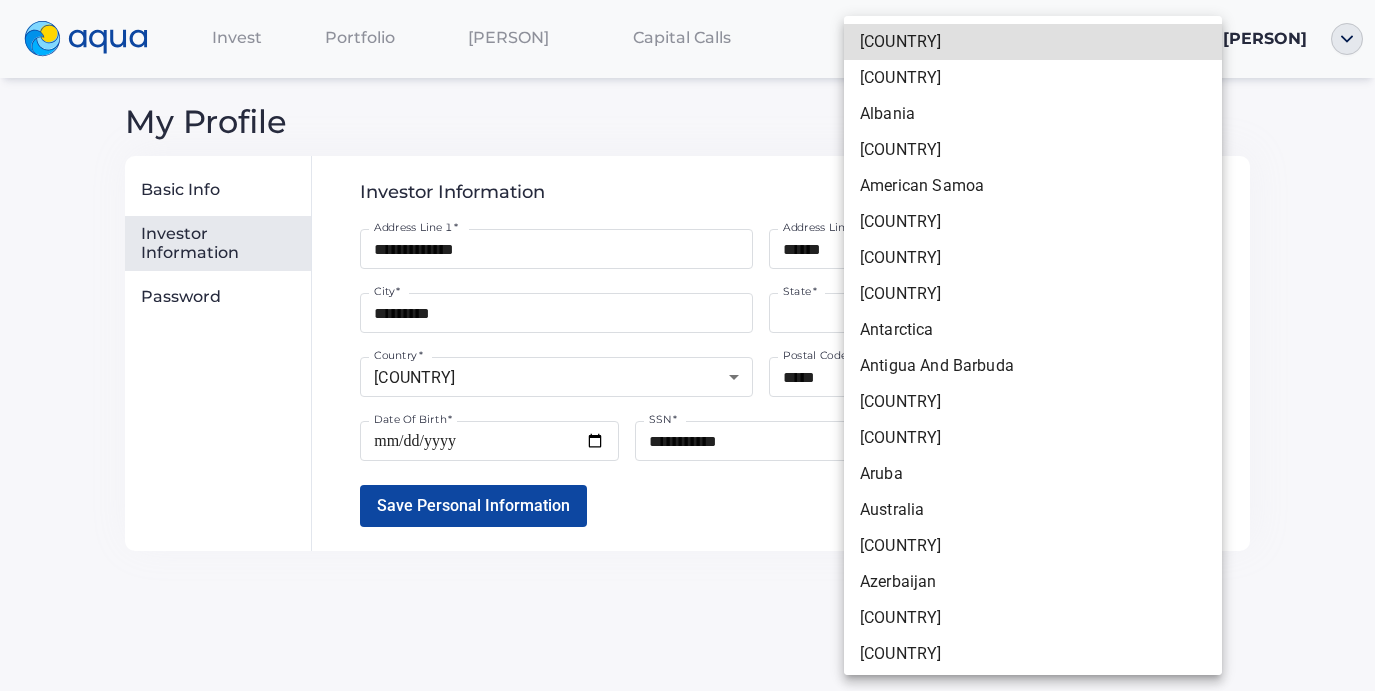 type 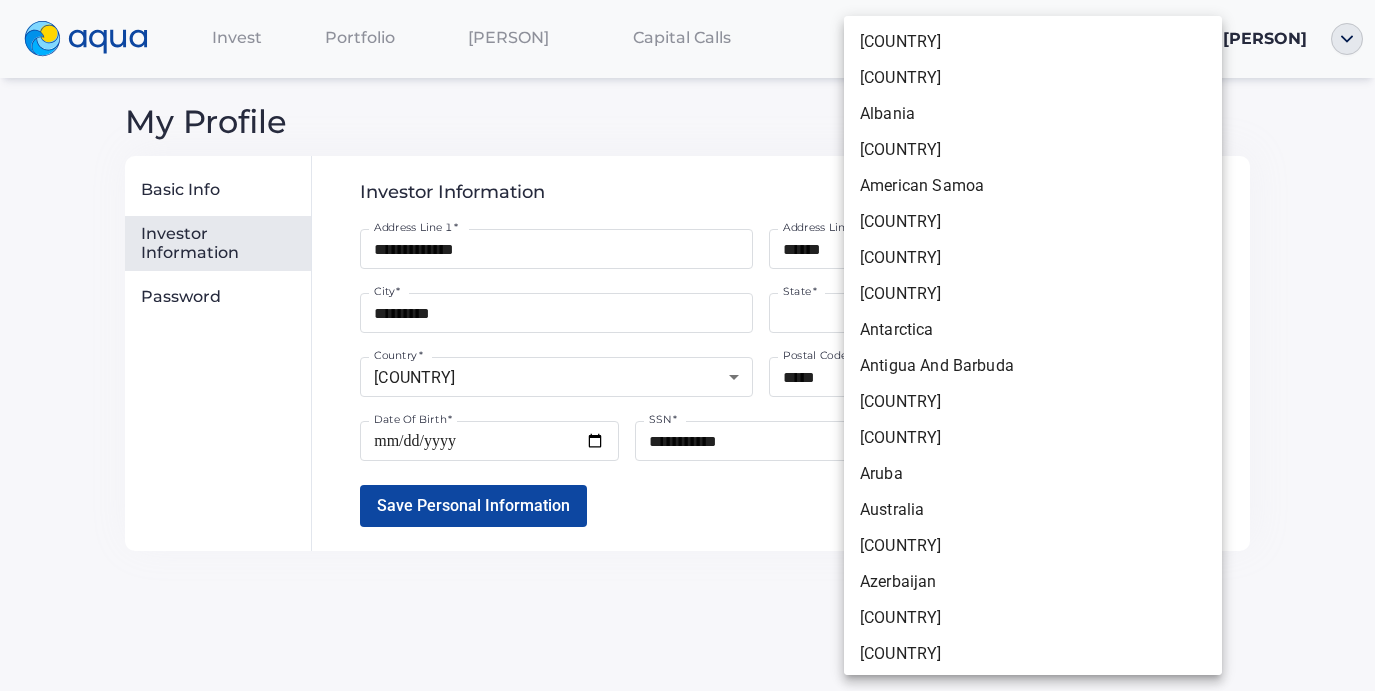 type 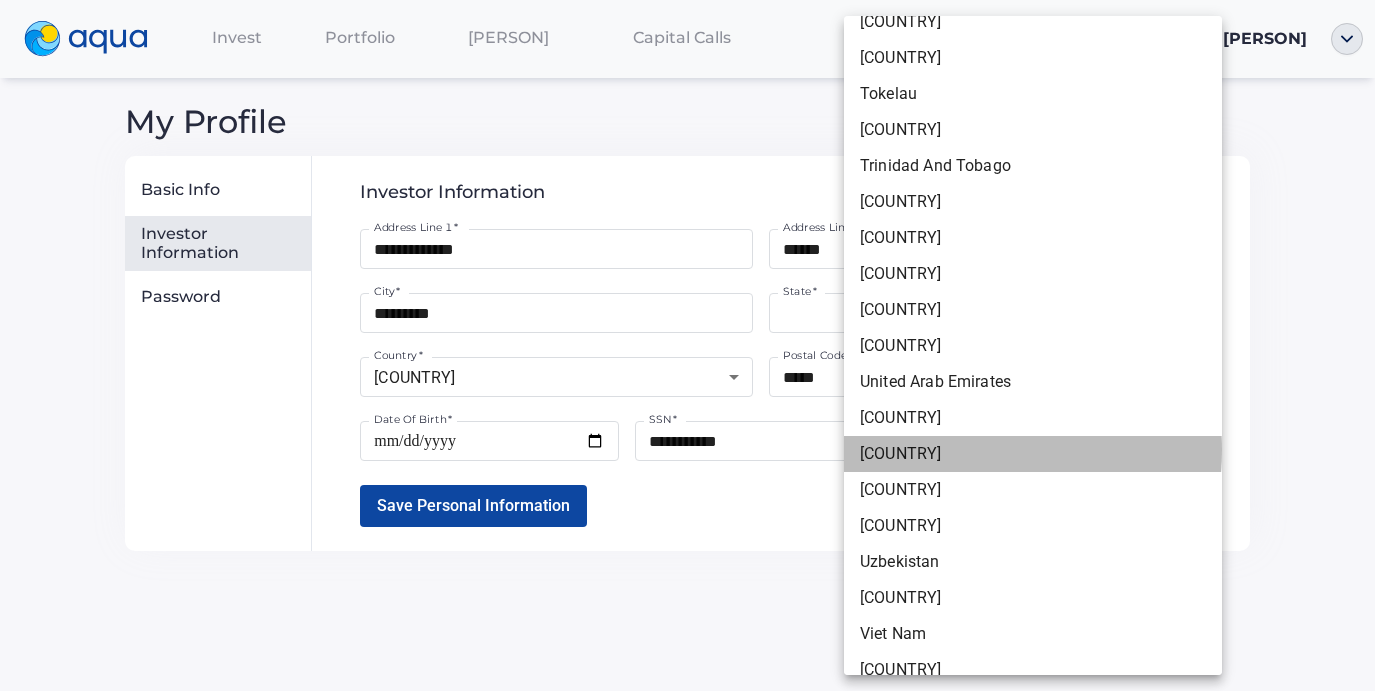 click on "[COUNTRY]" at bounding box center [1033, 454] 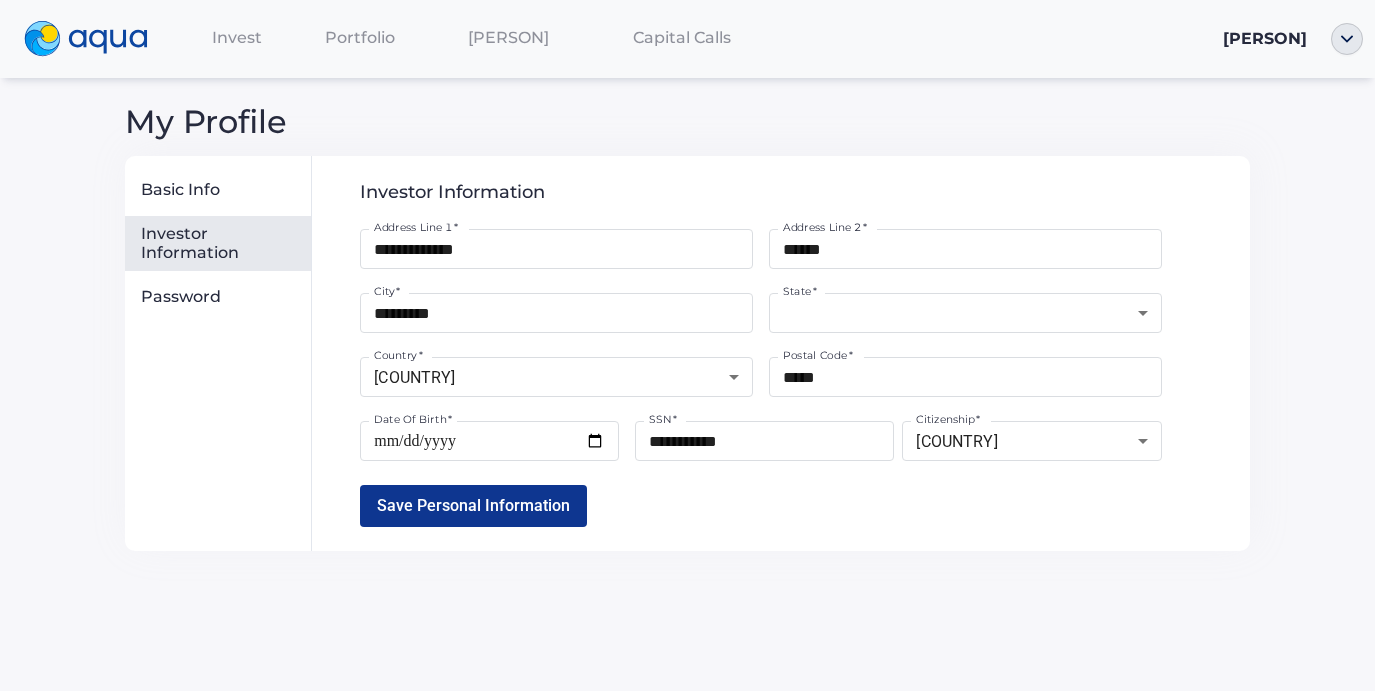 click on "Save Personal Information" at bounding box center [473, 505] 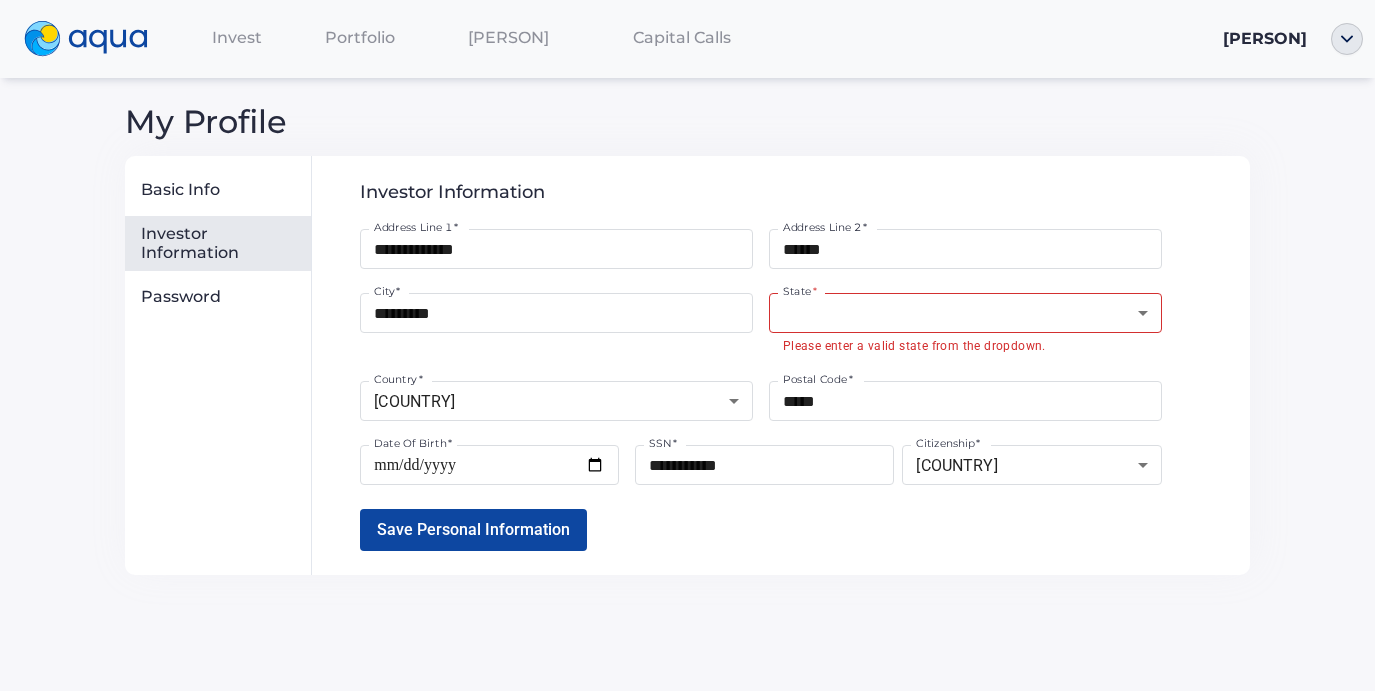 click on "Invest Portfolio Investment Accounts Capital Calls [NAME] My Profile Basic Info Investor Information Password Investor Information Address Line 1   * [TEXT] Address Line 1   * Address Line 2   * [TEXT] Address Line 2   * City   * [TEXT] City   * State   * ​ State   * Please enter a valid state from the dropdown. Country   * United States *[TEXT] Country   * Postal Code   * [TEXT] Postal Code   * Date Of Birth   * [TEXT] Date Of Birth   * SSN   * [TEXT] SSN   *   Citizenship   * United States *[TEXT] Citizenship   * Save Personal Information" at bounding box center [687, 345] 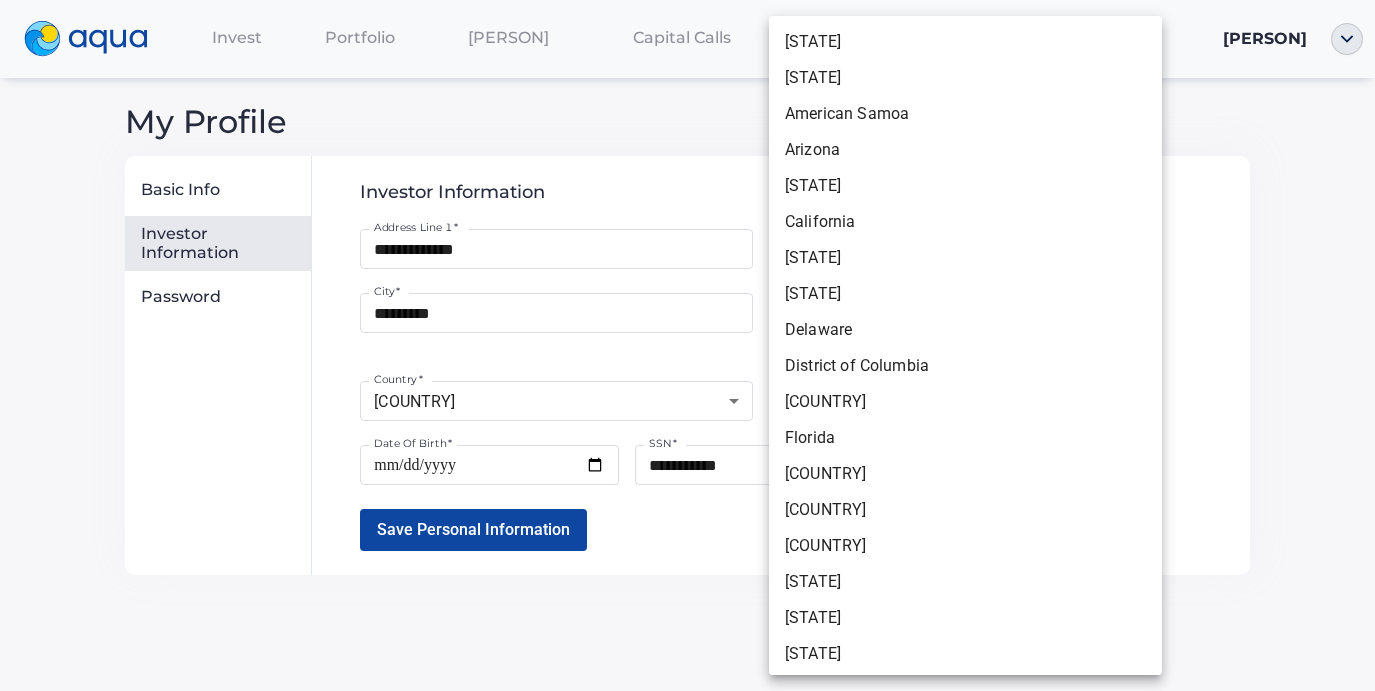 type 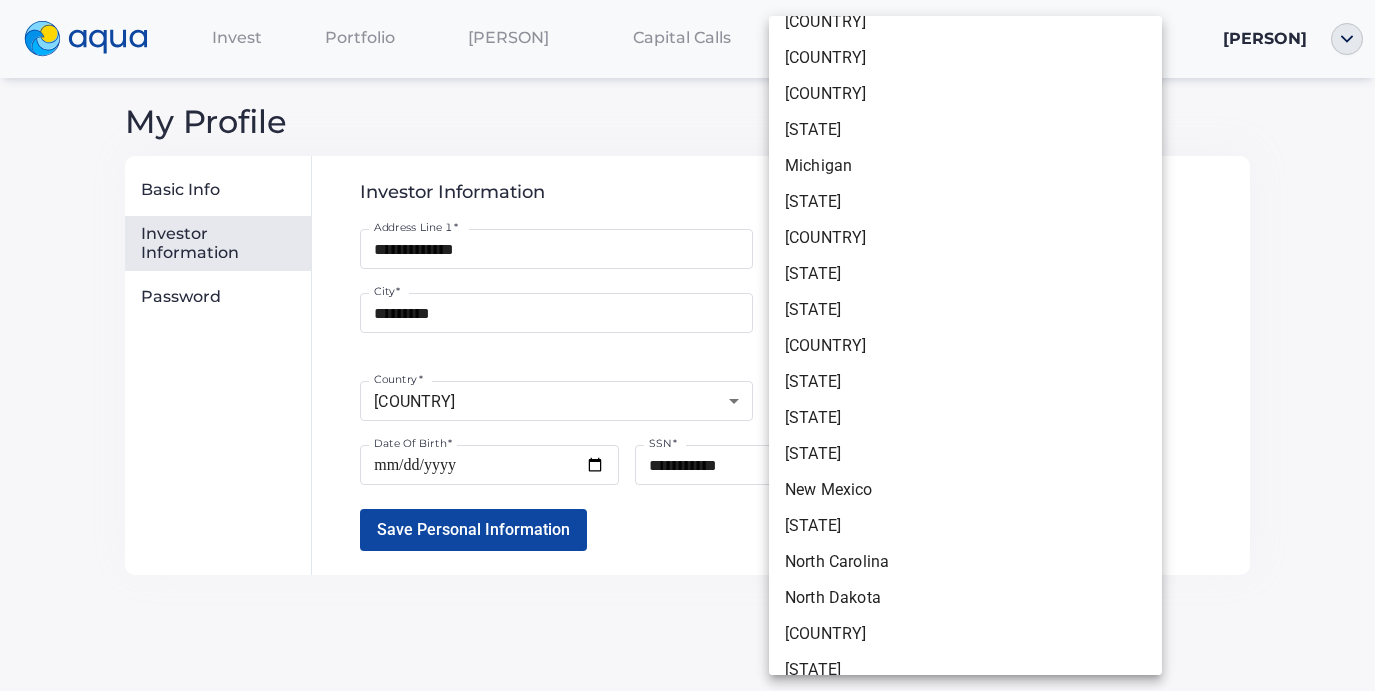 type 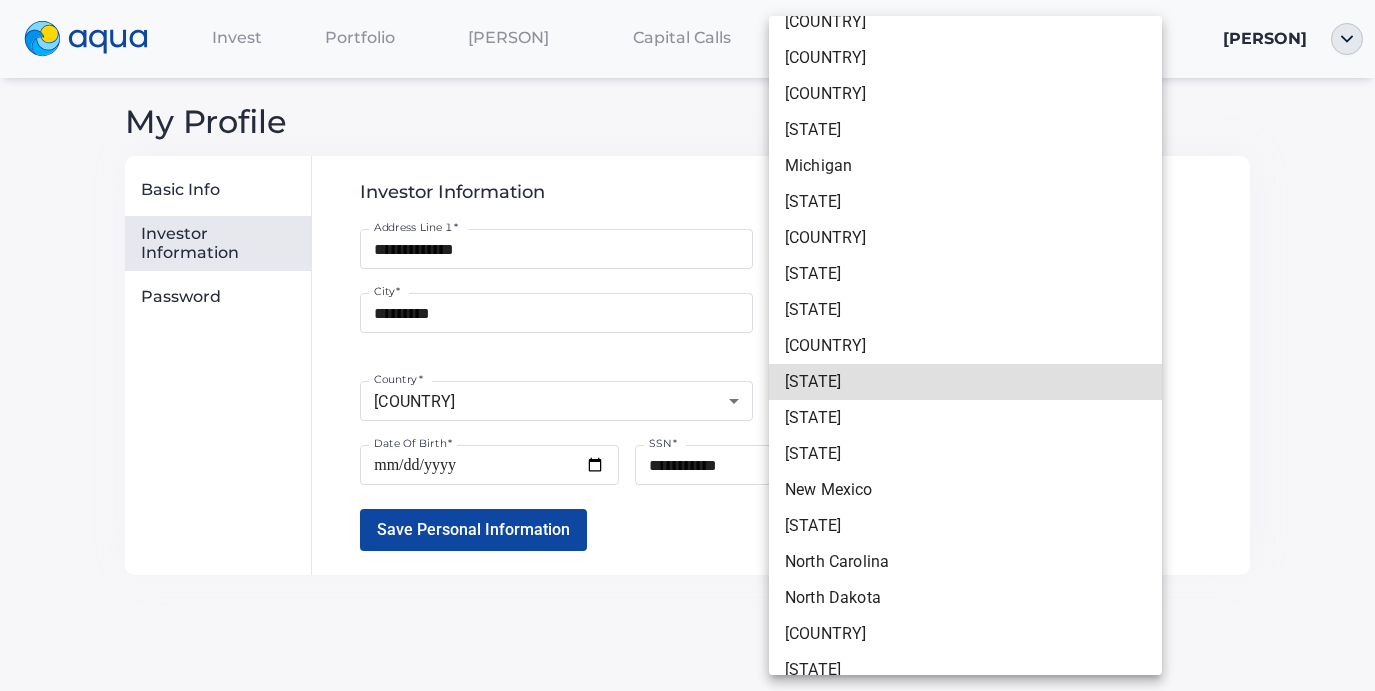 type 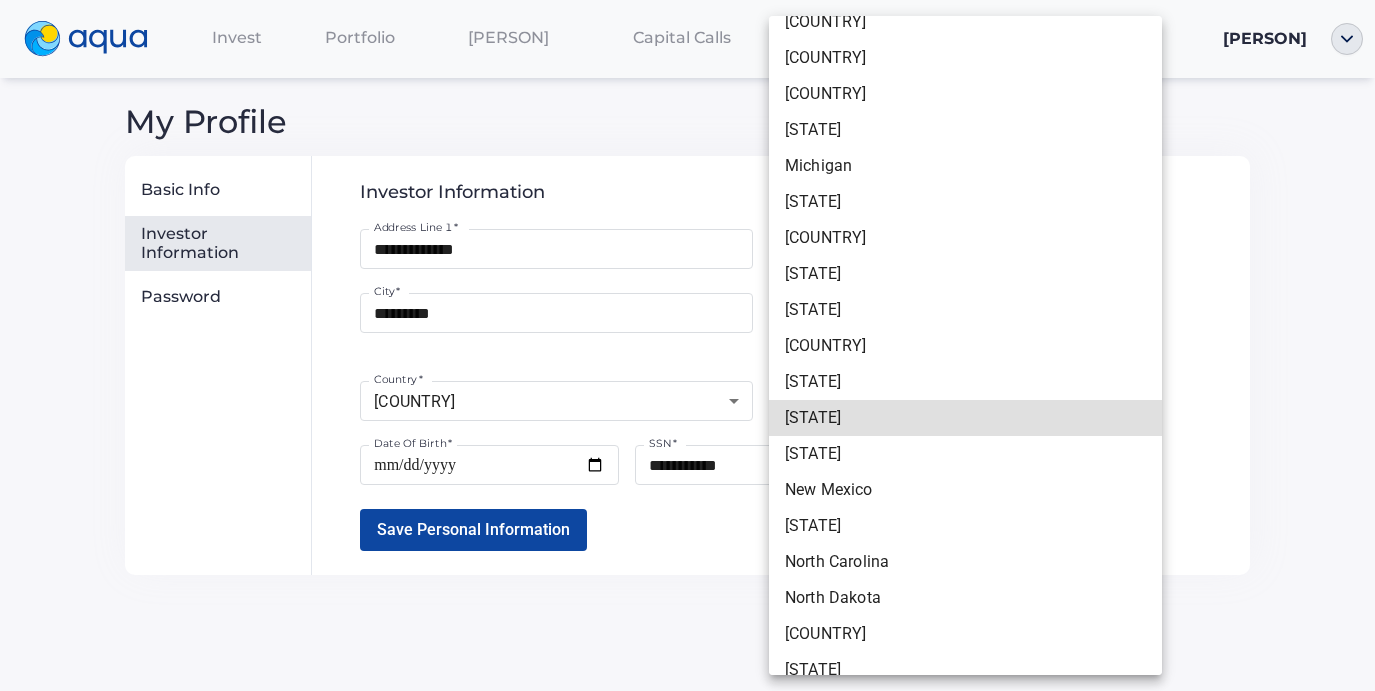 type 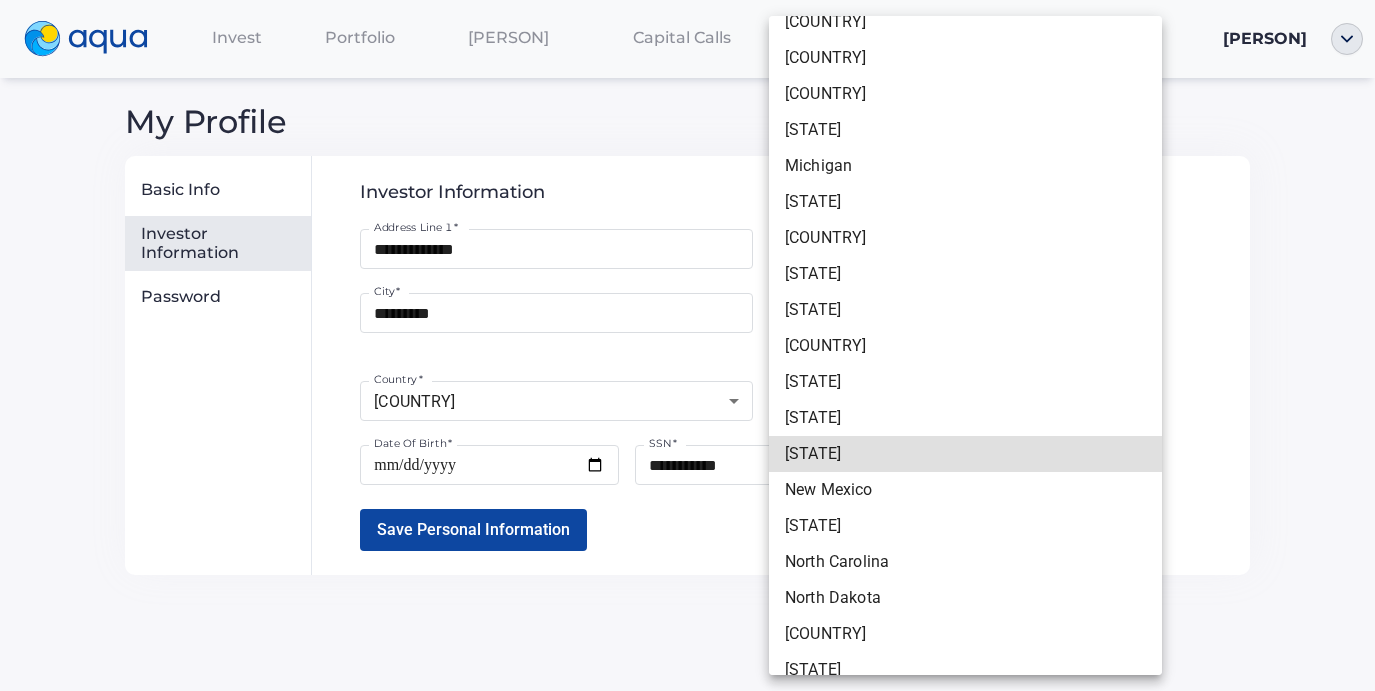 type 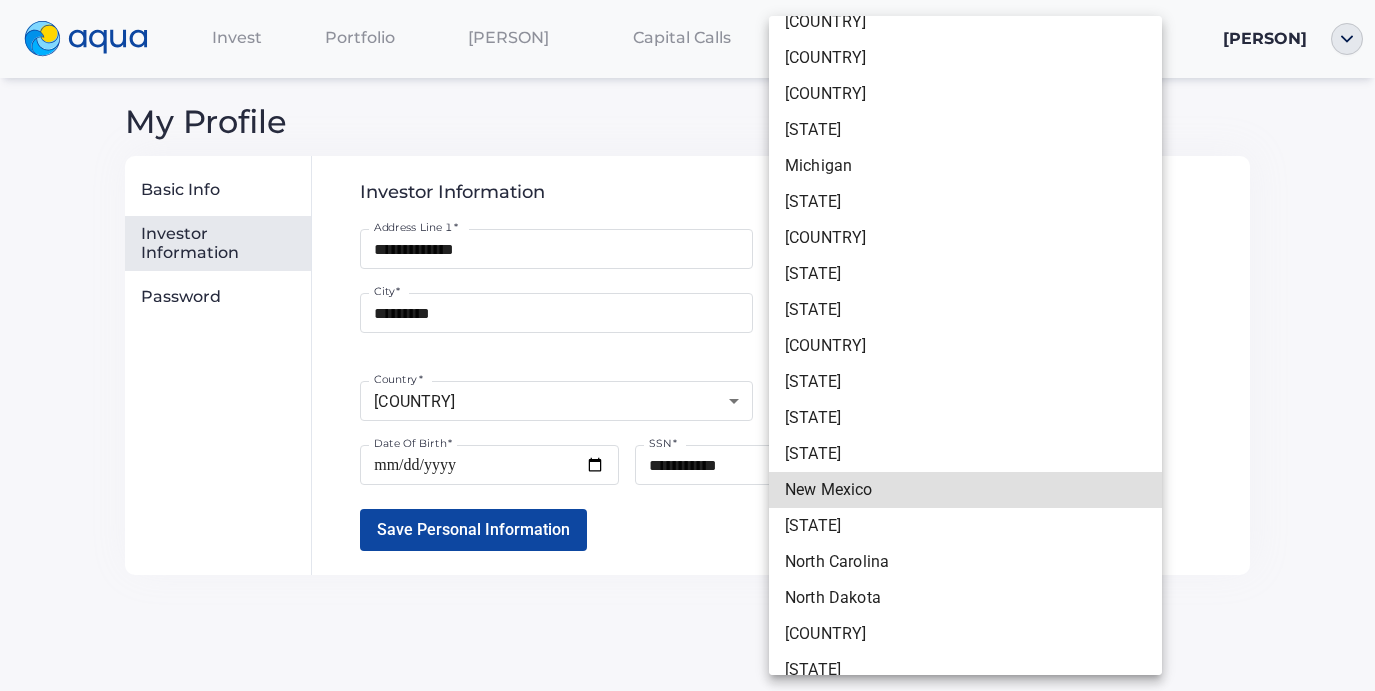 type 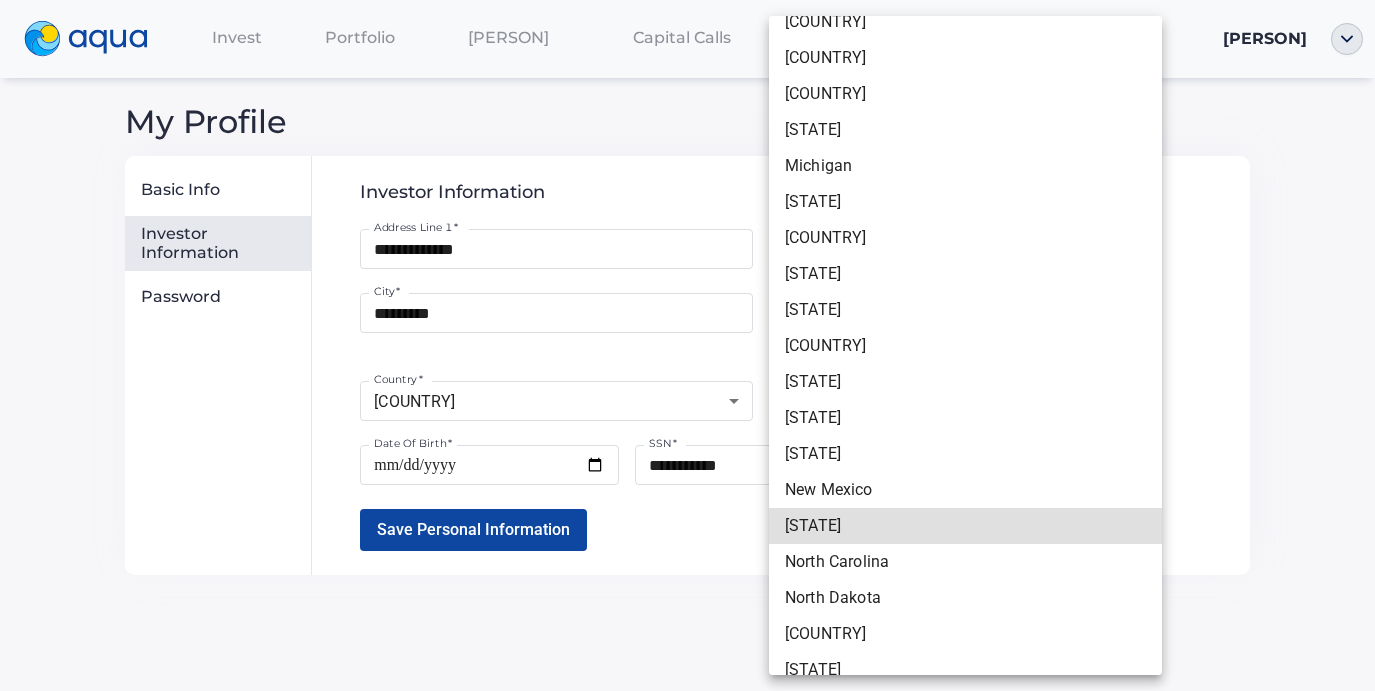 click on "[STATE]" at bounding box center (965, 526) 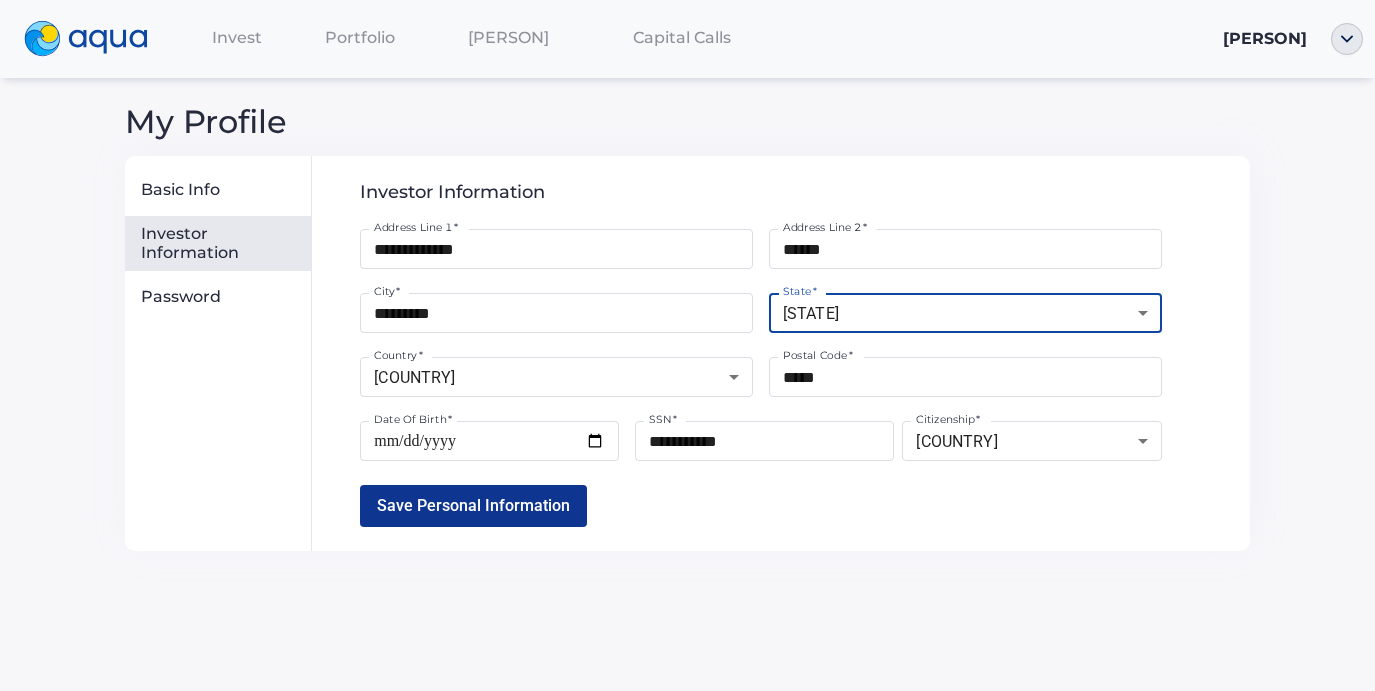 click on "Save Personal Information" at bounding box center [473, 506] 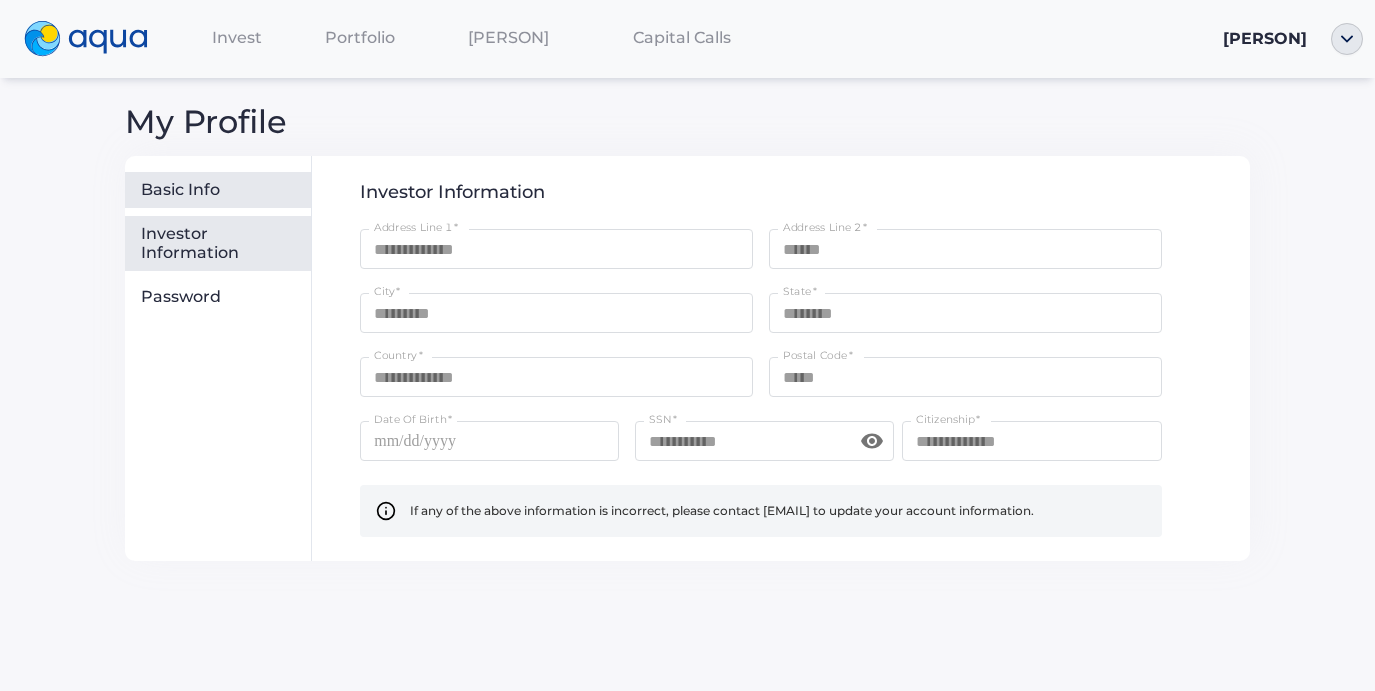 click on "Basic Info" at bounding box center [222, 190] 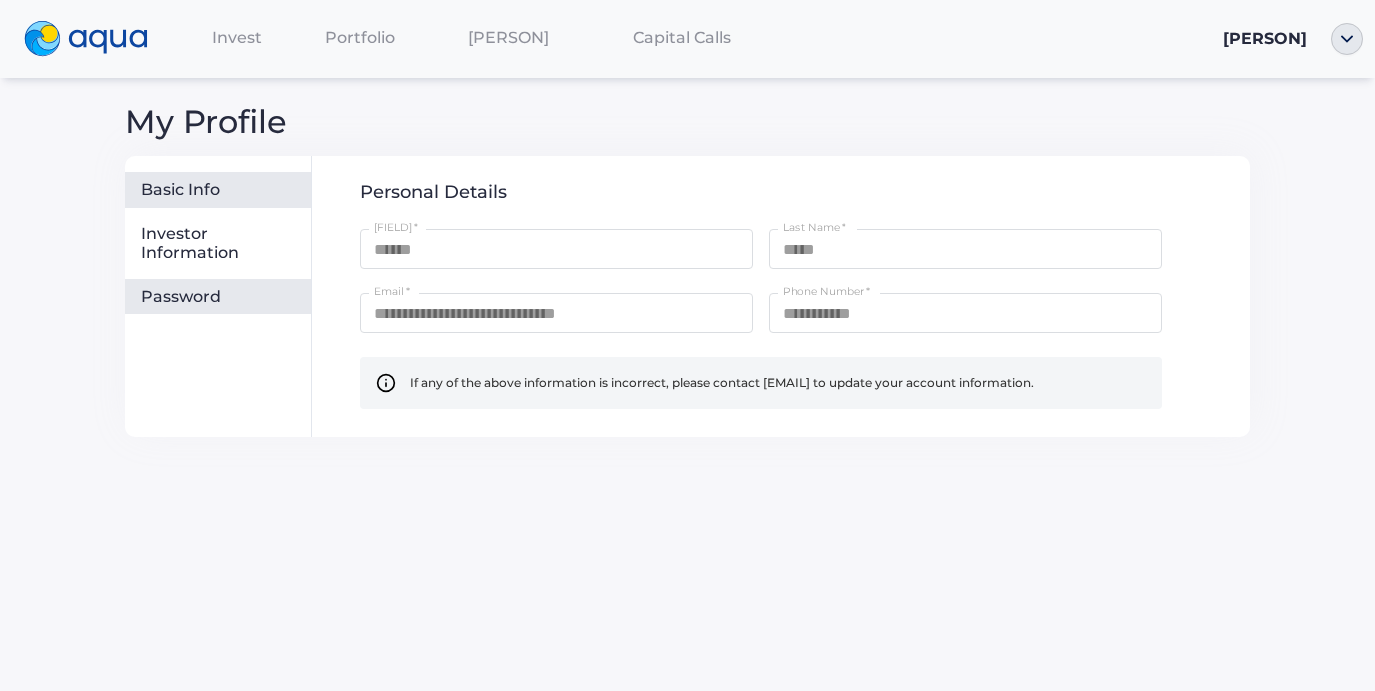 click on "Password" at bounding box center (222, 297) 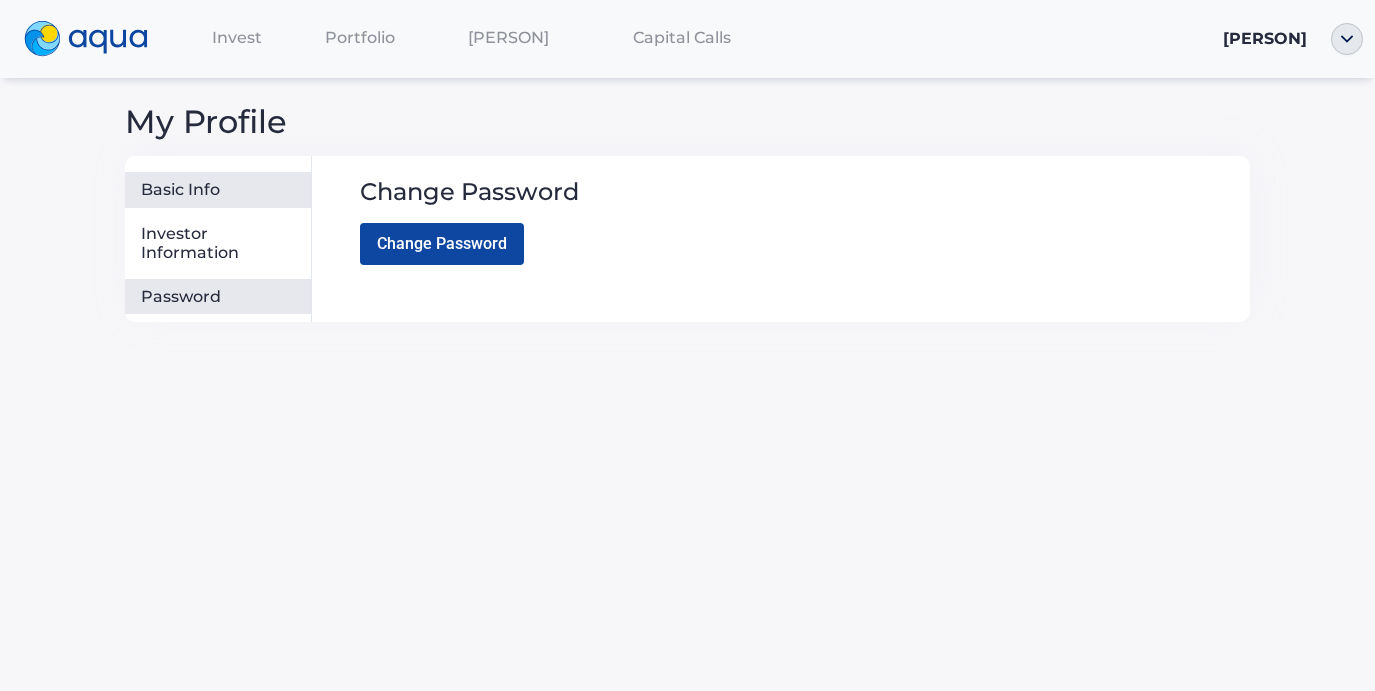 click on "Basic Info" at bounding box center [222, 190] 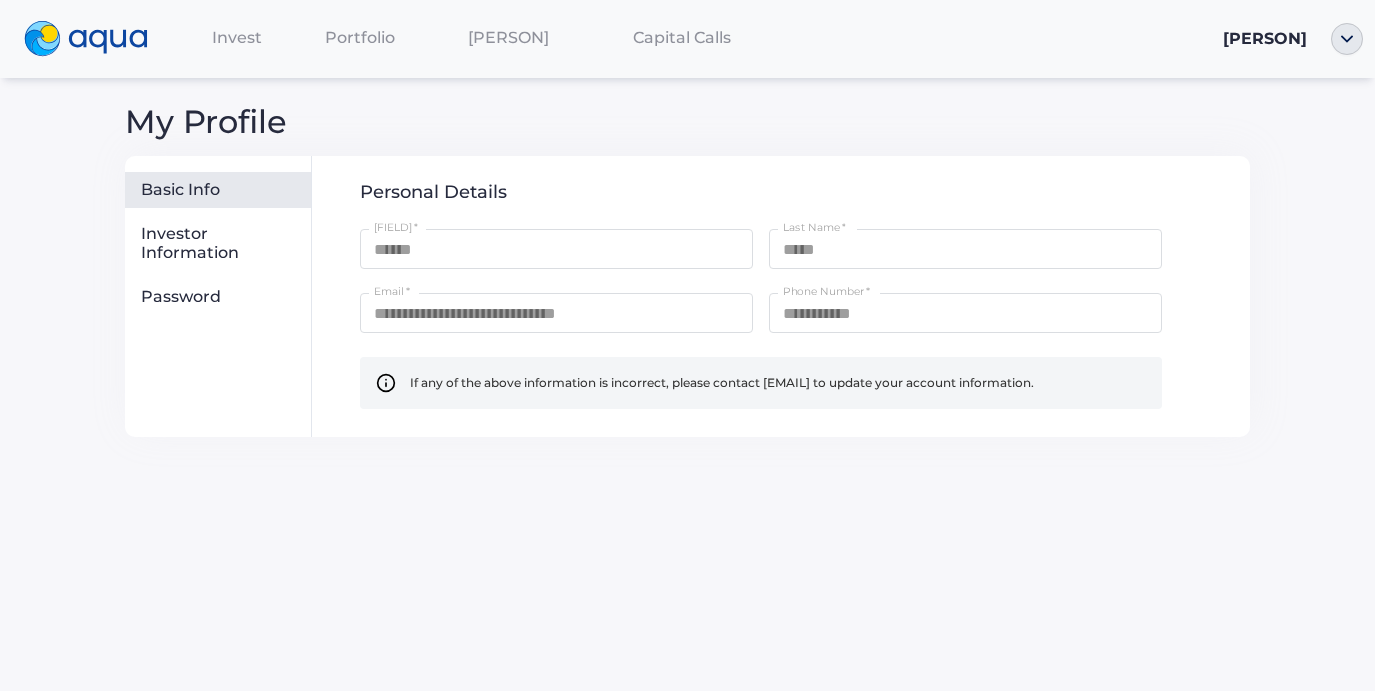 click on "Portfolio" at bounding box center (360, 37) 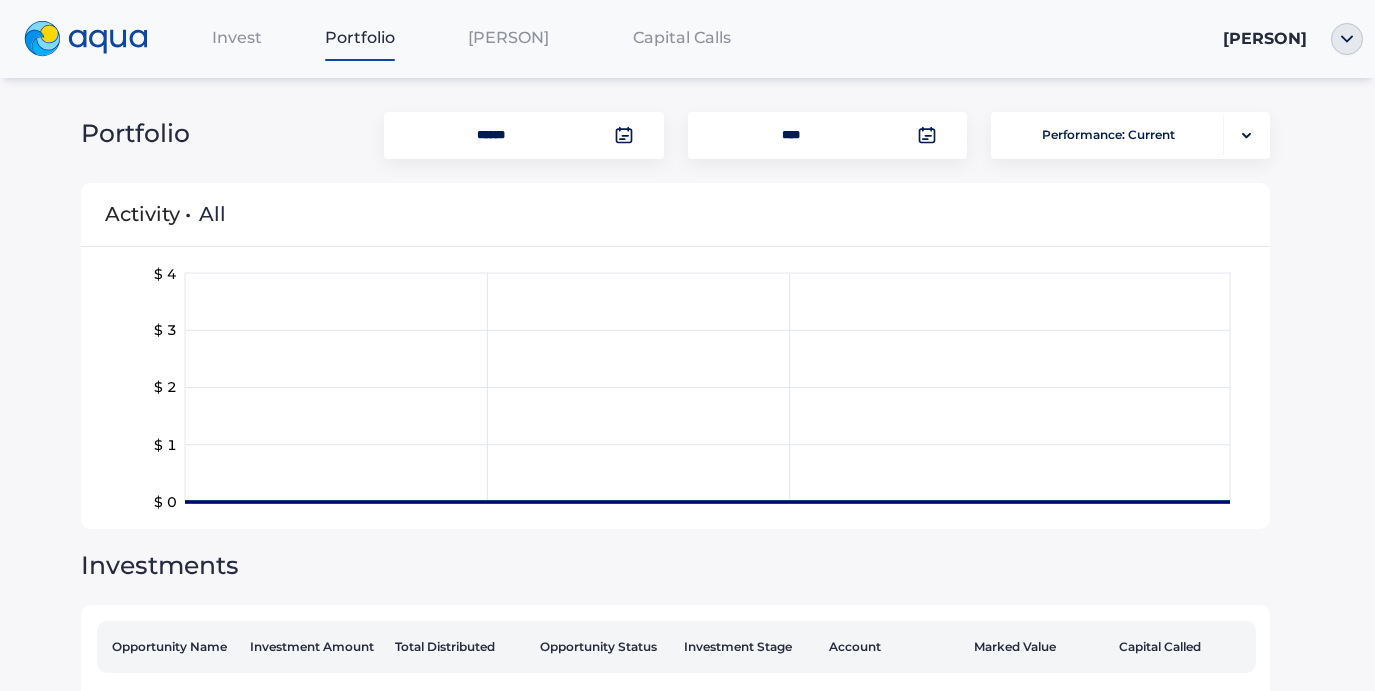 click on "Invest" at bounding box center (237, 37) 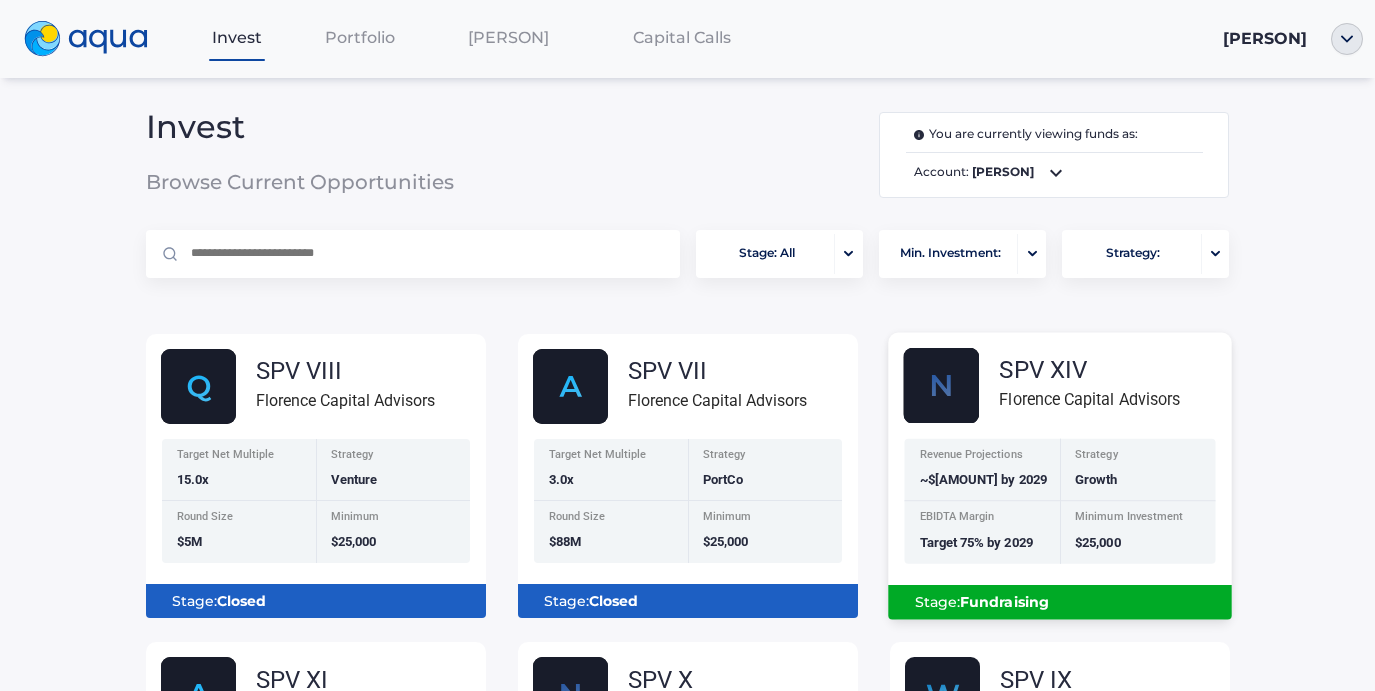 click on "Stage:  Fundraising" at bounding box center (1059, 602) 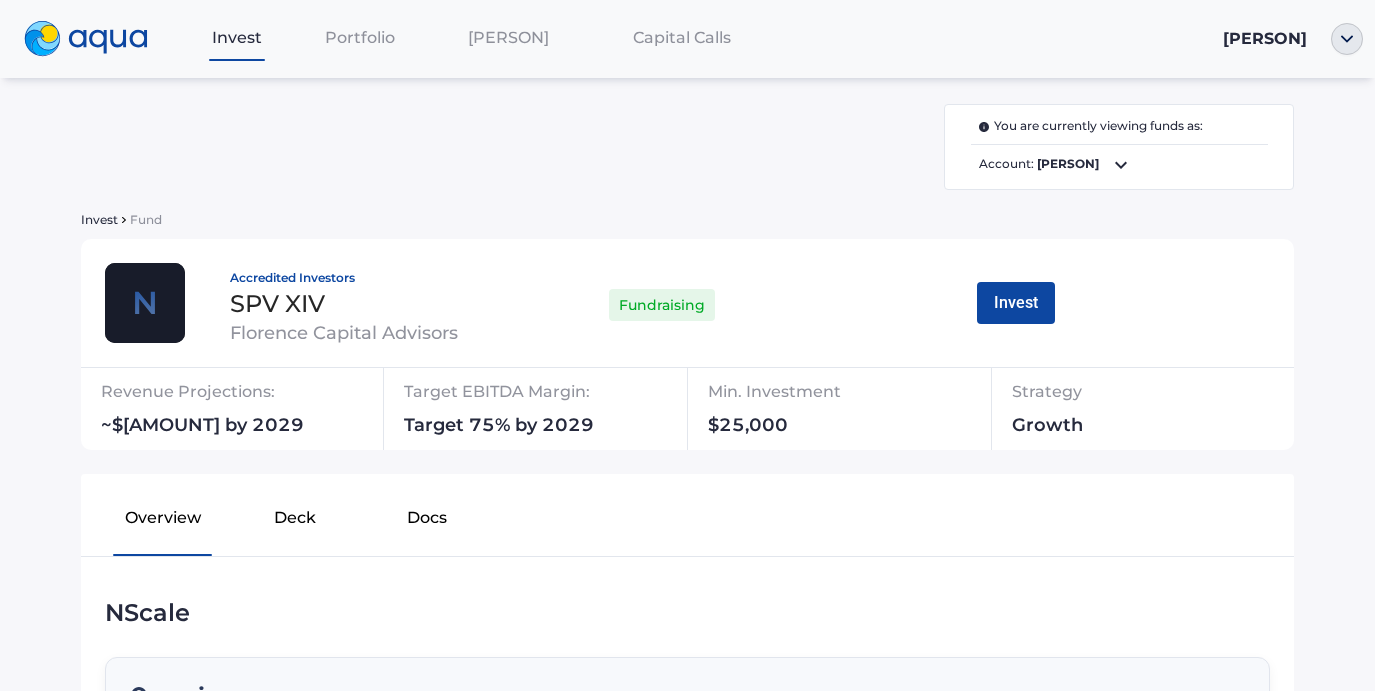 click on "Morton Lorge Invest Portfolio Investment Accounts Capital Calls Morton Lorge You are currently viewing funds as: Account: Morton Lorge Invest Fund Accredited Investors SPV XIV Florence Capital Advisors Fundraising Invest Revenue Projections: ~$5B by 2029 Target EBITDA Margin: Target 75% by 2029 Min. Investment $25,000 Strategy Growth Overview Deck Docs NScale Overview Nscale is a full-stack hyperscaler engineered for AI, offering vertically integrated GPU-as-a-Service (GPUaaS) solutions for hyperscalers, enterprises, sovereign governments, and AI startups. The company co-designs data center and GPU supercluster infrastructure, anchored by its 60MW flagship facility in Glomfjord, Norway (30MW operational) powered entirely by renewable energy. Headquartered in London, Nscale is expanding aggressively with greenfield data centers across Norway, Texas, and the UK. Key Investment Highlights Massive Market Opportunity: Explosive Growth:" at bounding box center (687, 345) 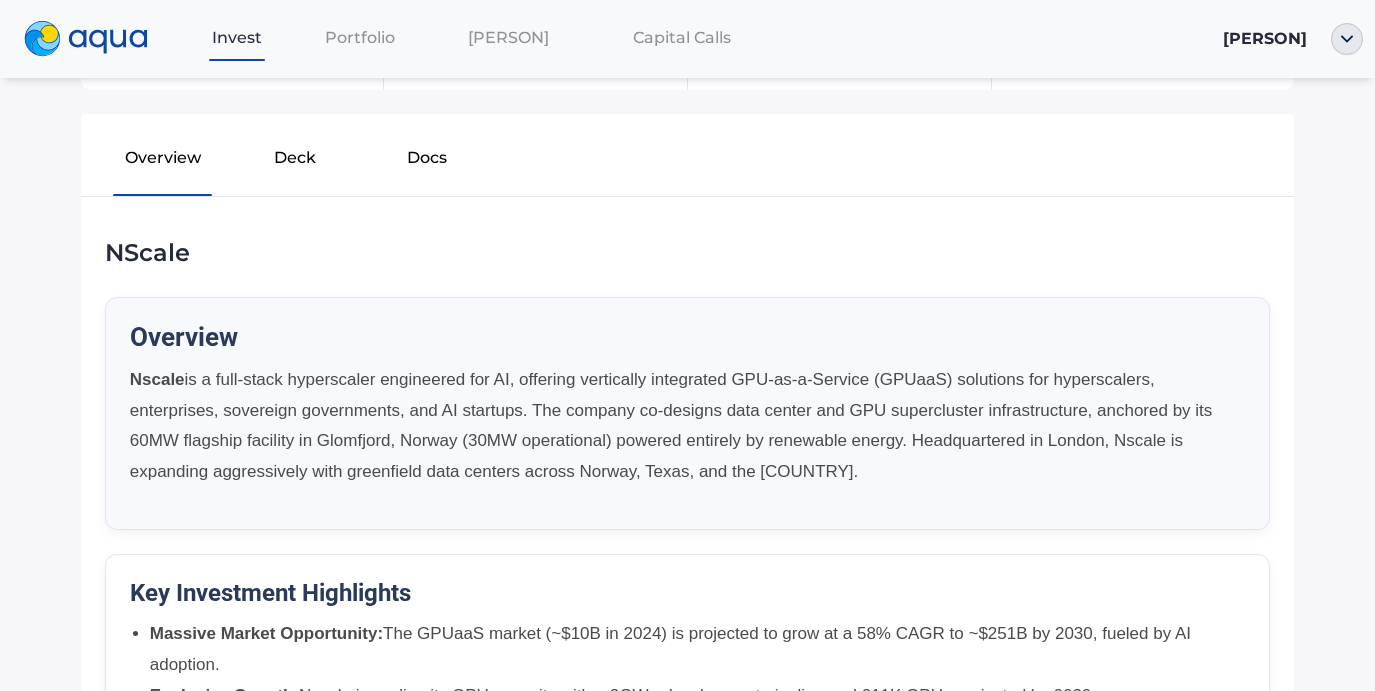 click on "Docs" at bounding box center (427, 162) 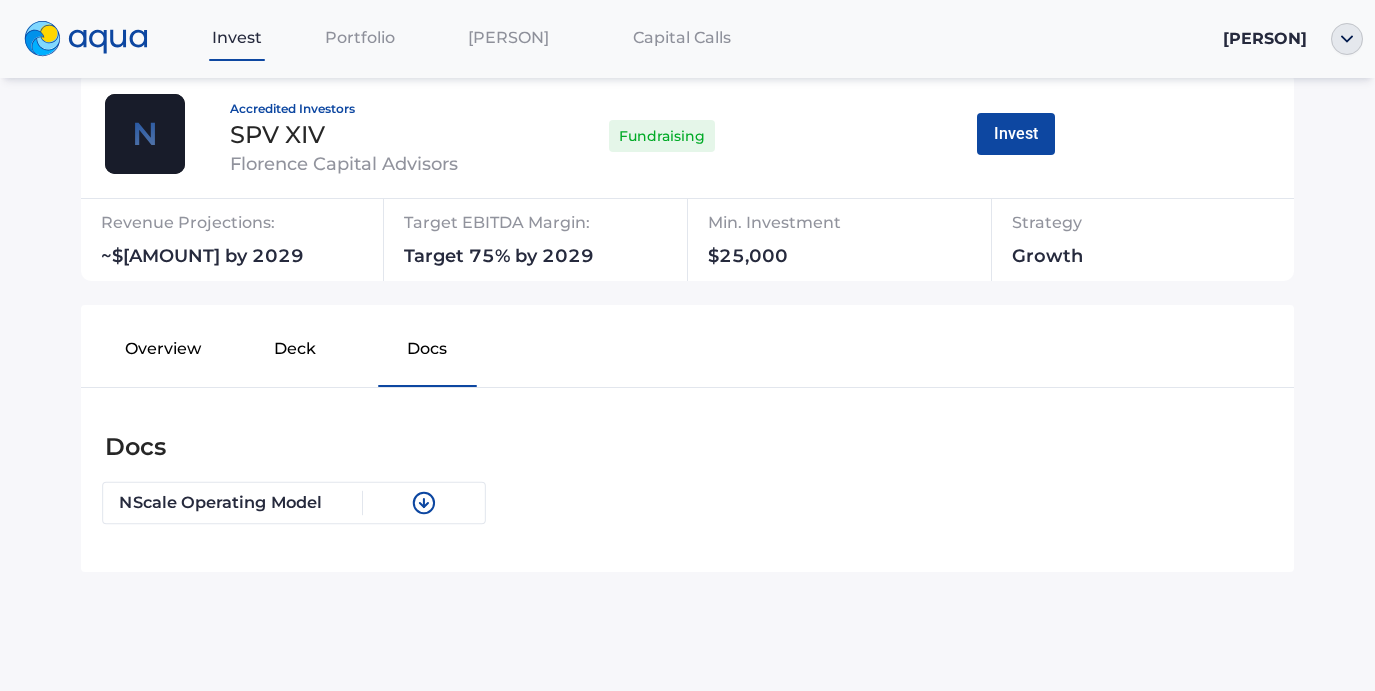 click on "NScale Operating Model" at bounding box center (240, 503) 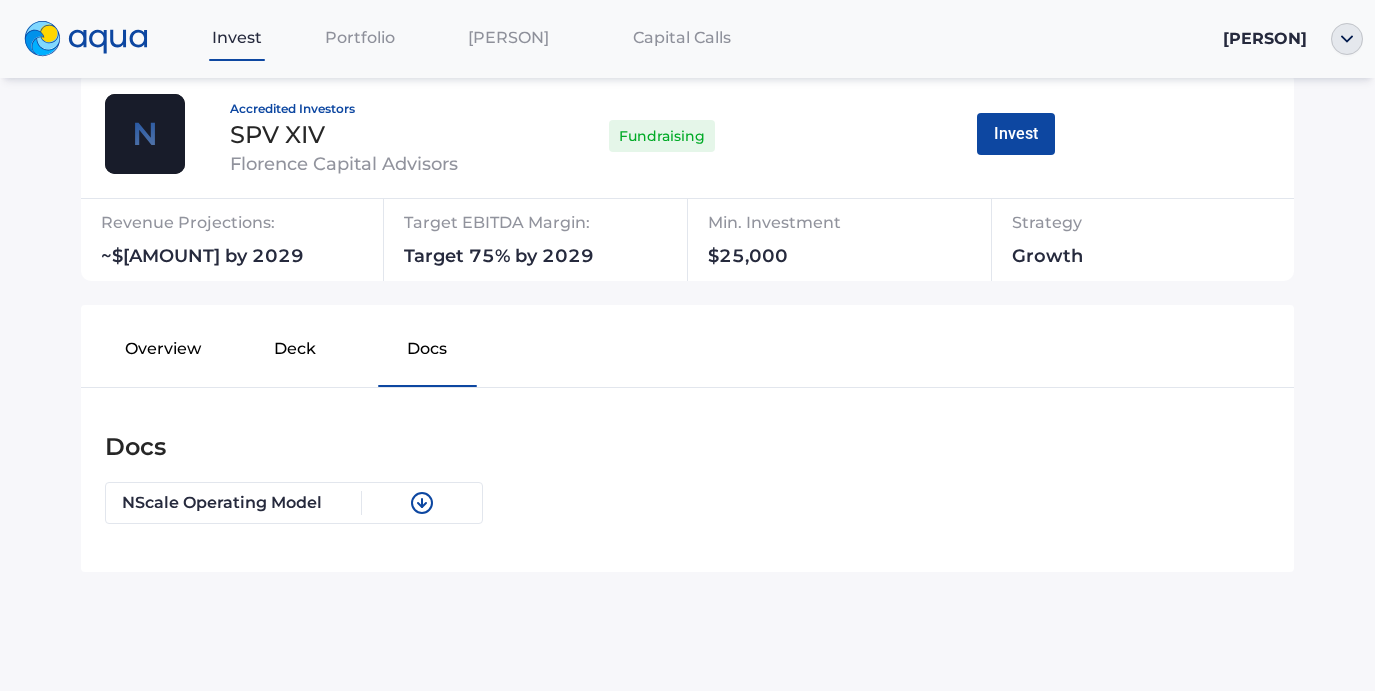 click on "Deck" at bounding box center [295, 353] 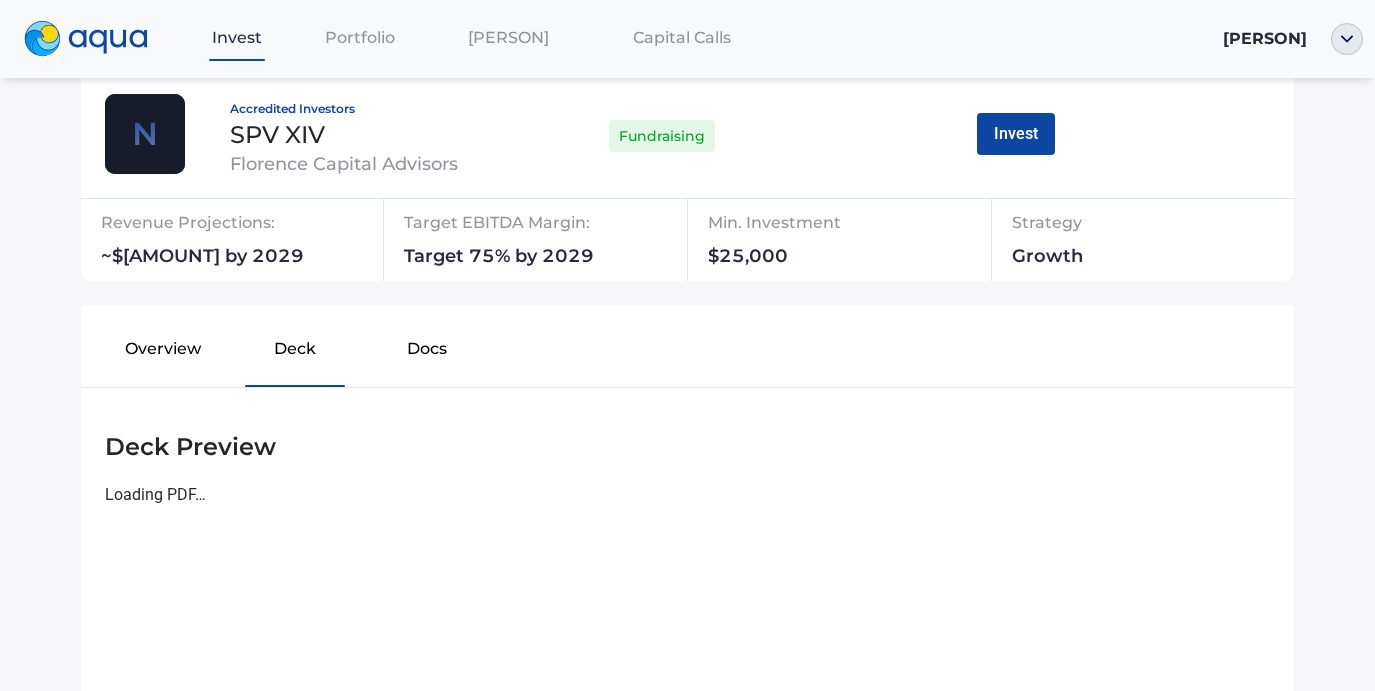 click on "Invest Portfolio Investment Accounts Capital Calls [NAME] You are currently viewing funds as: Account:   [NAME] Invest Fund Accredited Investors SPV XIV Florence Capital Advisors Fundraising Invest Revenue Projections: ~$[NUMBER]B by [YEAR] Target EBITDA Margin: Target [PERCENT]% by [YEAR] Min. Investment $[NUMBER] Strategy Growth Overview Deck Docs Deck Preview Loading PDF…" at bounding box center [687, 345] 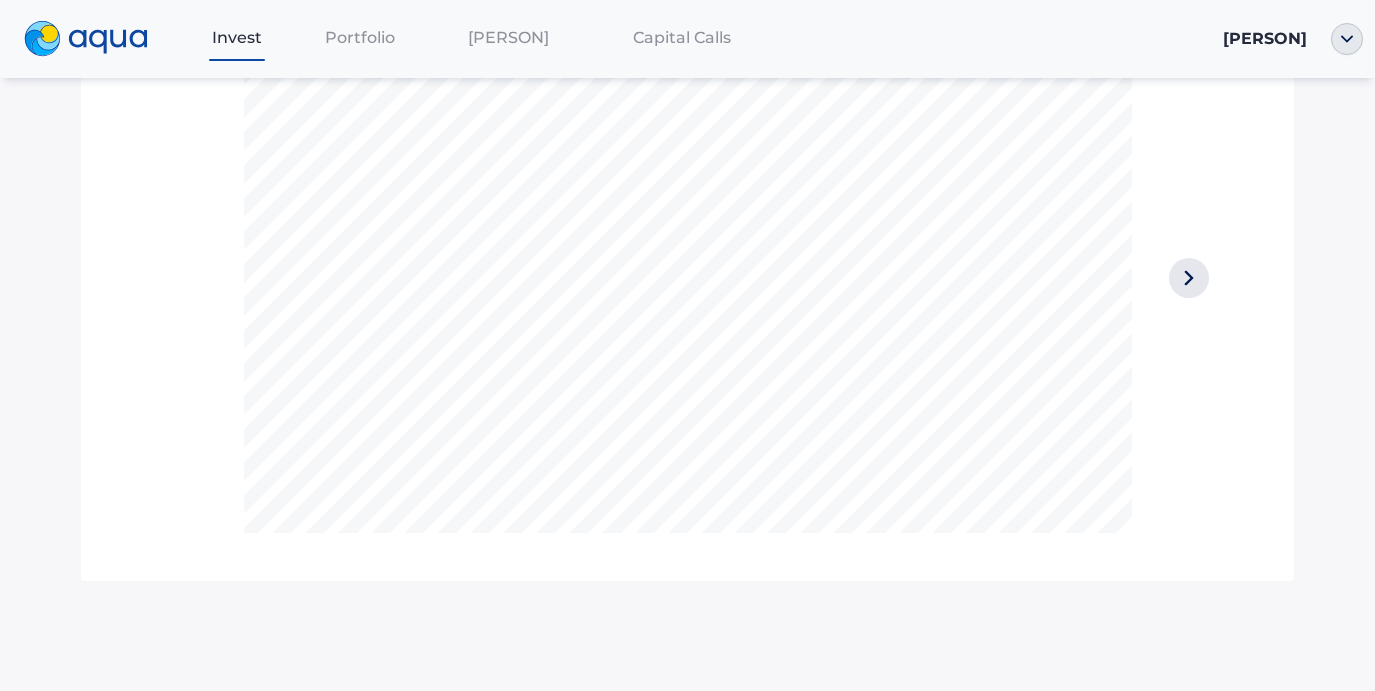 scroll, scrollTop: 651, scrollLeft: 0, axis: vertical 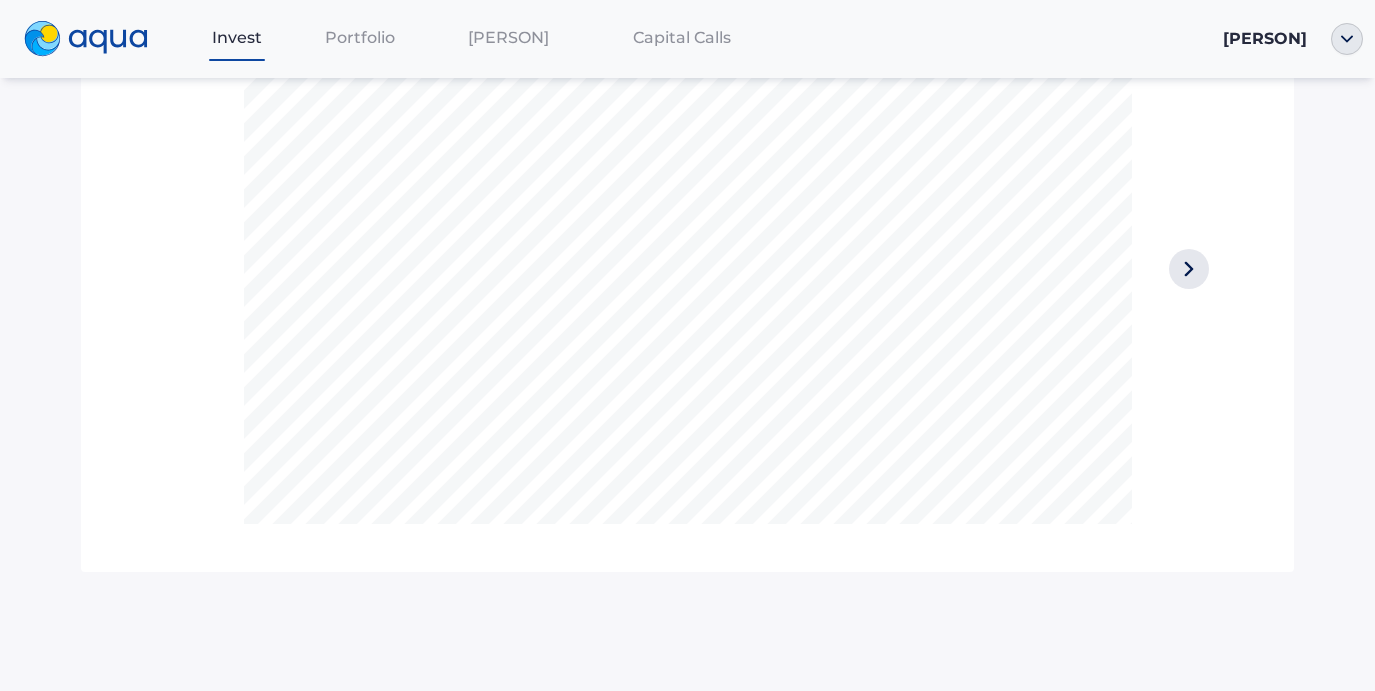 click at bounding box center (1189, 269) 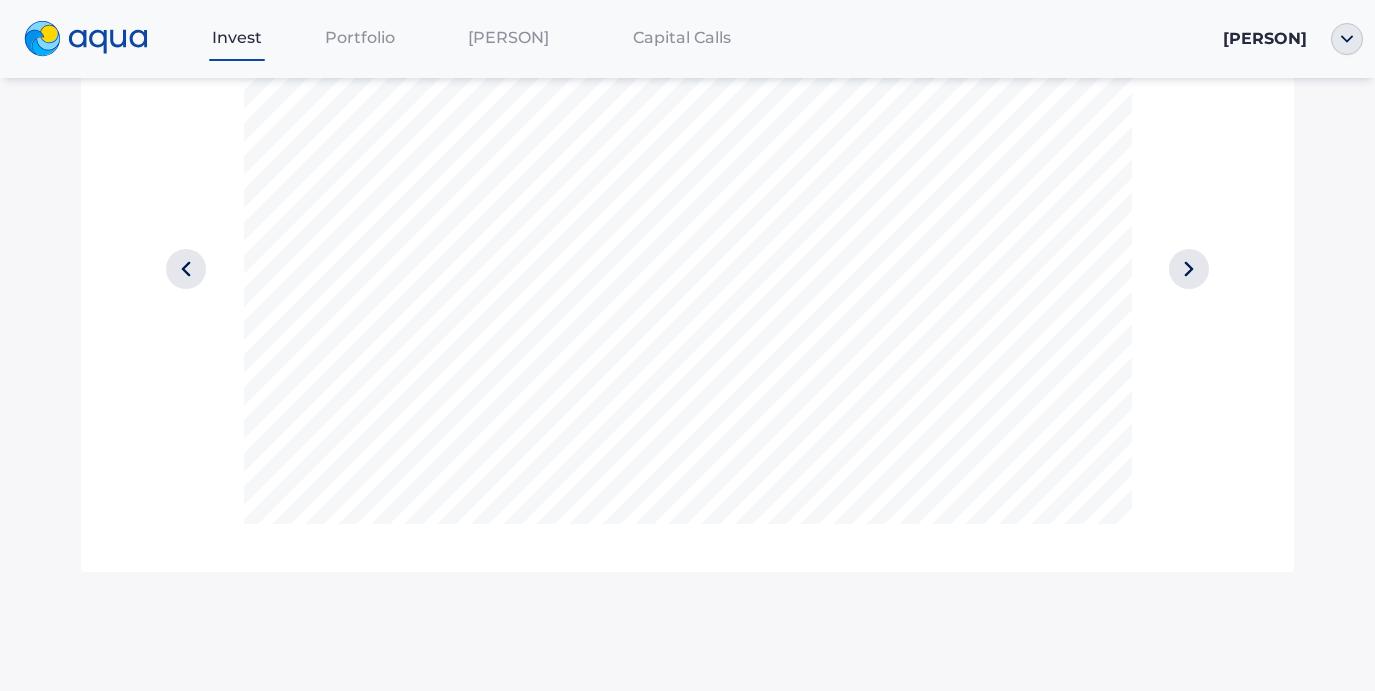 click at bounding box center [1189, 269] 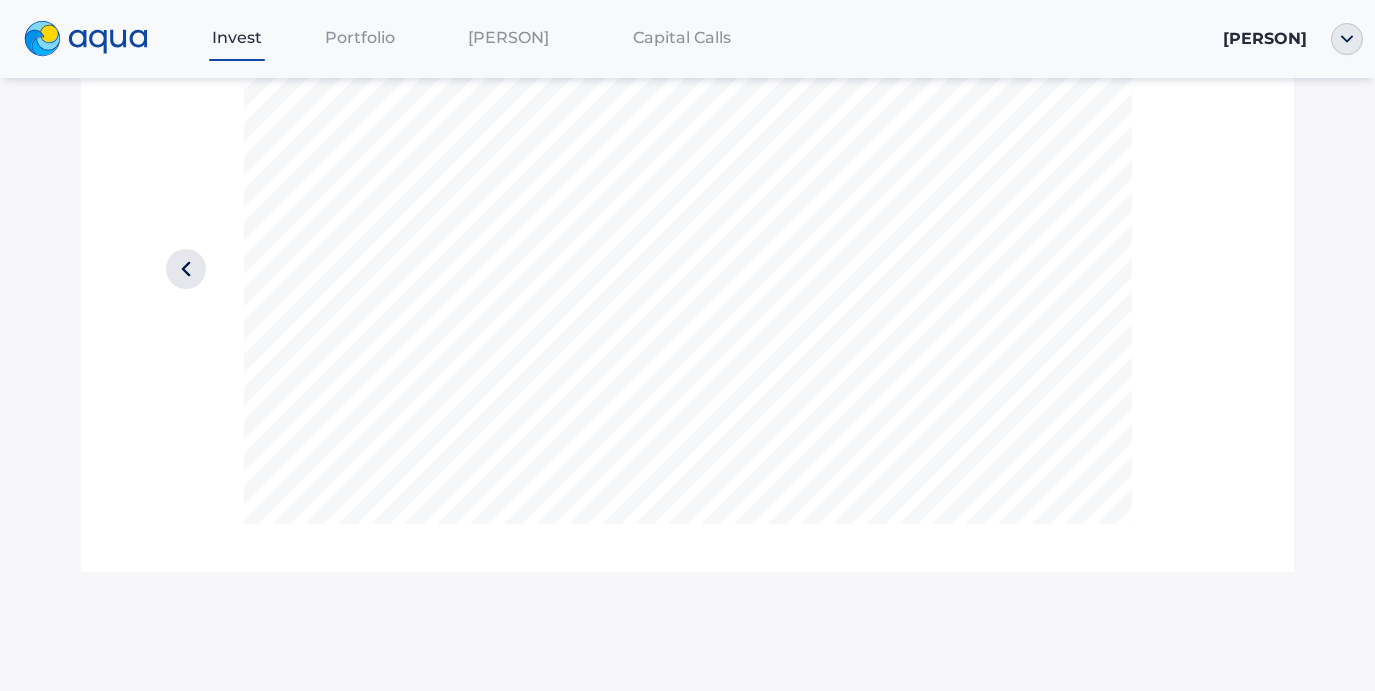click at bounding box center [1189, 274] 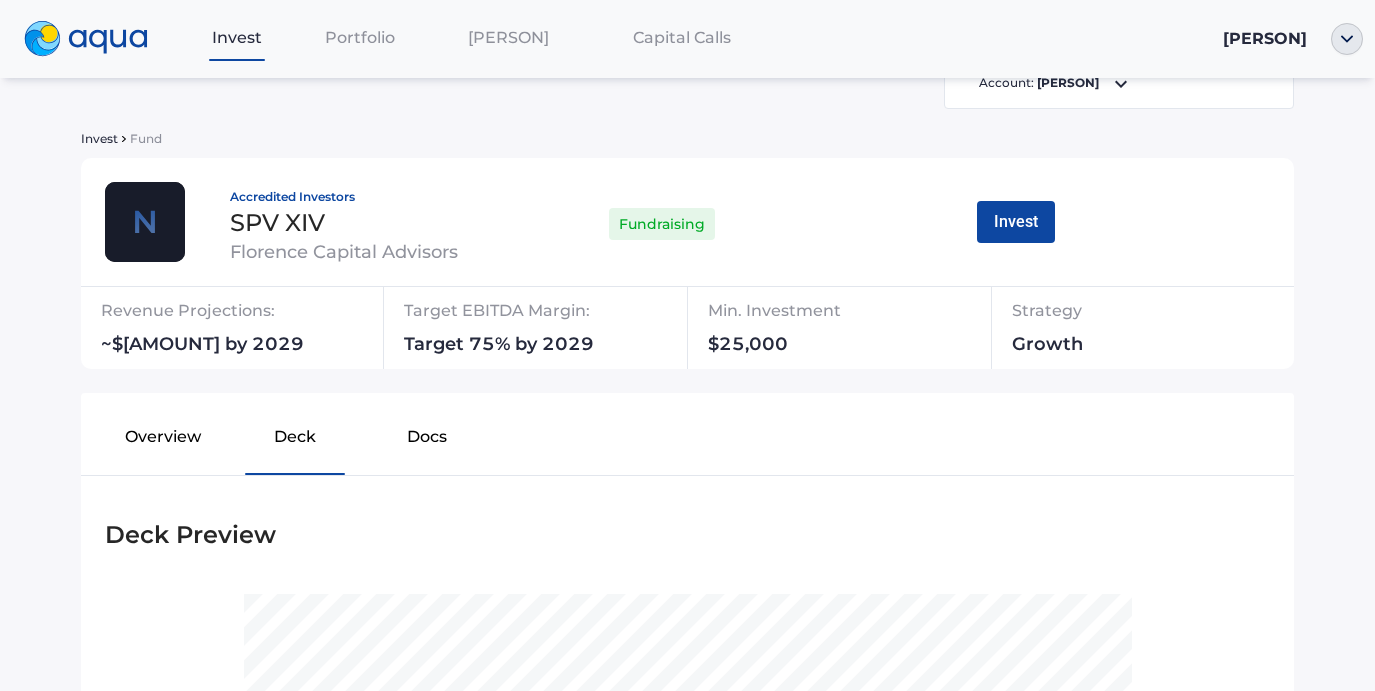 scroll, scrollTop: 0, scrollLeft: 0, axis: both 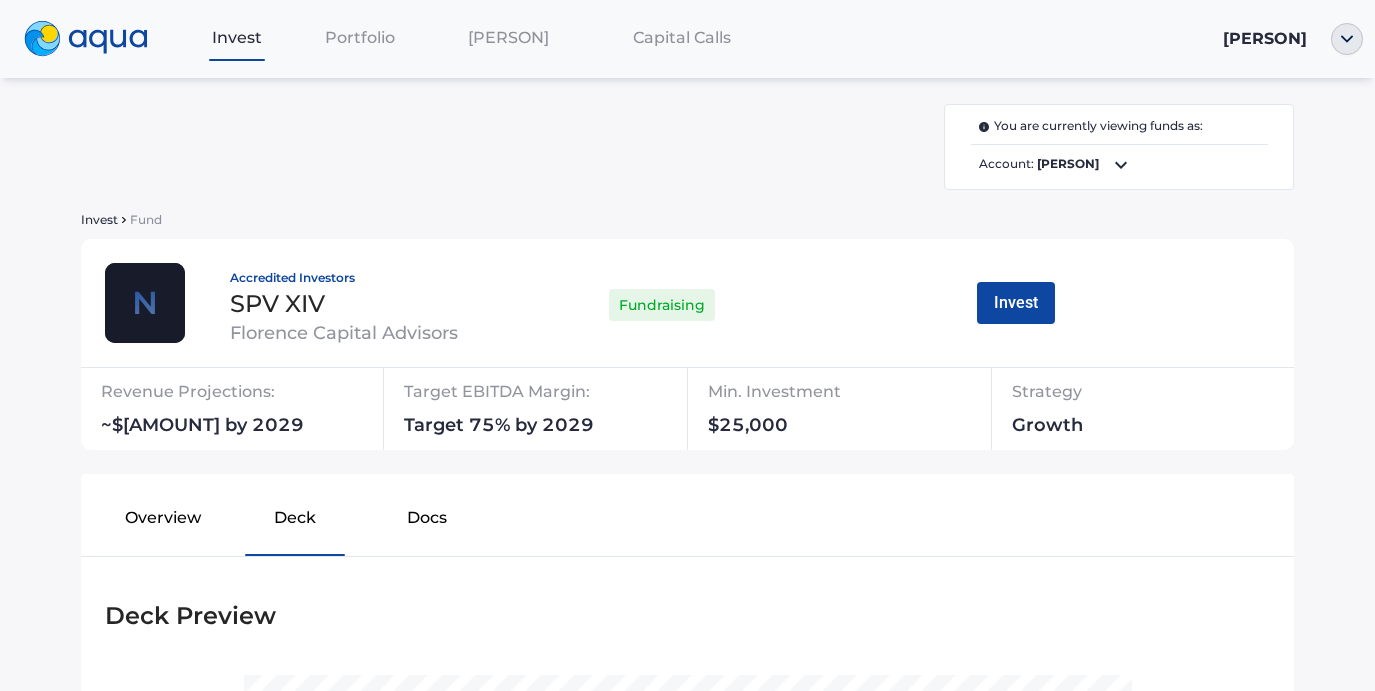 click on "[PERSON]" at bounding box center [508, 37] 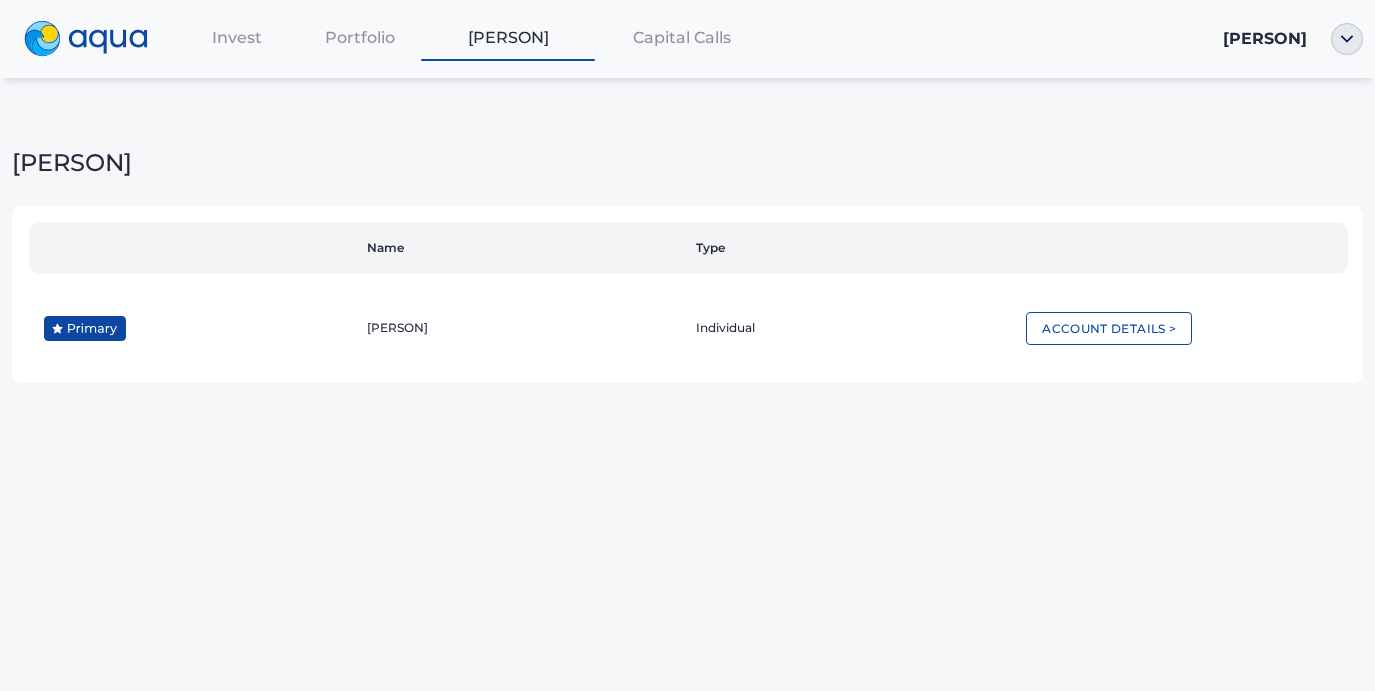 click on "[PERSON]" at bounding box center (687, 39) 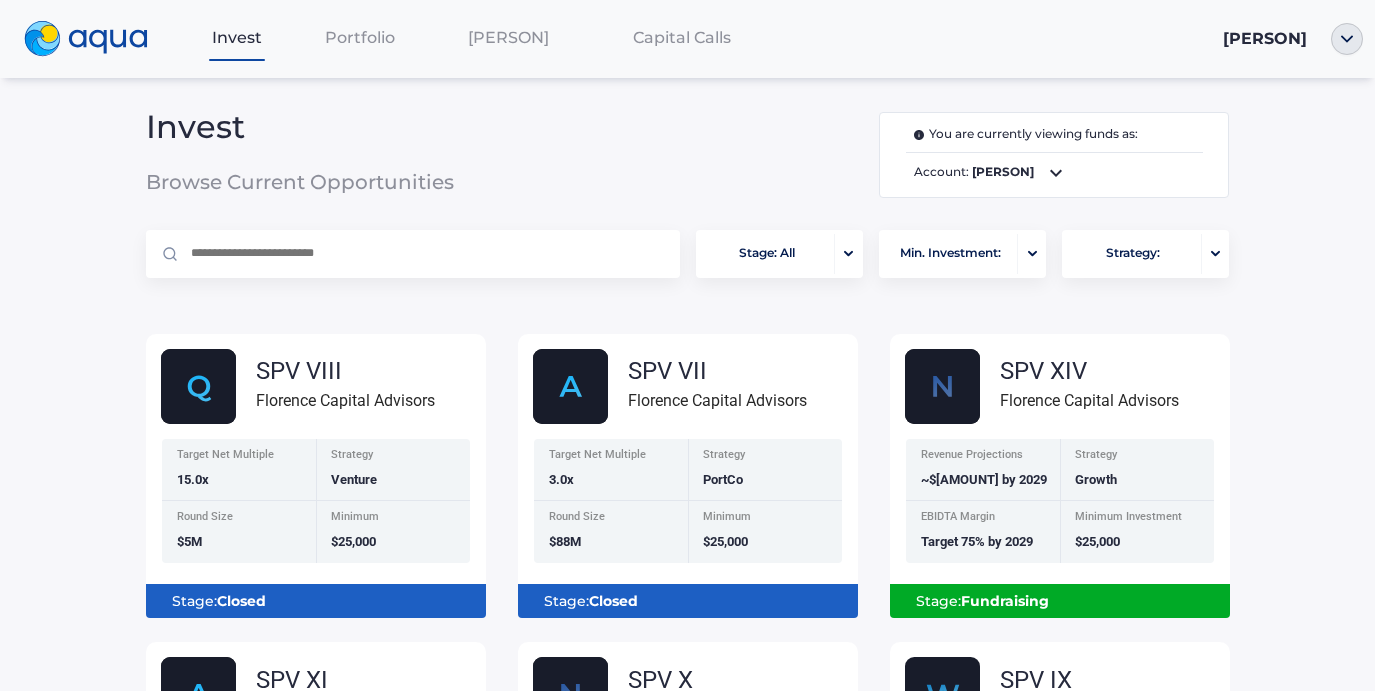 click on "Morton Lorge Invest Portfolio Investment Accounts Capital Calls Morton Lorge Invest Browse Current Opportunities You are currently viewing funds as: Account: Morton Lorge Stage: All Min. Investment: Strategy: SPV VIII Florence Capital Advisors Target Net Multiple 15.0x Strategy Venture Round Size $5M Minimum $25,000 Allocation Filled: 0.875 % Stage: Closed SPV VII Florence Capital Advisors Target Net Multiple 3.0x Strategy PortCo Round Size $88M Minimum $25,000 Allocation Filled: 0.93 % Stage: Closed SPV XIV Florence Capital Advisors Revenue Projections ~$5B by 2029 Strategy Growth EBIDTA Margin Target 75% by 2029 Minimum Investment $25,000 Allocation Filled: 0.271 % Stage: Fundraising SPV XI Florence Capital Advisors Round Size $8M Strategy Venture Pipeline Interest $1B Minimum Investment $25,000 Allocation Filled: 0.06 % Stage: Closed SPV X Florence Capital Advisors Round Size $125M Strategy Growth PF Revenue $88 Million Minimum Investment $10,000 0.11272 %" at bounding box center (687, 345) 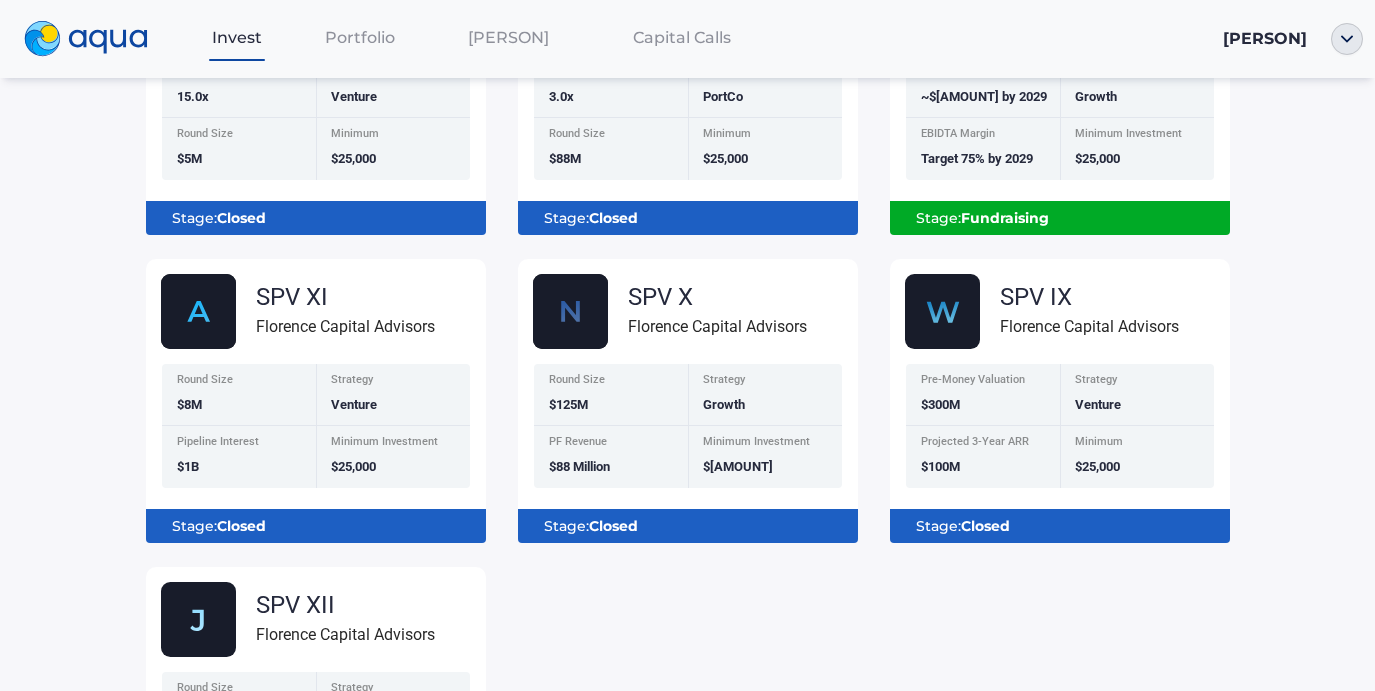 scroll, scrollTop: 297, scrollLeft: 0, axis: vertical 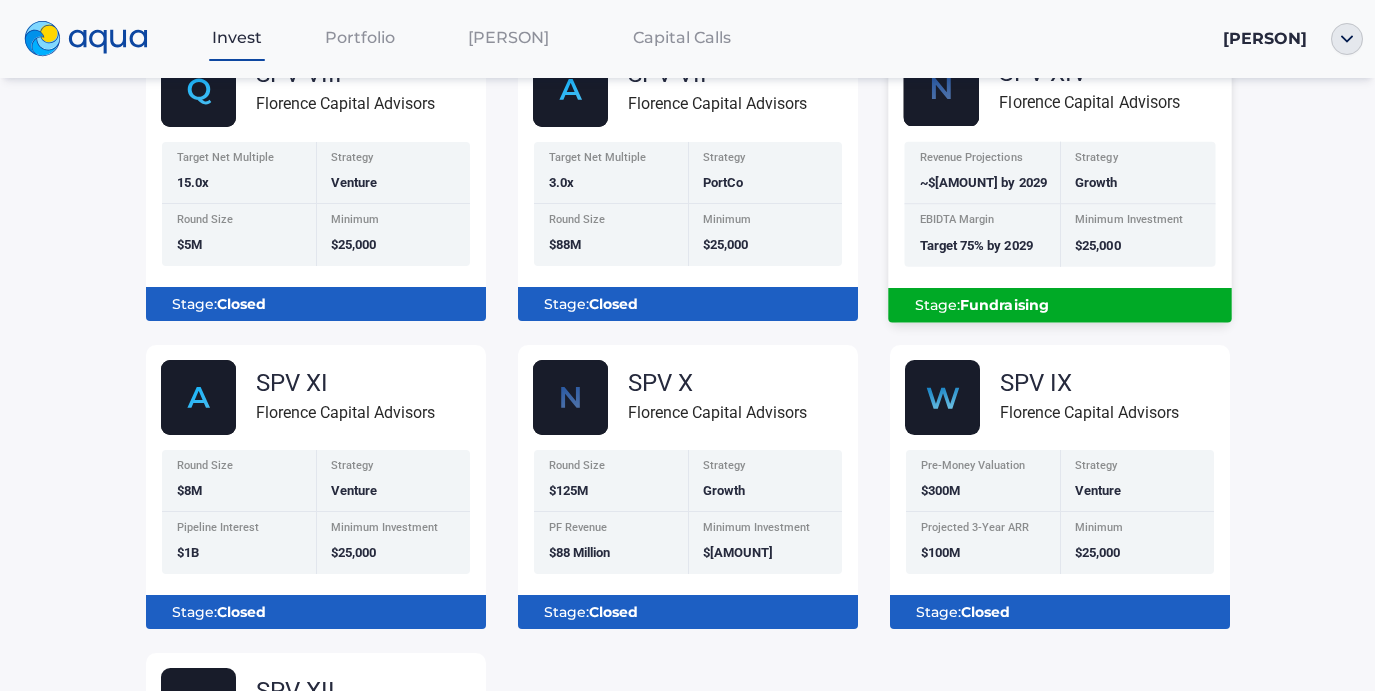 click on "Fundraising" at bounding box center (1004, 305) 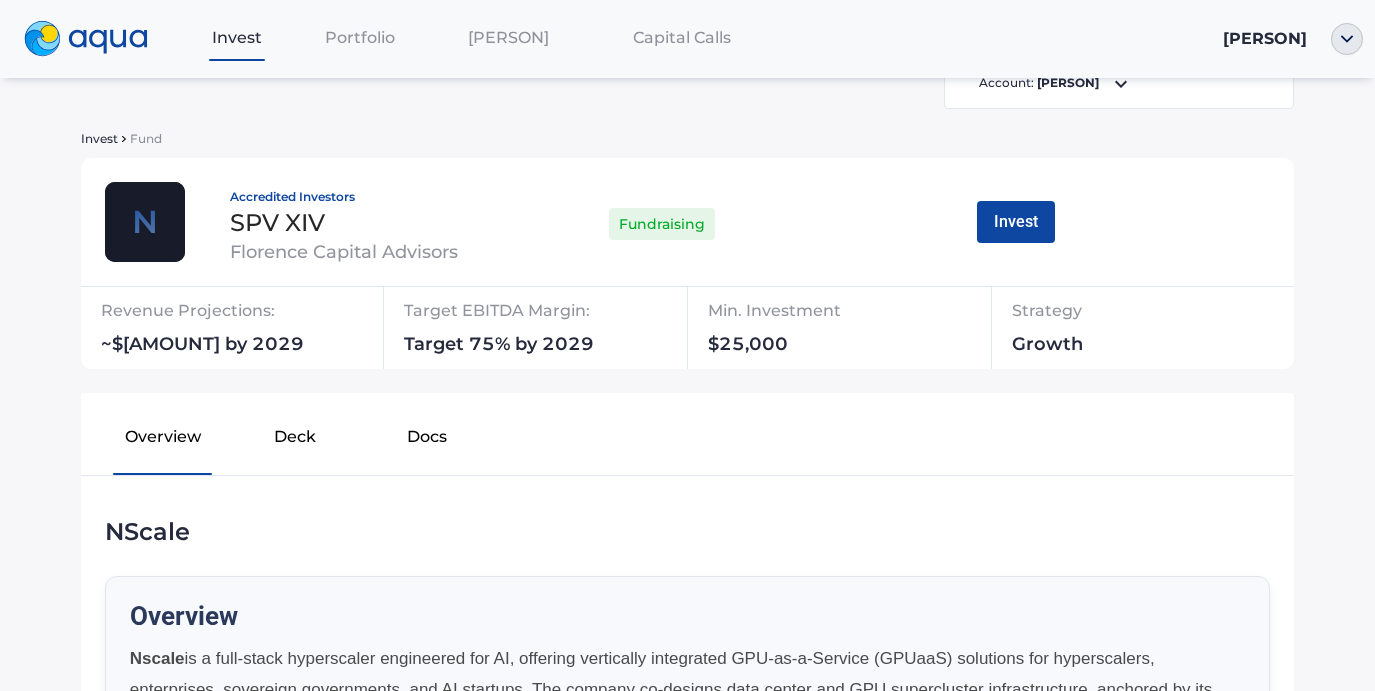 scroll, scrollTop: 80, scrollLeft: 0, axis: vertical 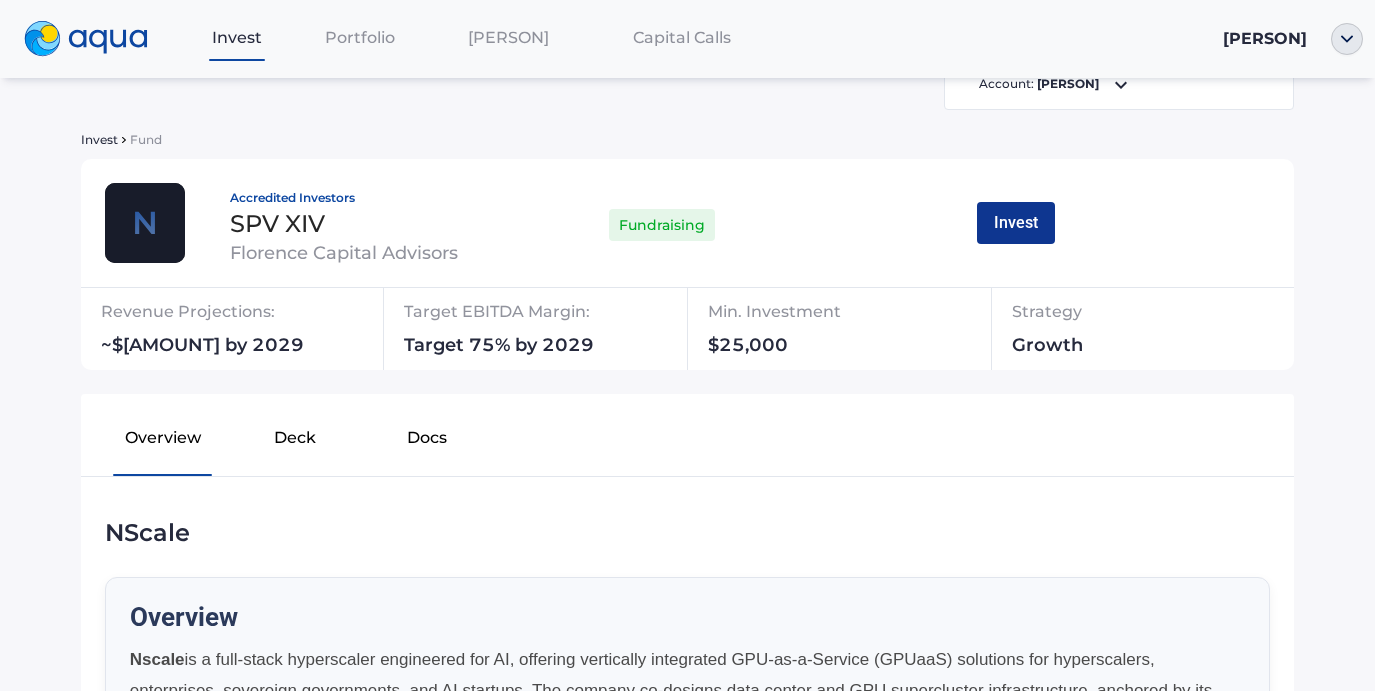 click on "Invest" at bounding box center (1016, 223) 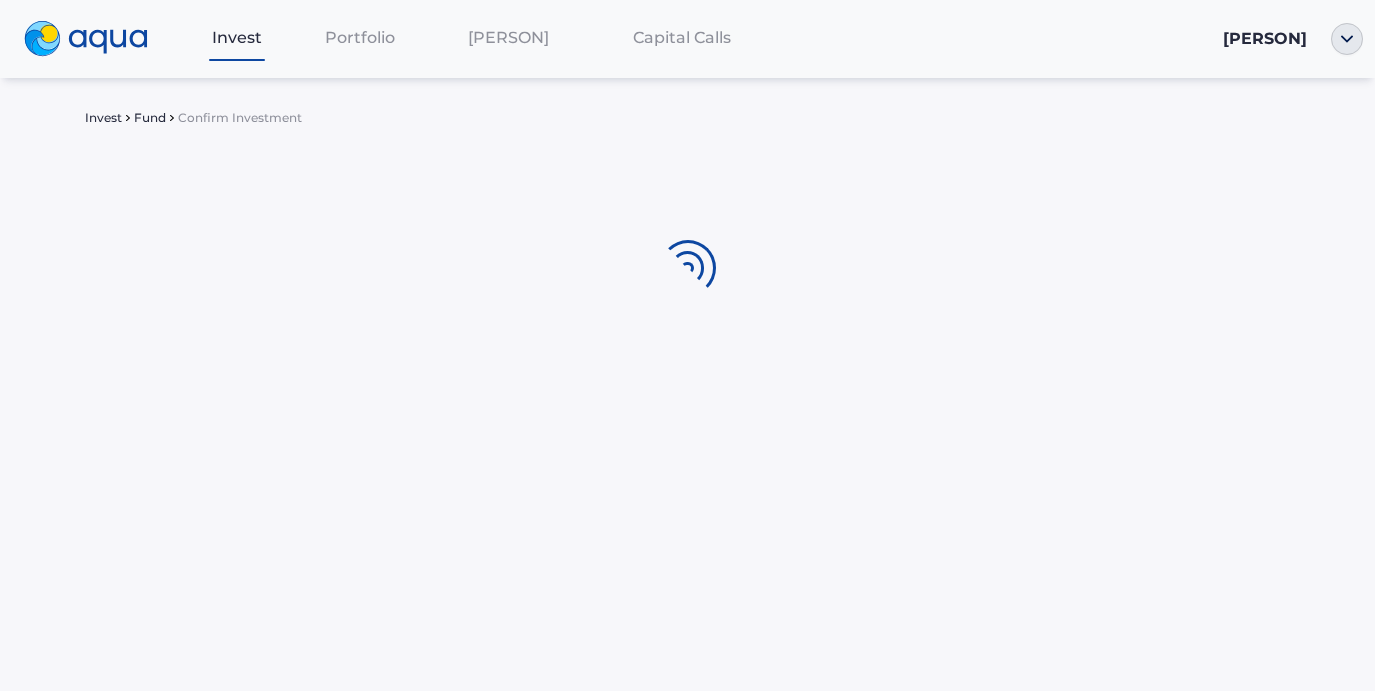 scroll, scrollTop: 0, scrollLeft: 0, axis: both 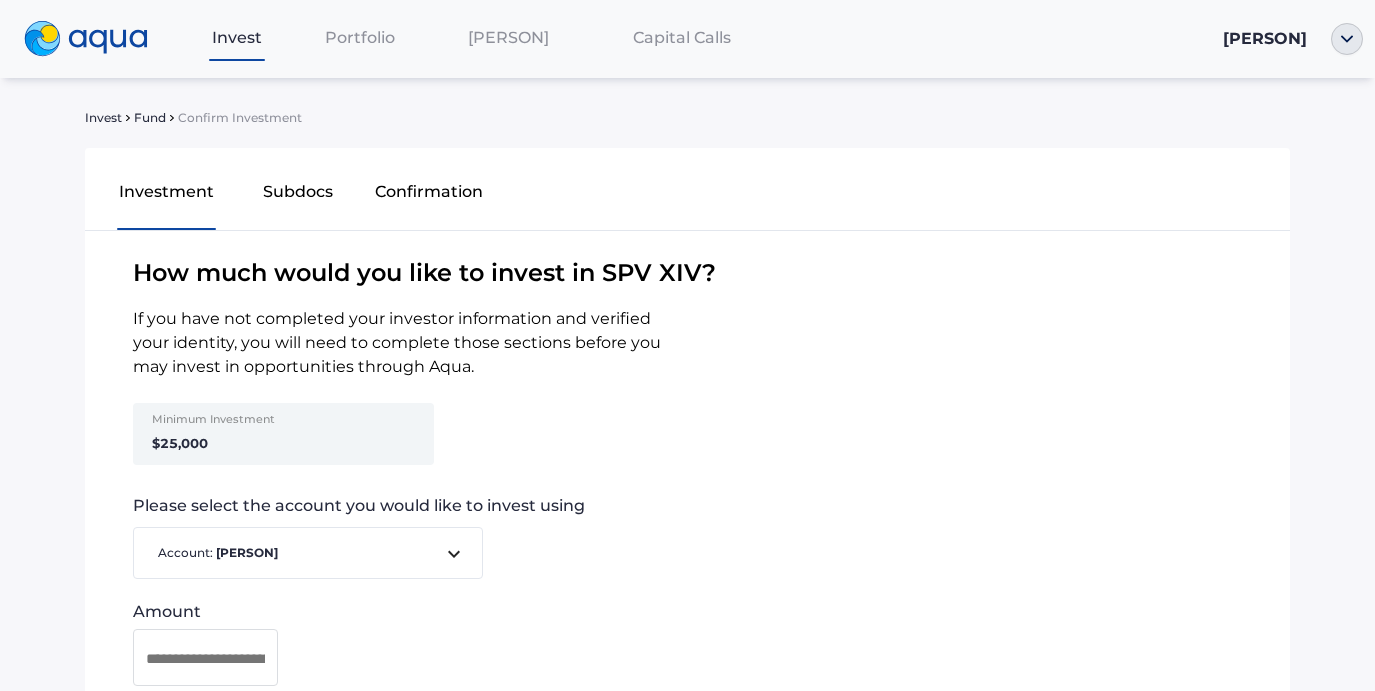 click on "Minimum Investment     $[AMOUNT]" at bounding box center [359, 442] 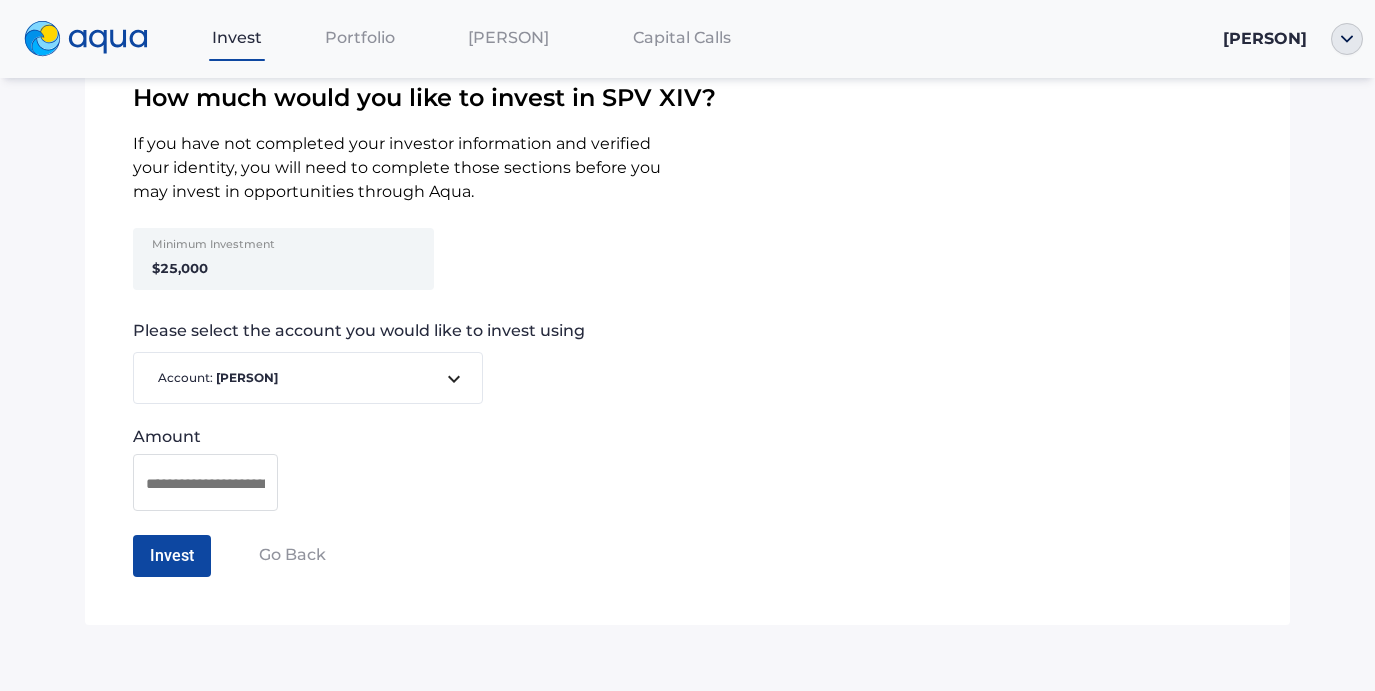 scroll, scrollTop: 181, scrollLeft: 0, axis: vertical 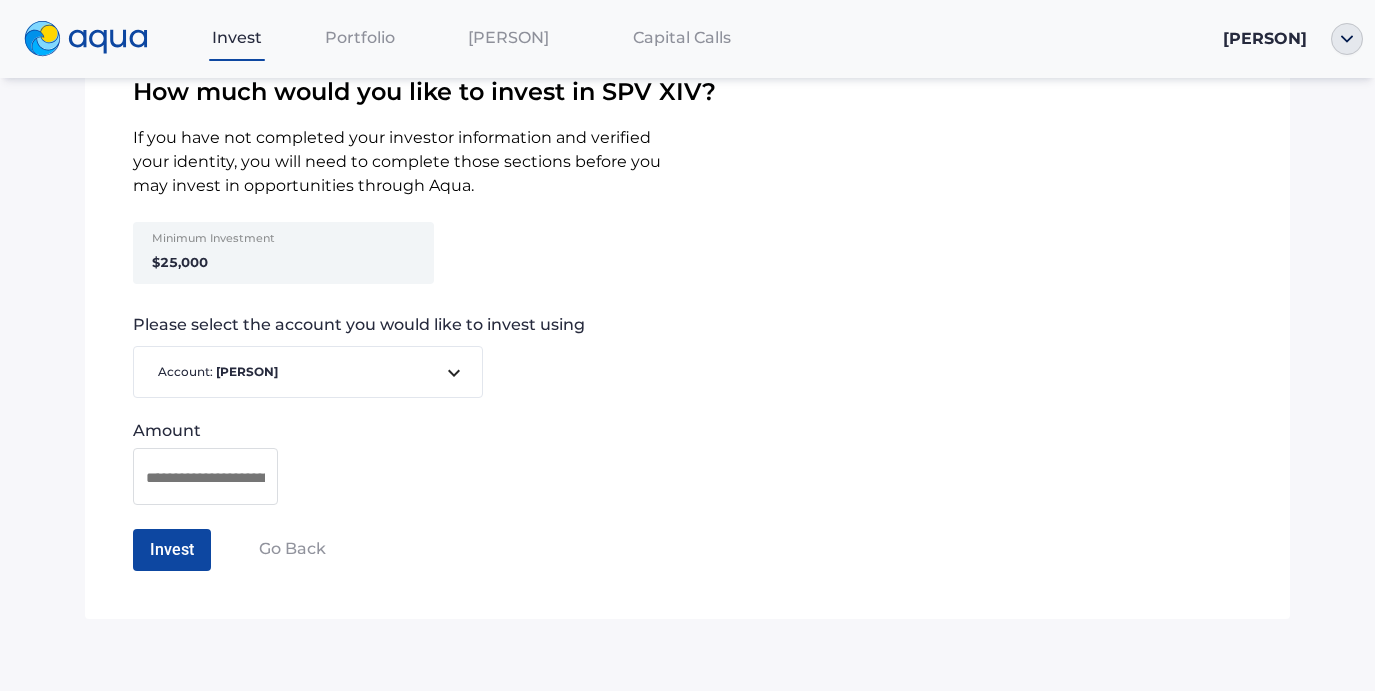 click at bounding box center [205, 477] 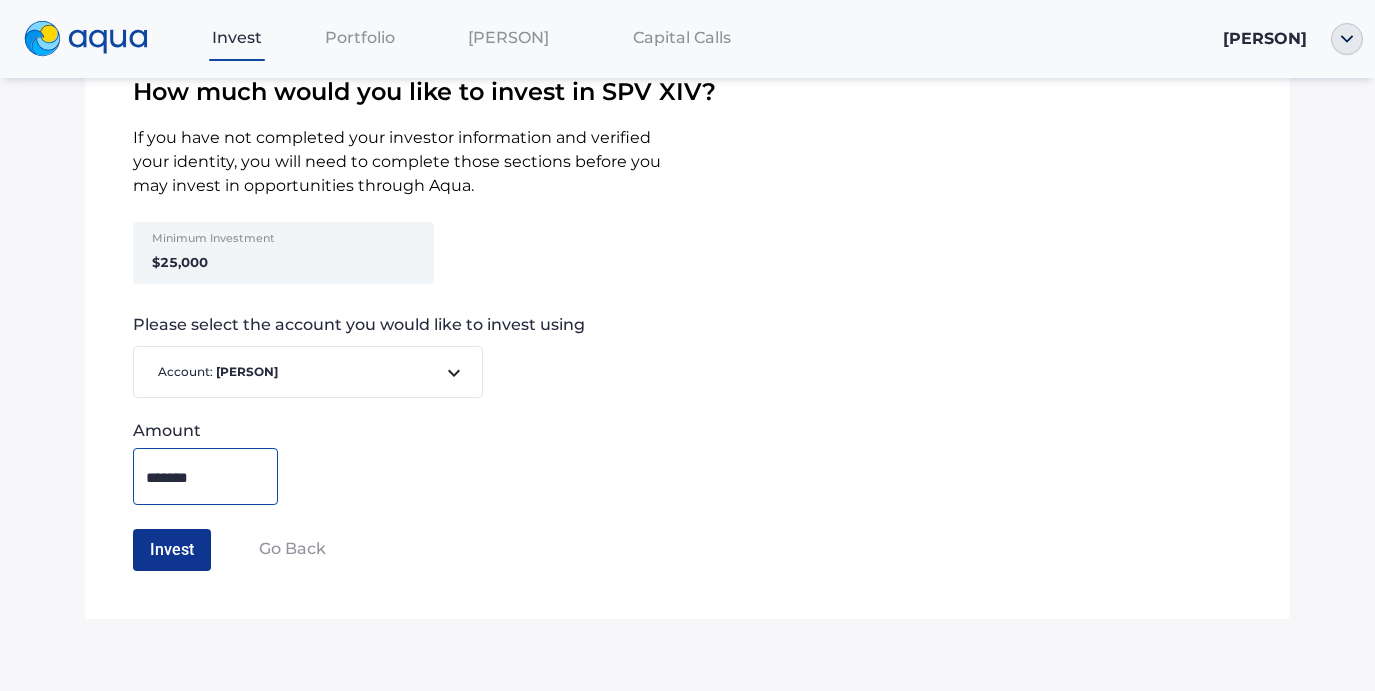 type on "*******" 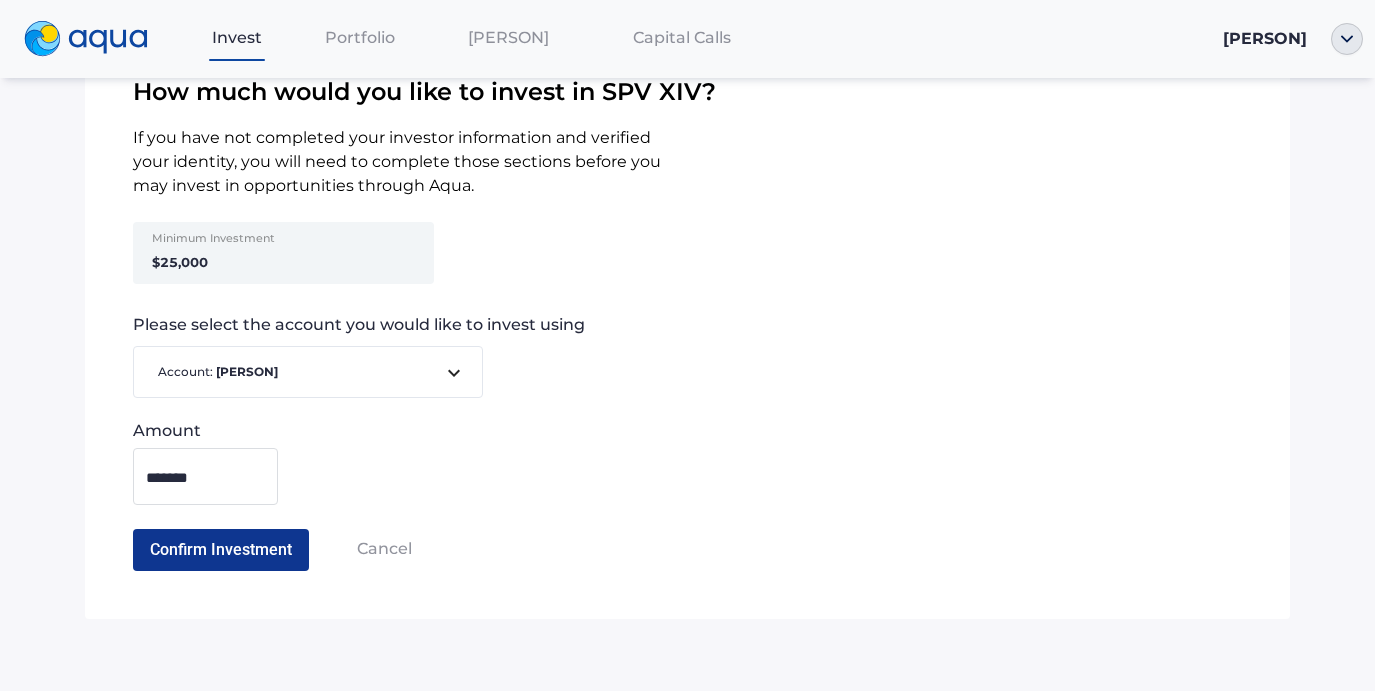 click on "Confirm Investment" at bounding box center [221, 550] 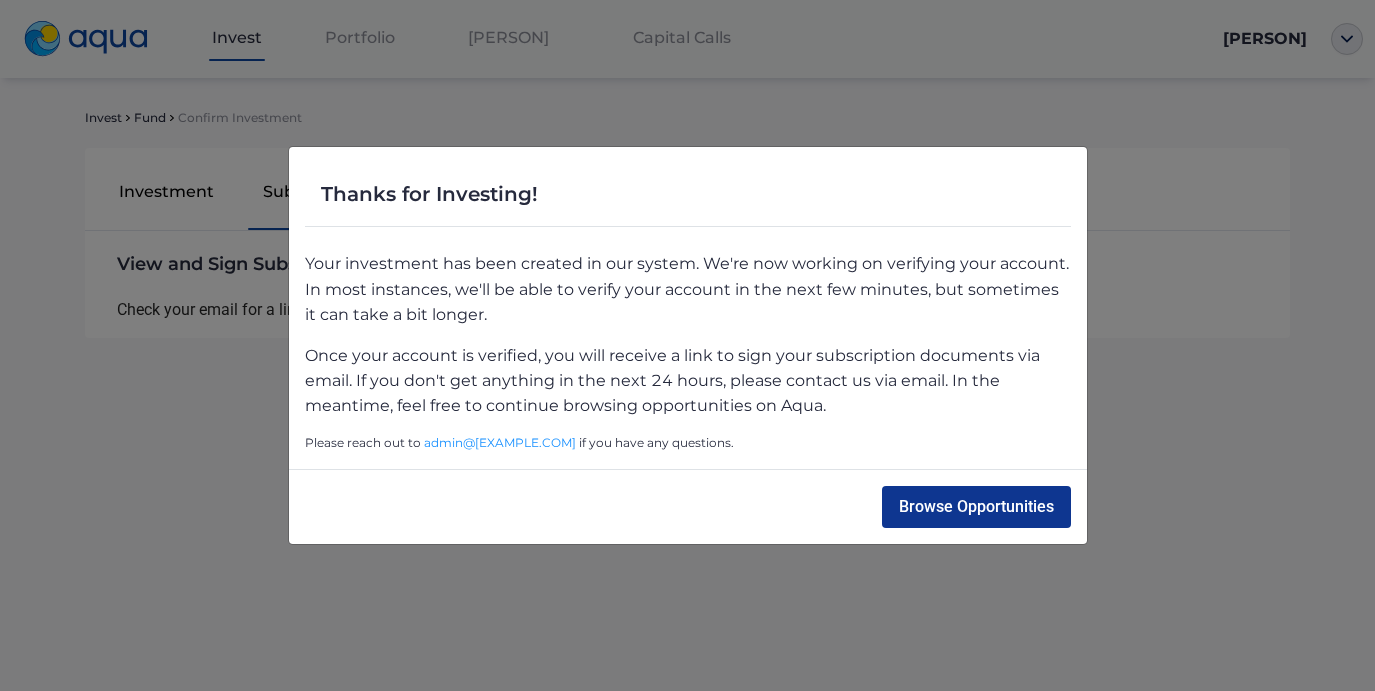 click on "Browse Opportunities" at bounding box center (976, 507) 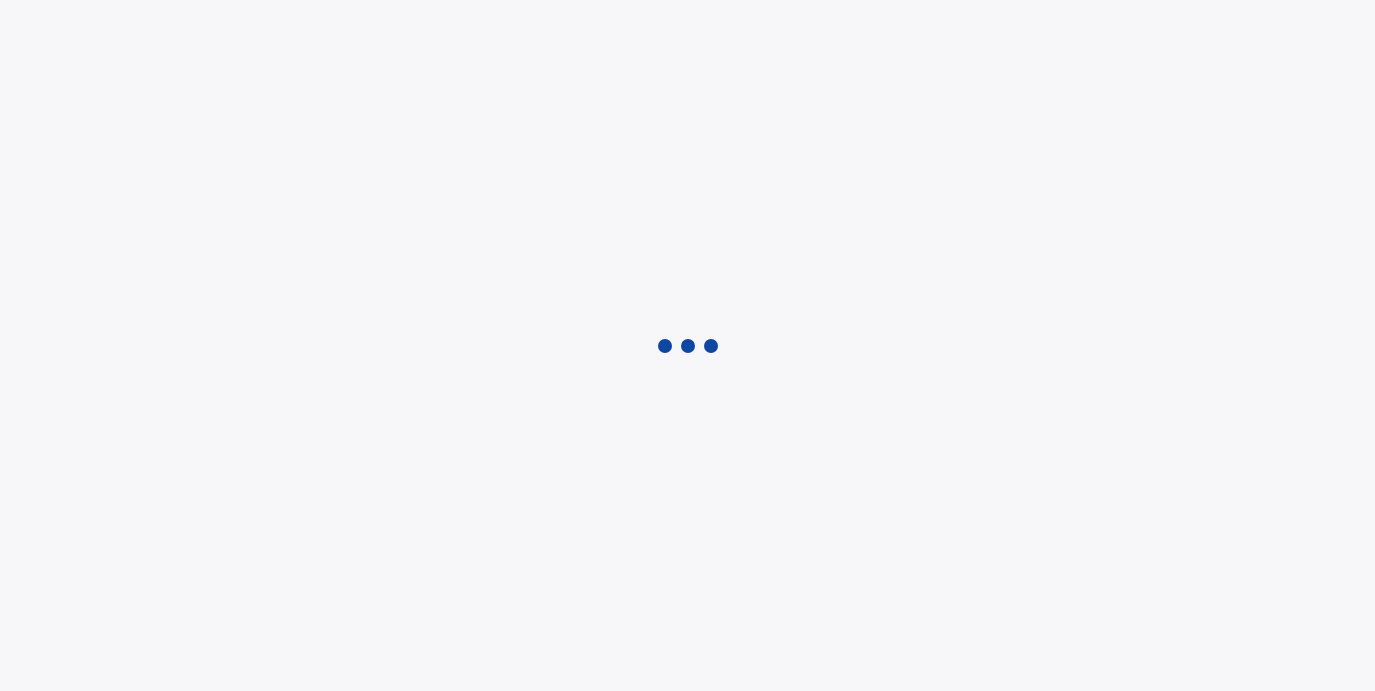 scroll, scrollTop: 0, scrollLeft: 0, axis: both 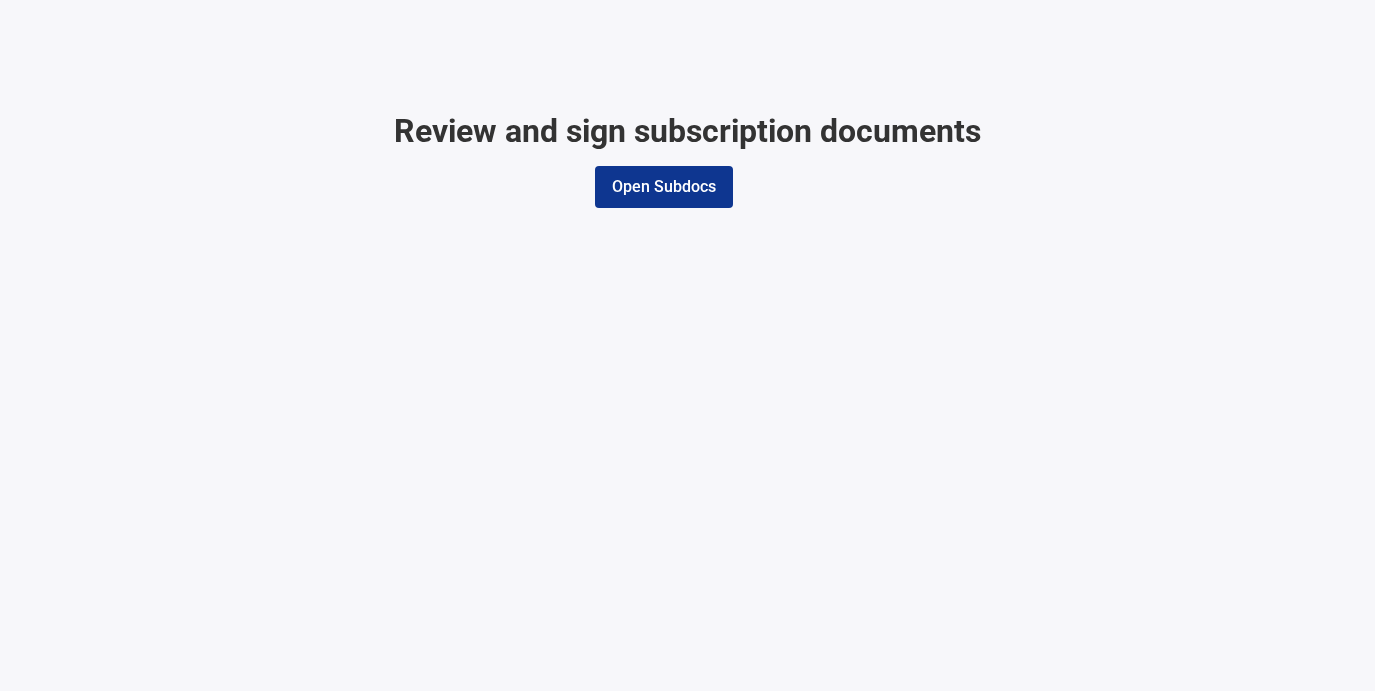click on "Open Subdocs" at bounding box center (664, 187) 